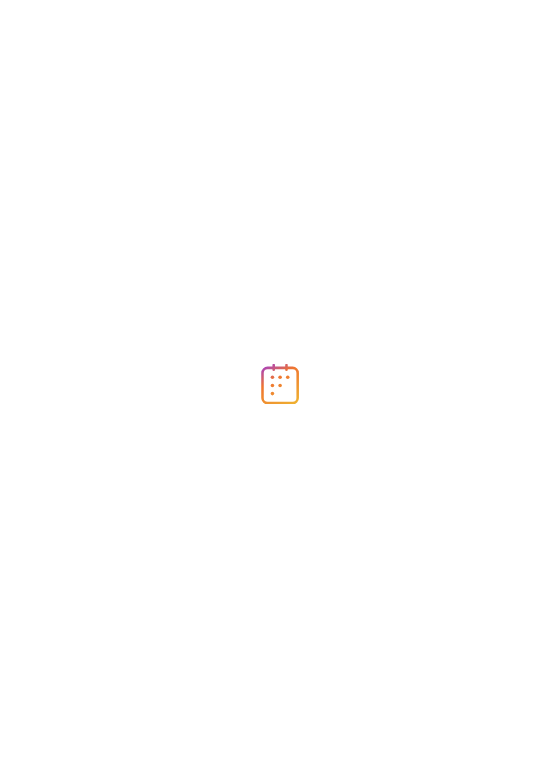 scroll, scrollTop: 0, scrollLeft: 0, axis: both 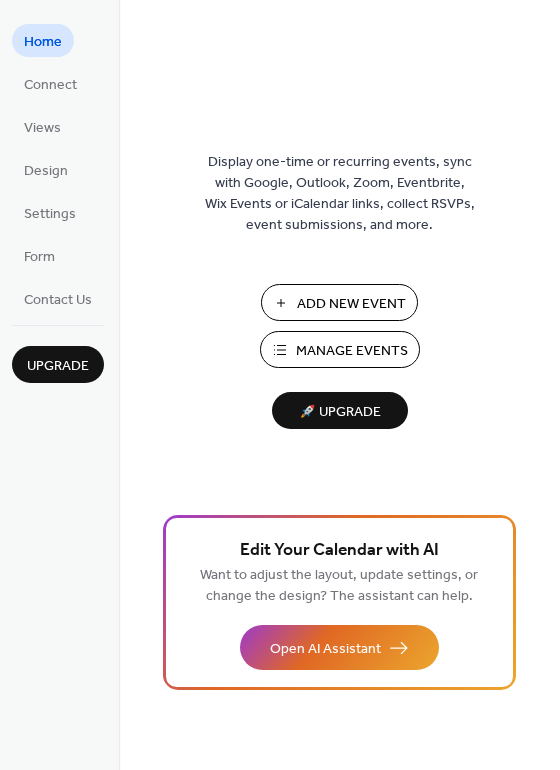 click on "Manage Events" at bounding box center (352, 351) 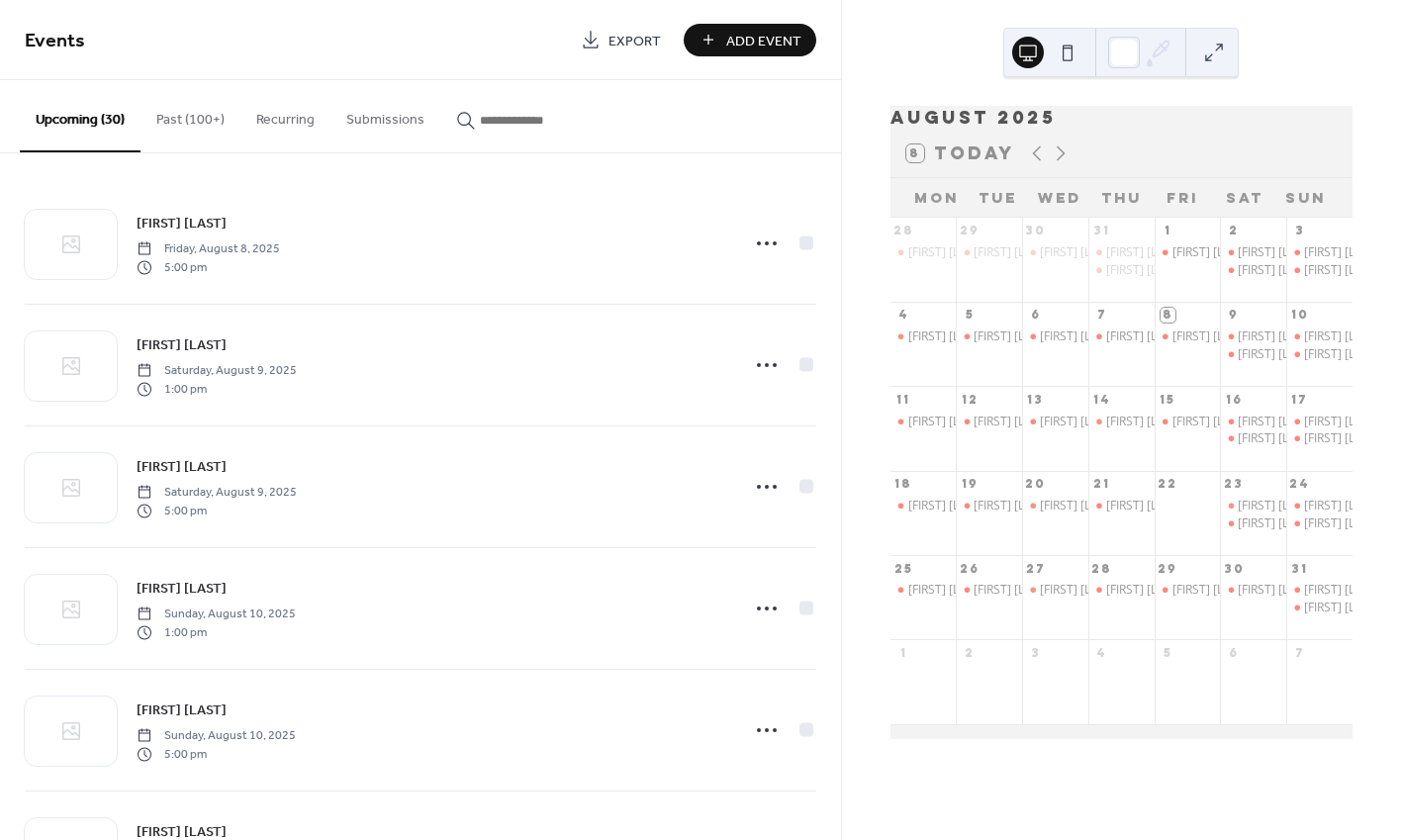 scroll, scrollTop: 0, scrollLeft: 0, axis: both 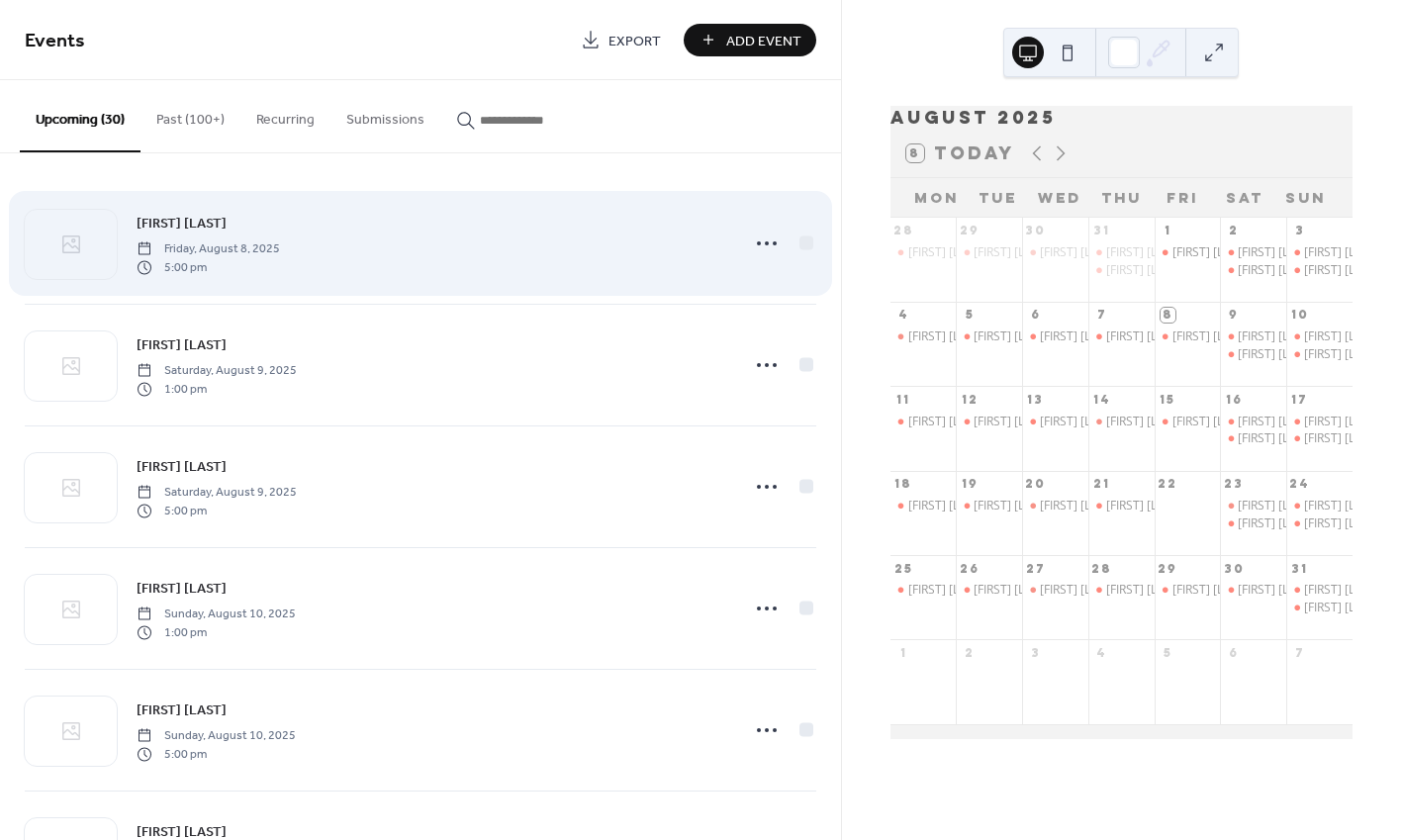 click on "[FIRST] [LAST]" at bounding box center [181, 224] 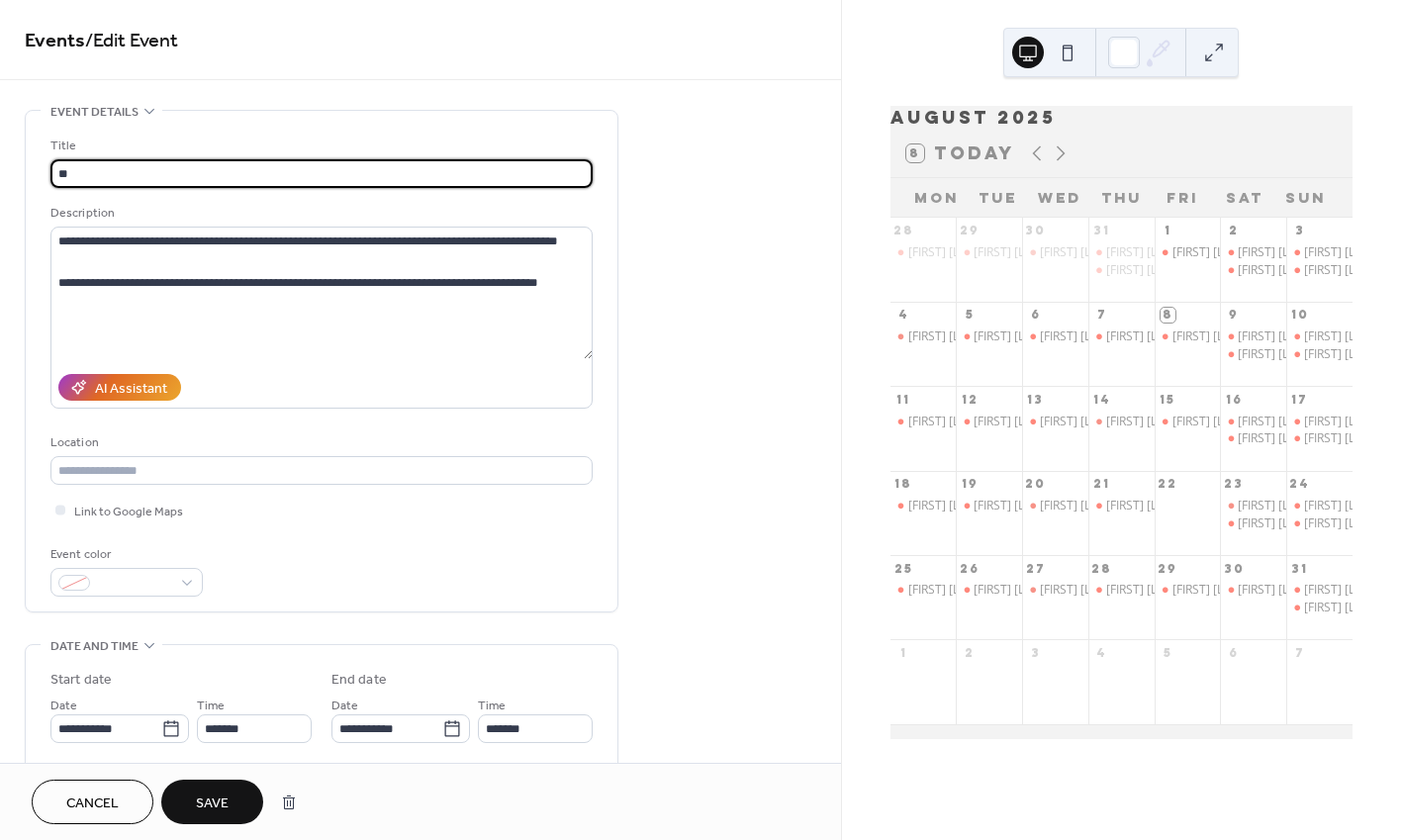 type on "*" 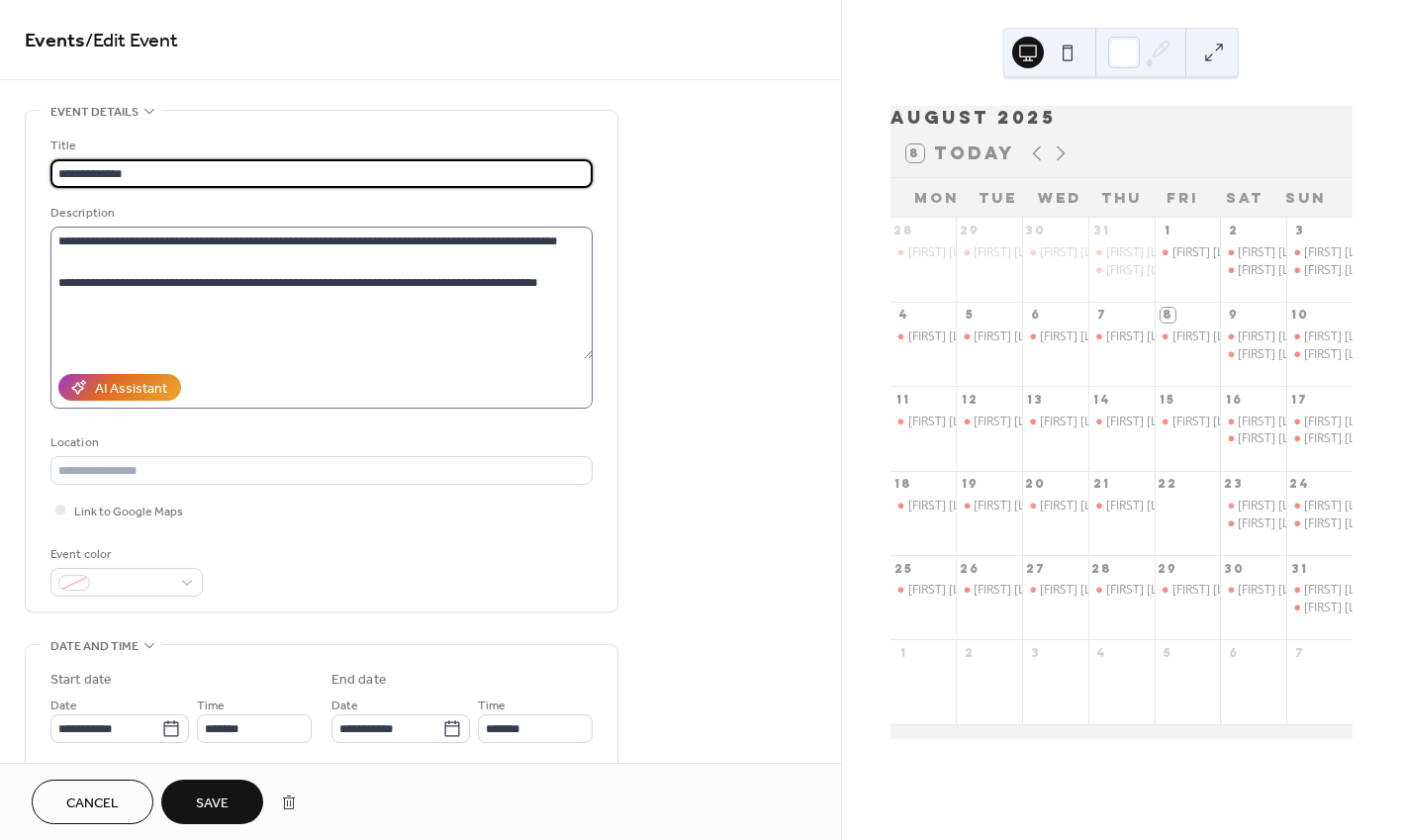 type on "**********" 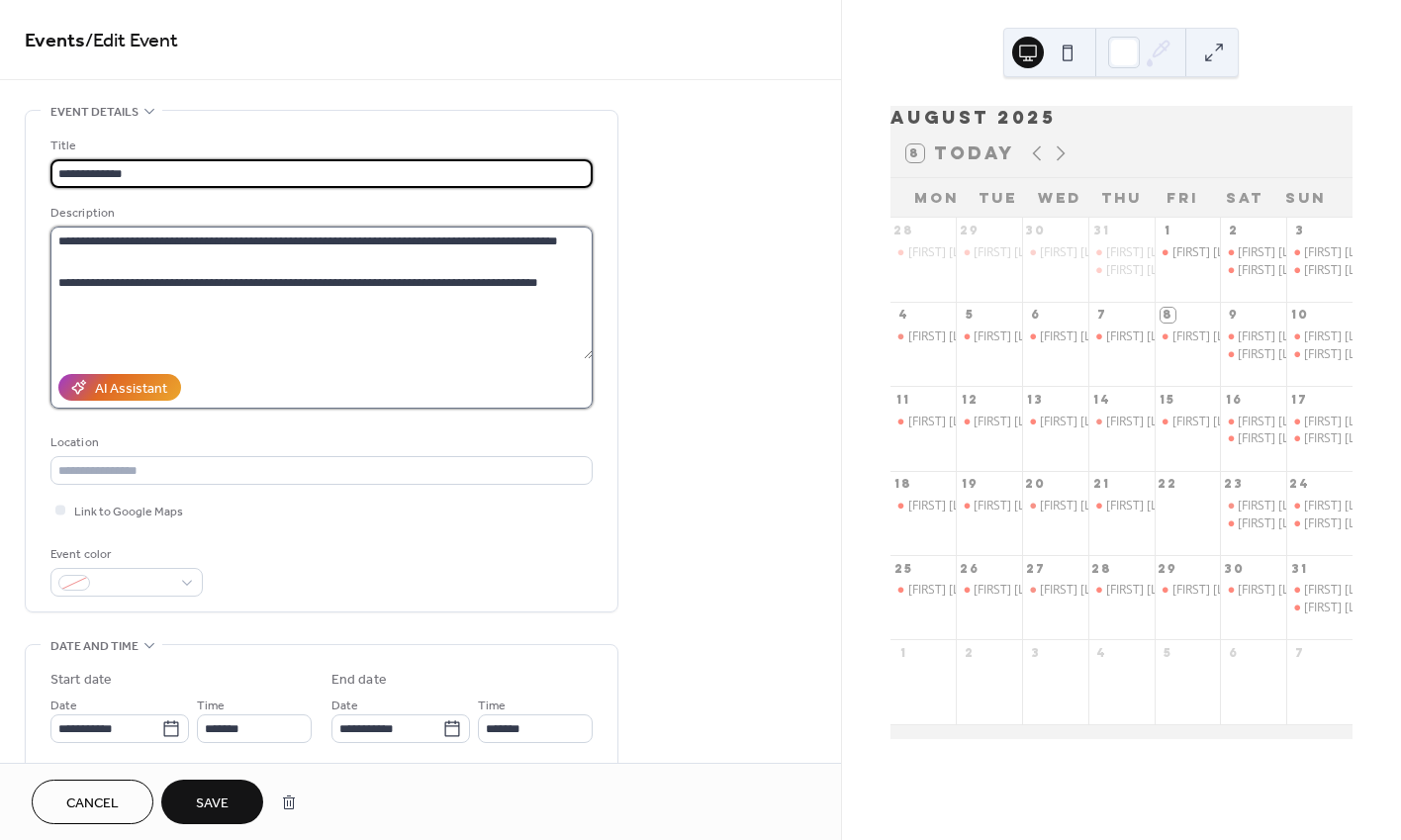 click on "**********" at bounding box center (322, 293) 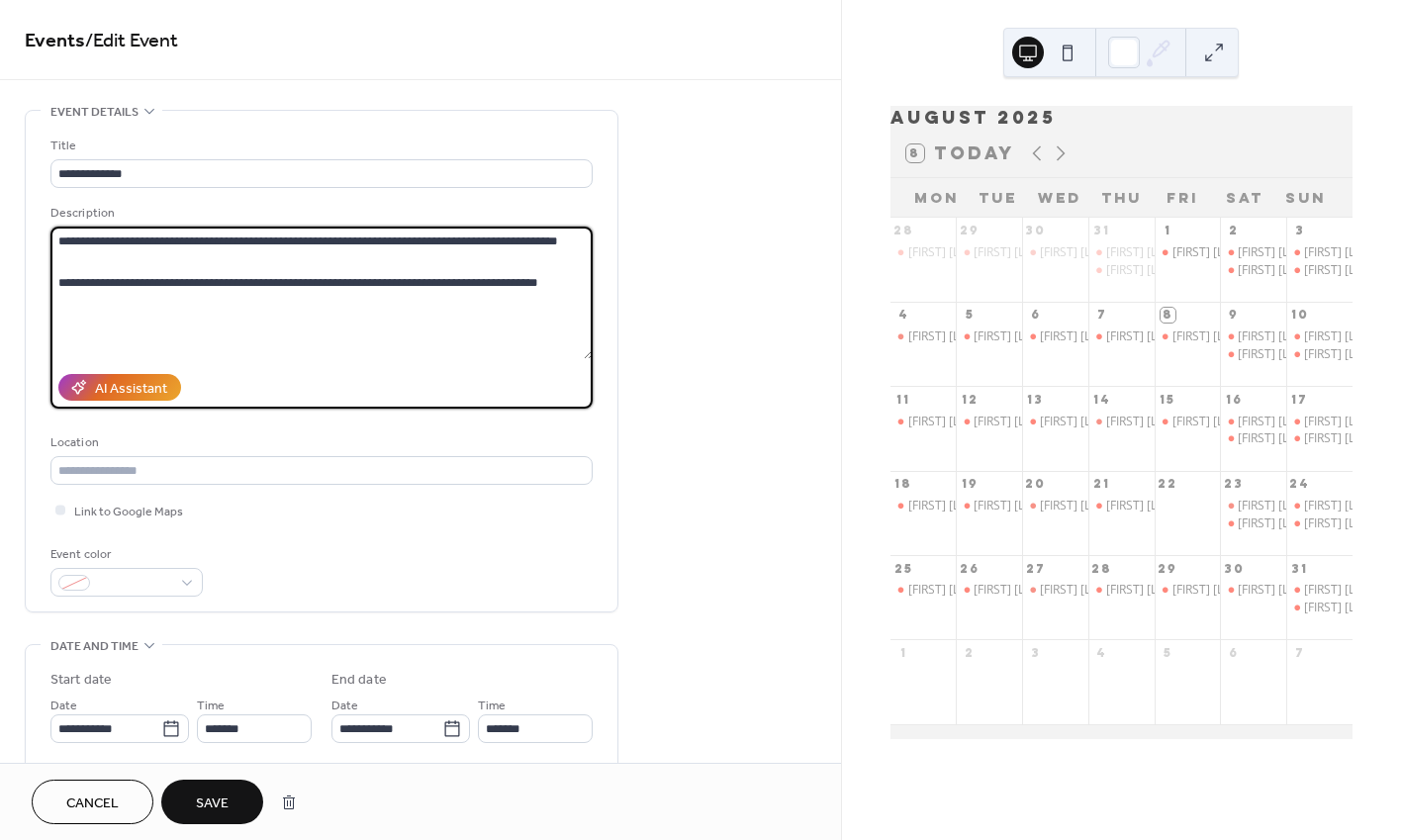 click on "**********" at bounding box center [322, 293] 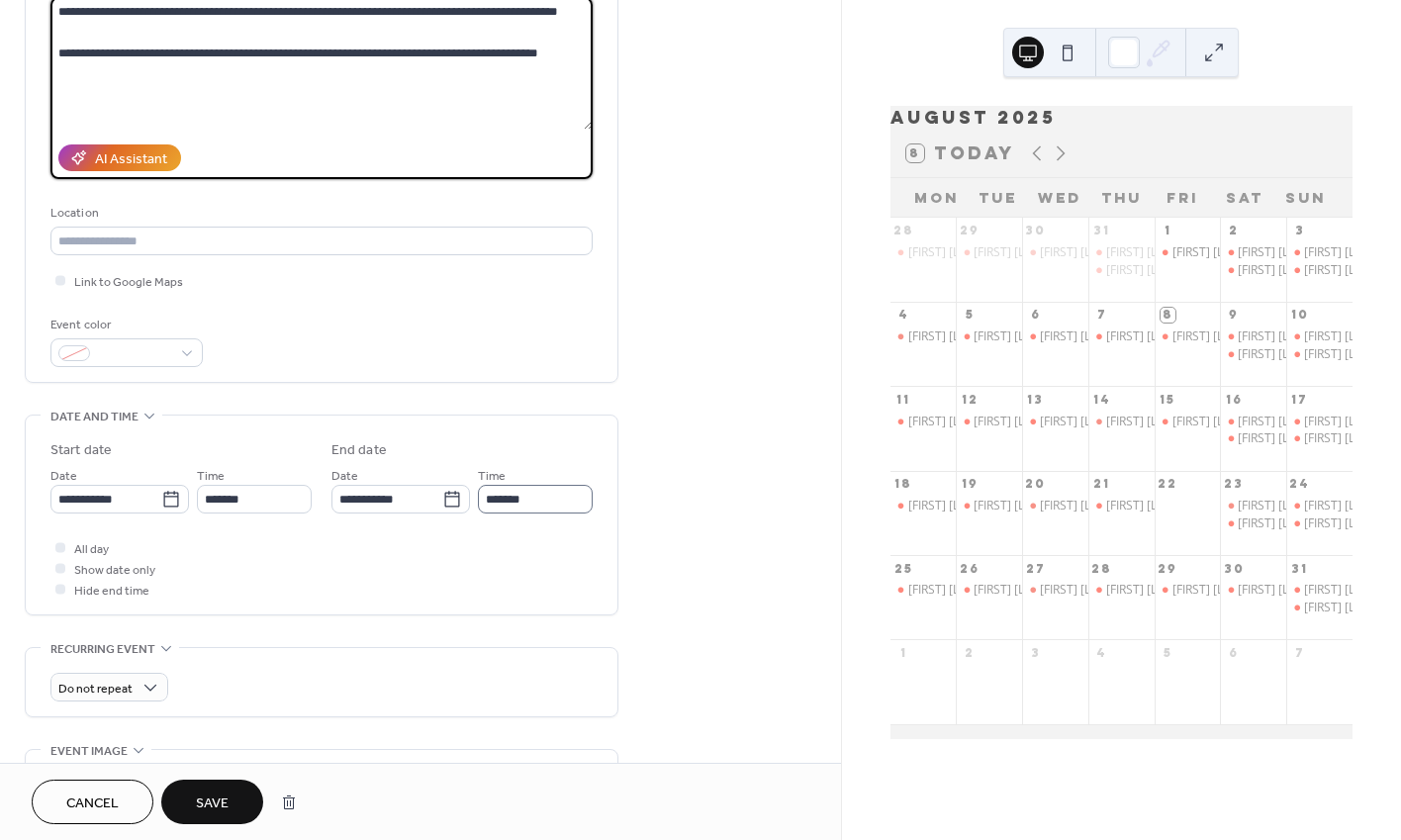 type on "**********" 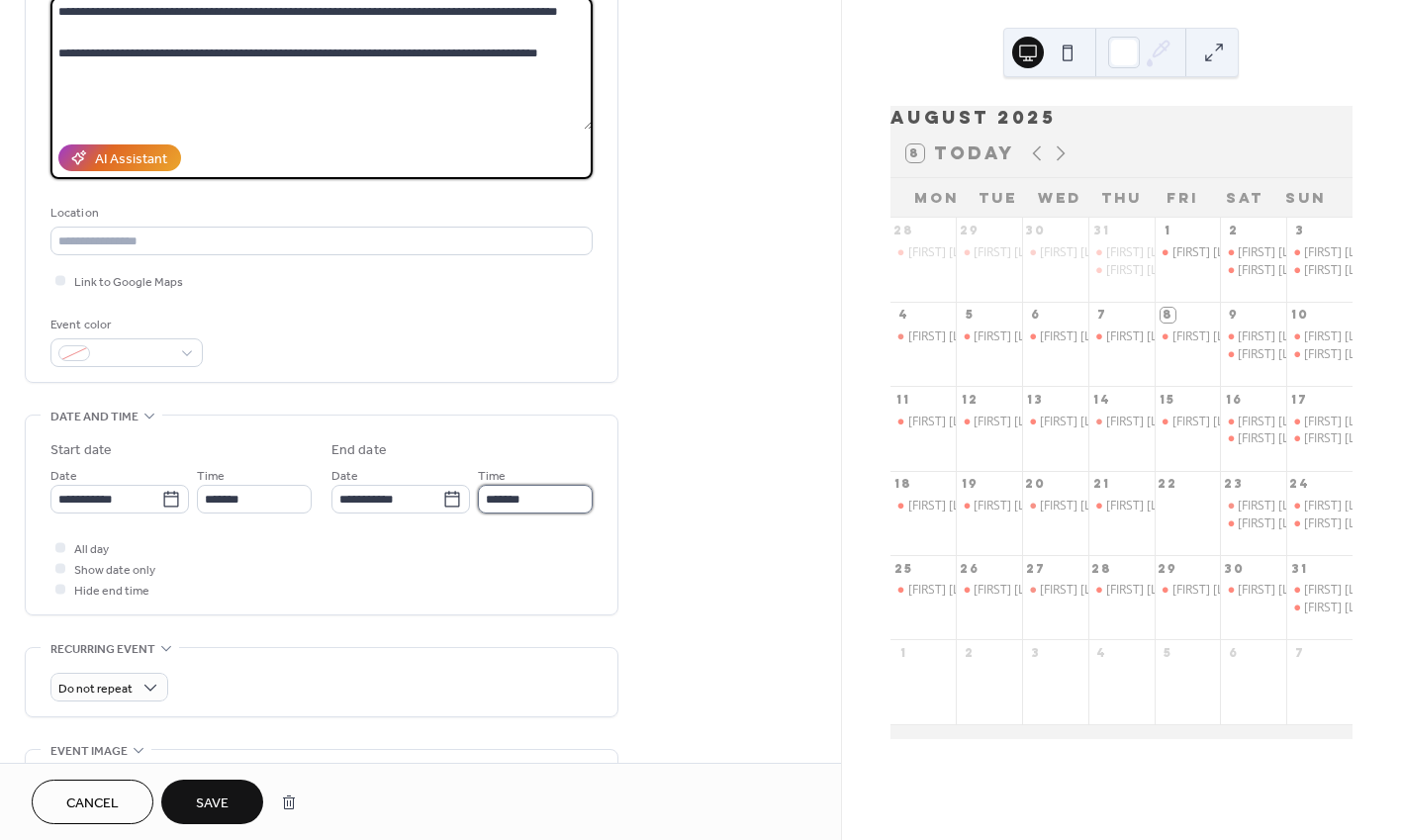 click on "*******" at bounding box center (535, 499) 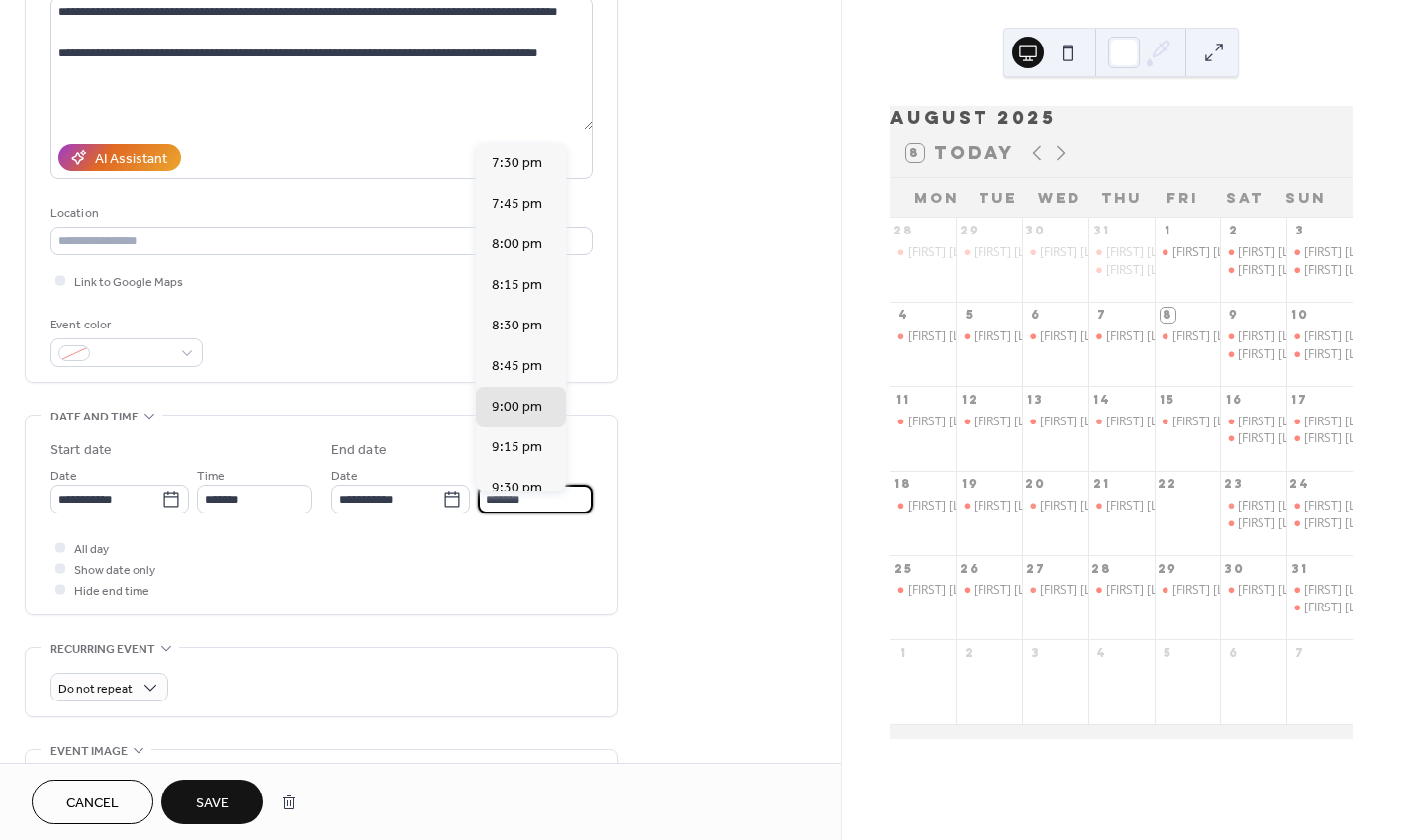scroll, scrollTop: 352, scrollLeft: 0, axis: vertical 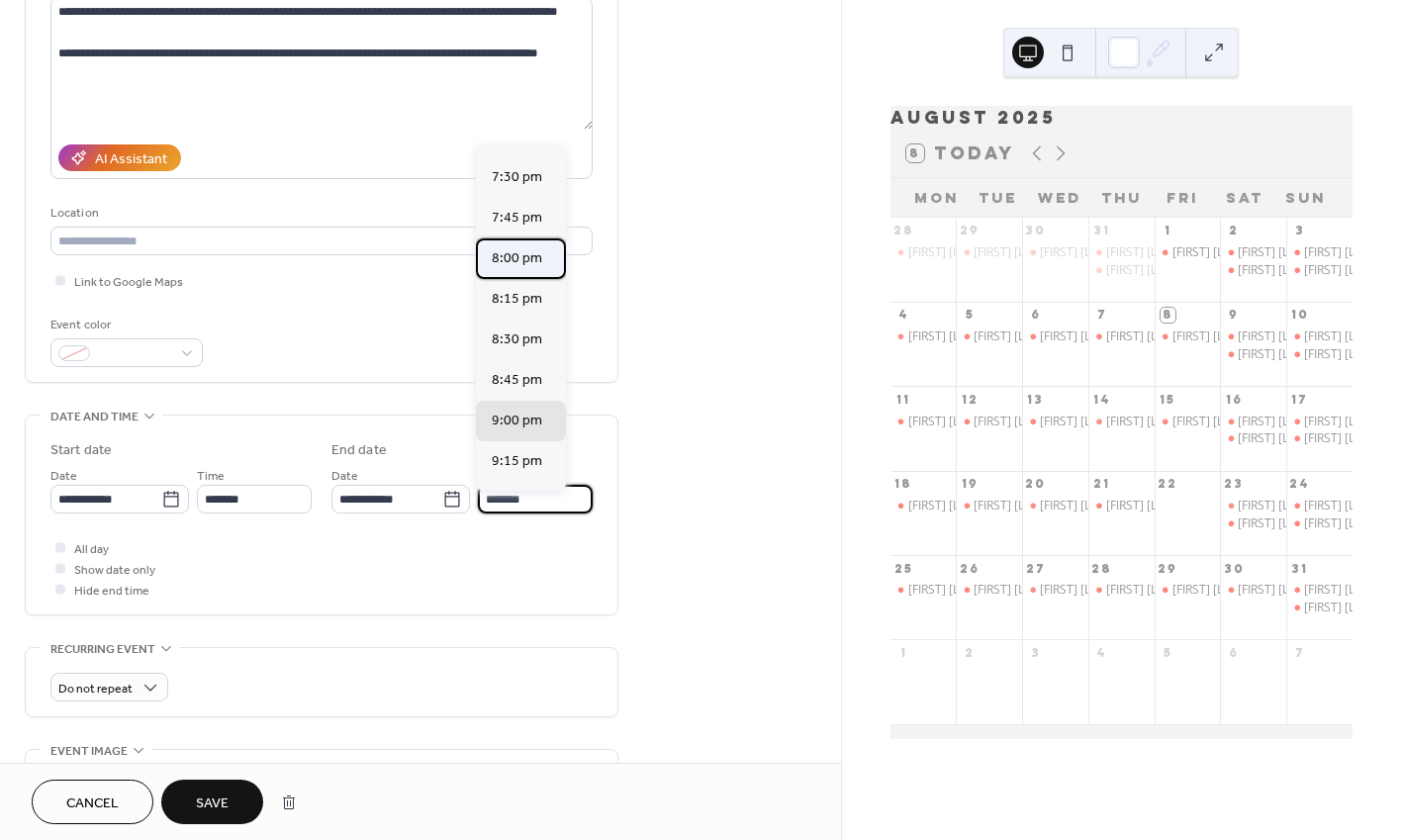 click on "8:00 pm" at bounding box center [516, 258] 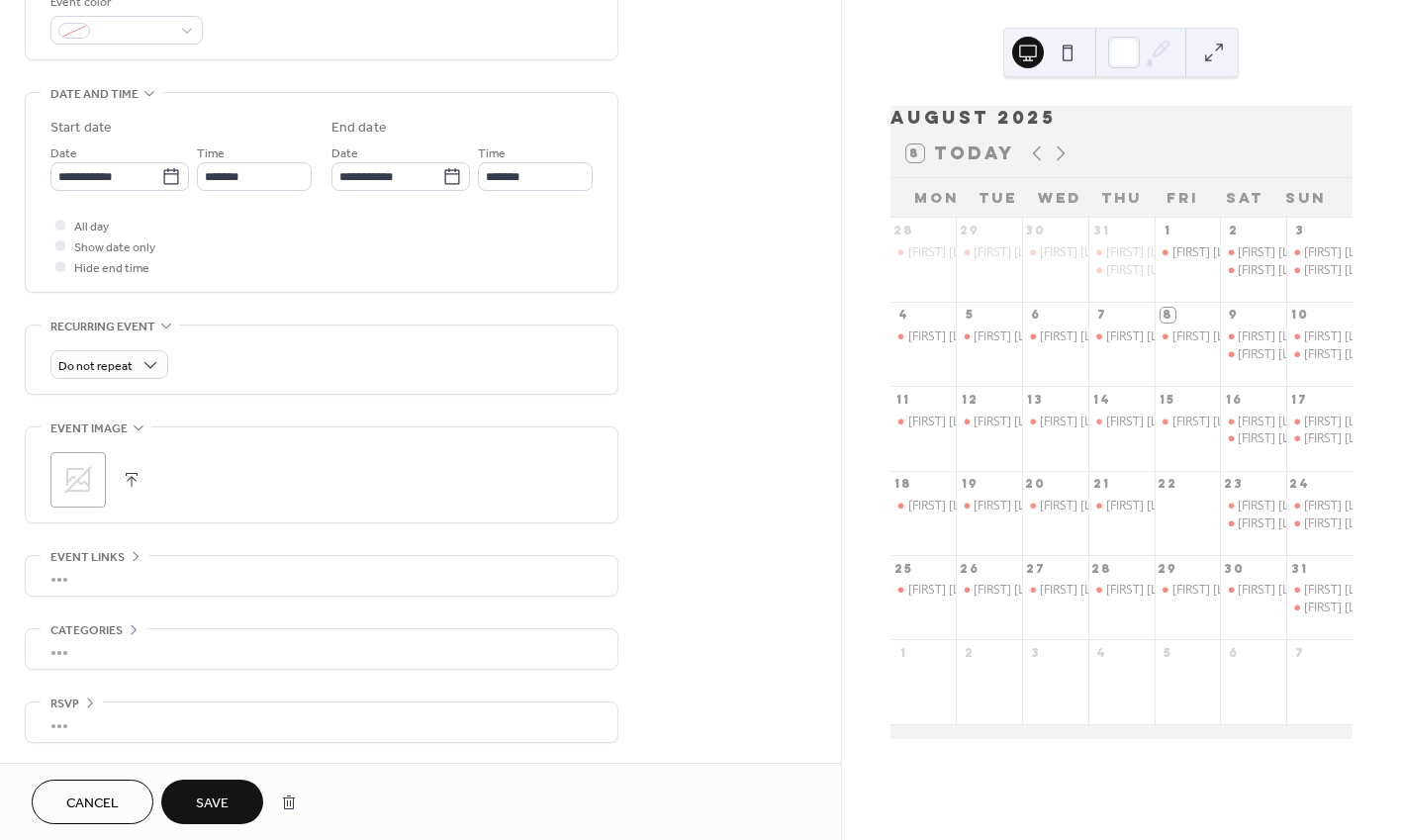 click on "Save" at bounding box center [212, 803] 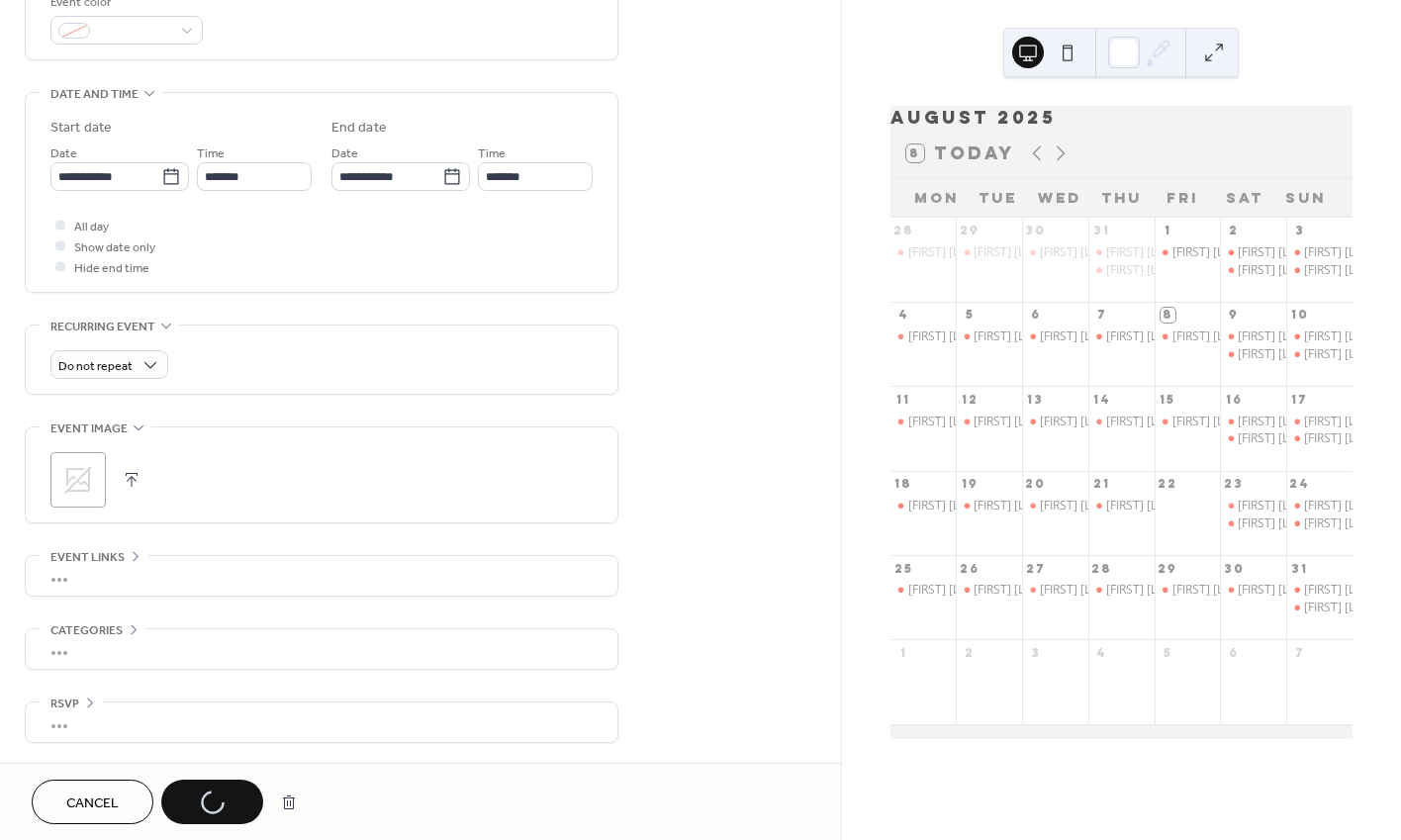 scroll, scrollTop: 566, scrollLeft: 0, axis: vertical 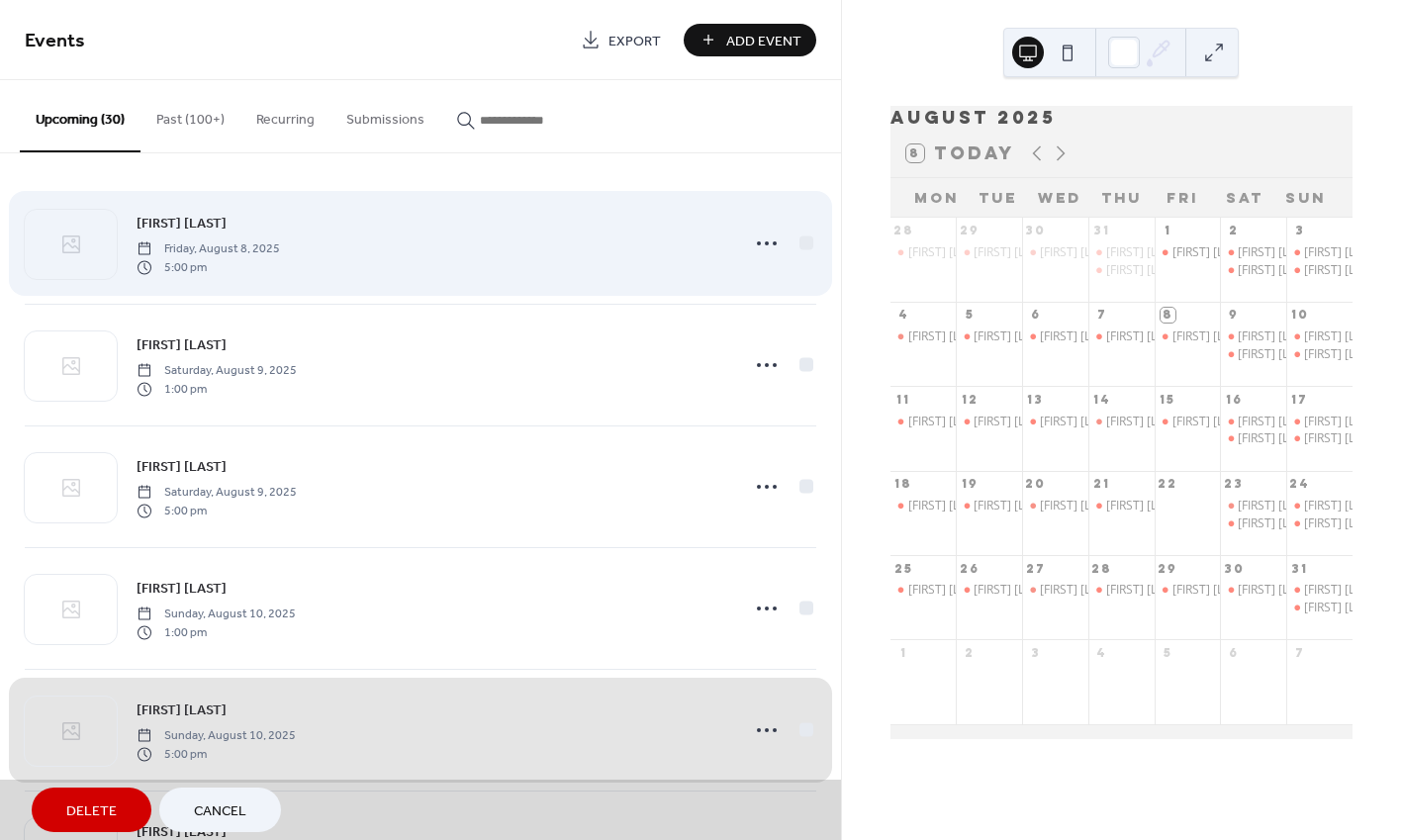 click on "[FIRST] [LAST] [DAY], [MONTH] [NUMBER], [YEAR] [NUMBER] [AM/PM]" at bounding box center (420, 243) 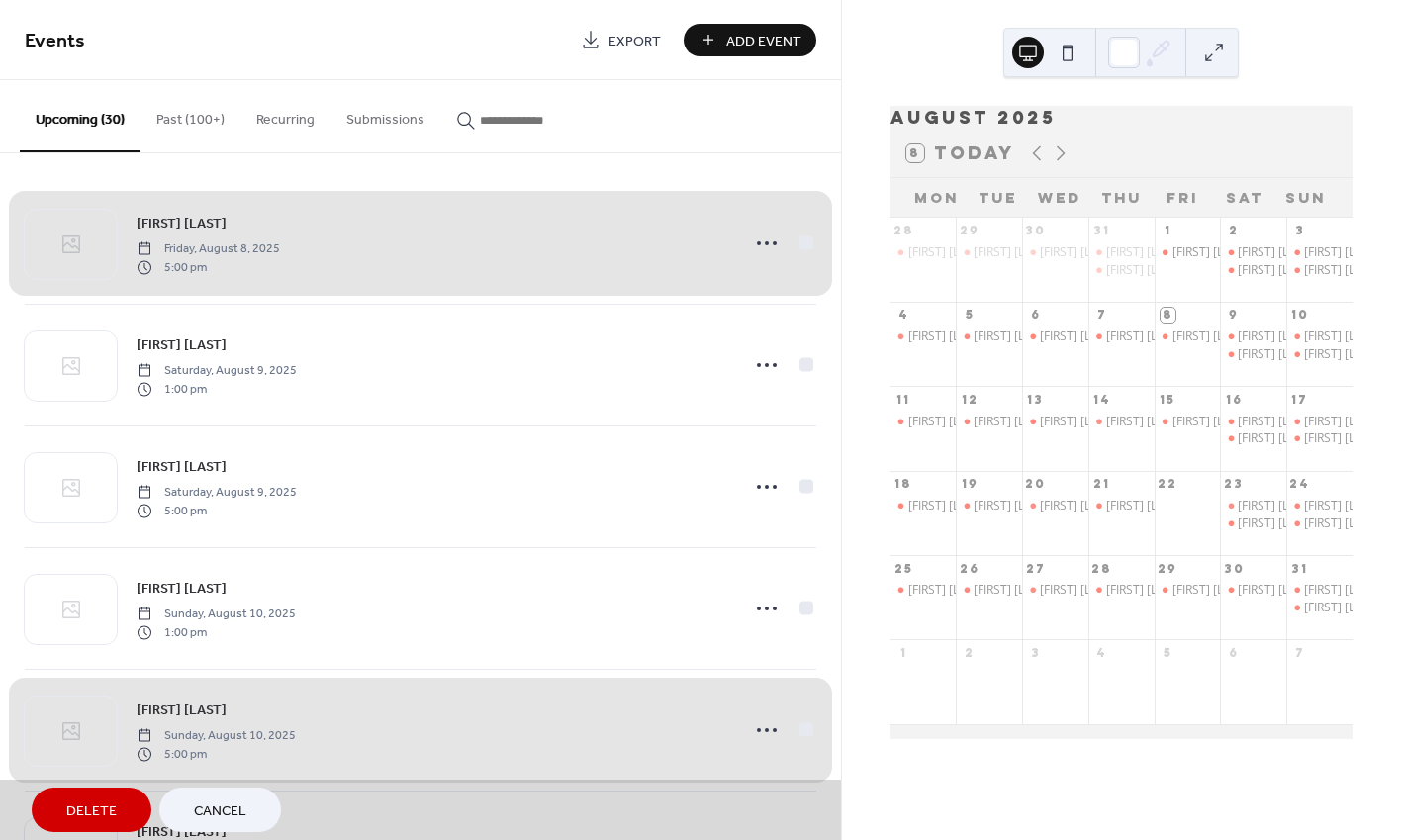 click on "[FIRST] [LAST] [DAY], [MONTH] [NUMBER], [YEAR] [NUMBER] [AM/PM]" at bounding box center (420, 243) 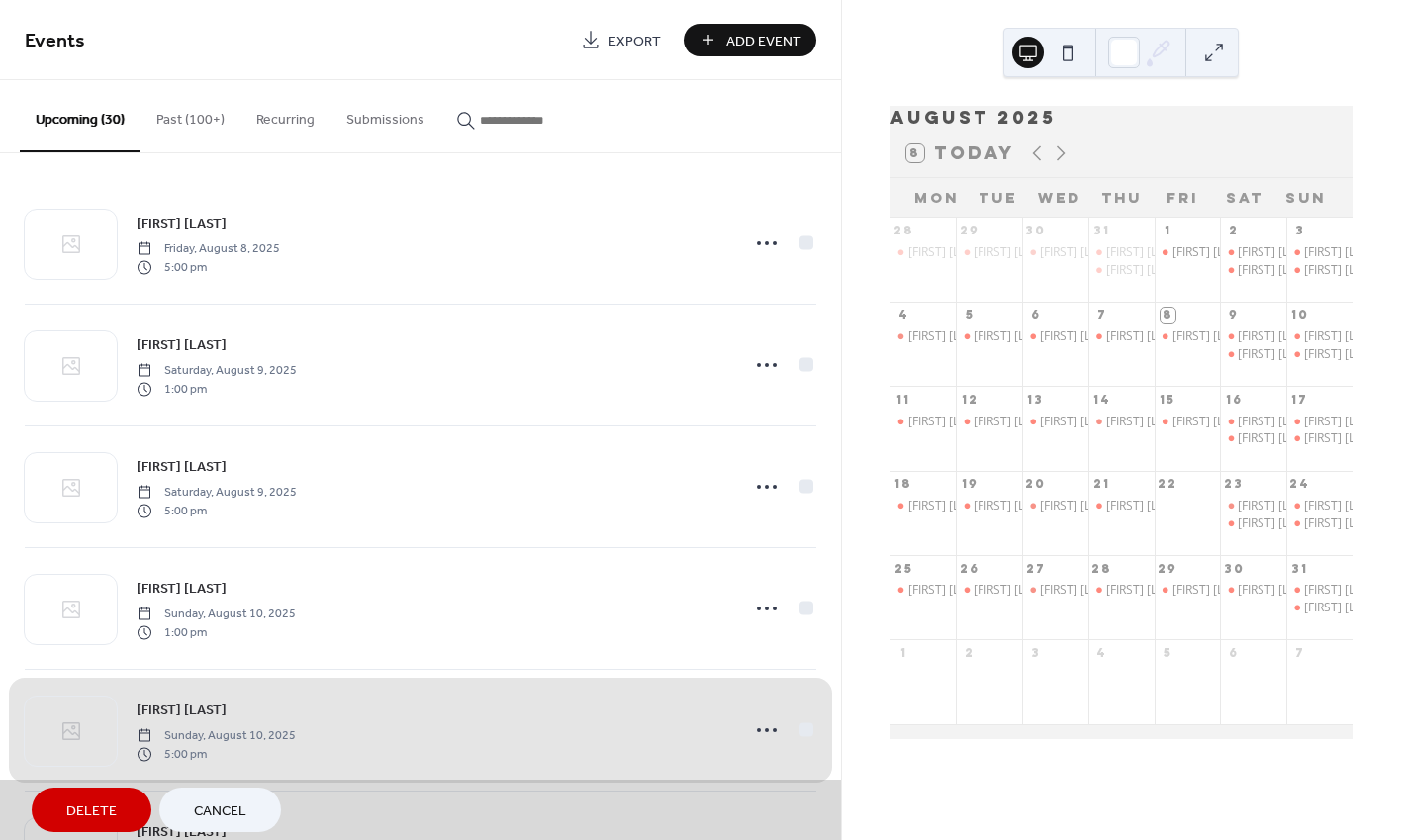 click on "[FIRST] [LAST] [DAY], [MONTH] [NUMBER], [YEAR] [NUMBER] [AM/PM]" at bounding box center [420, 730] 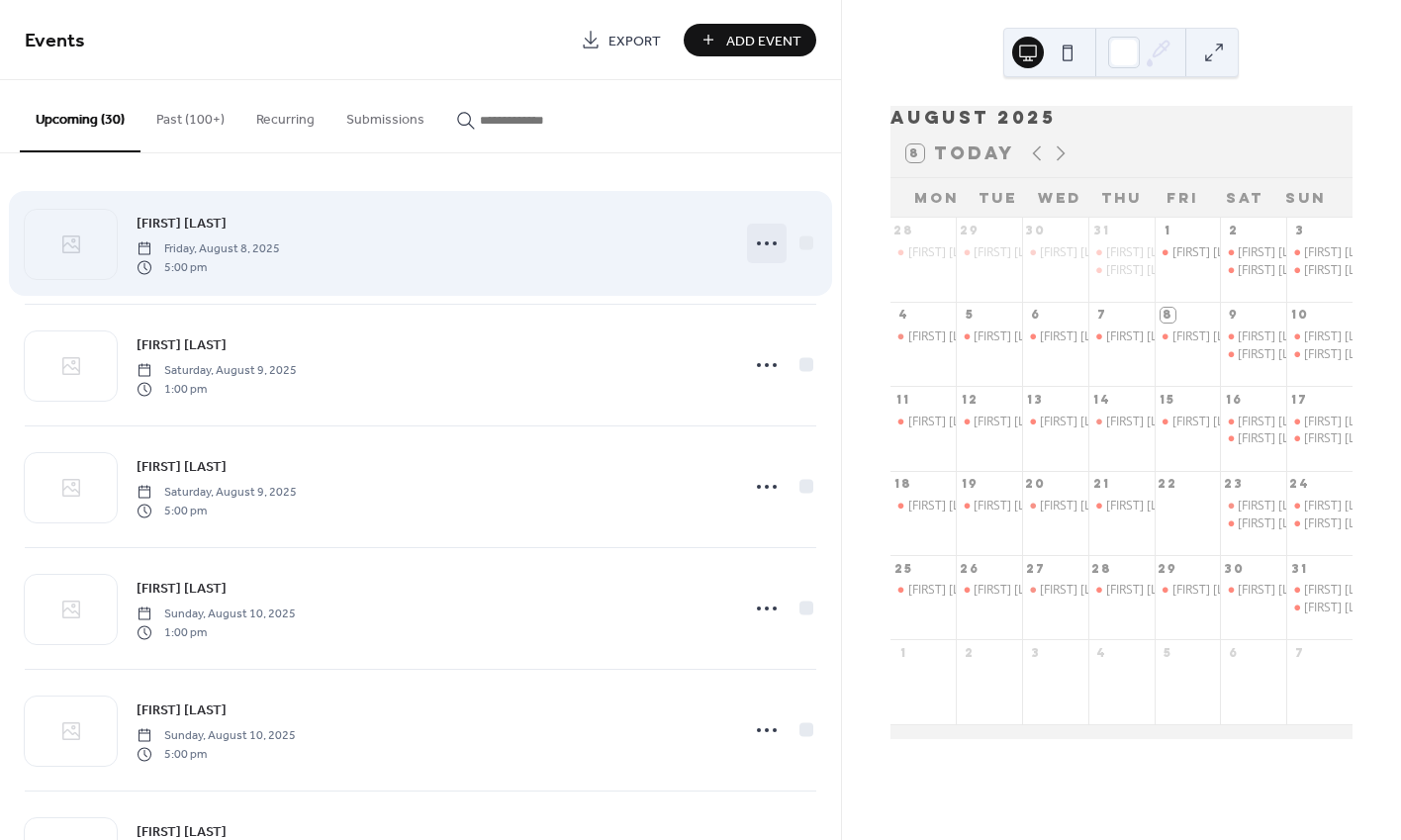 click 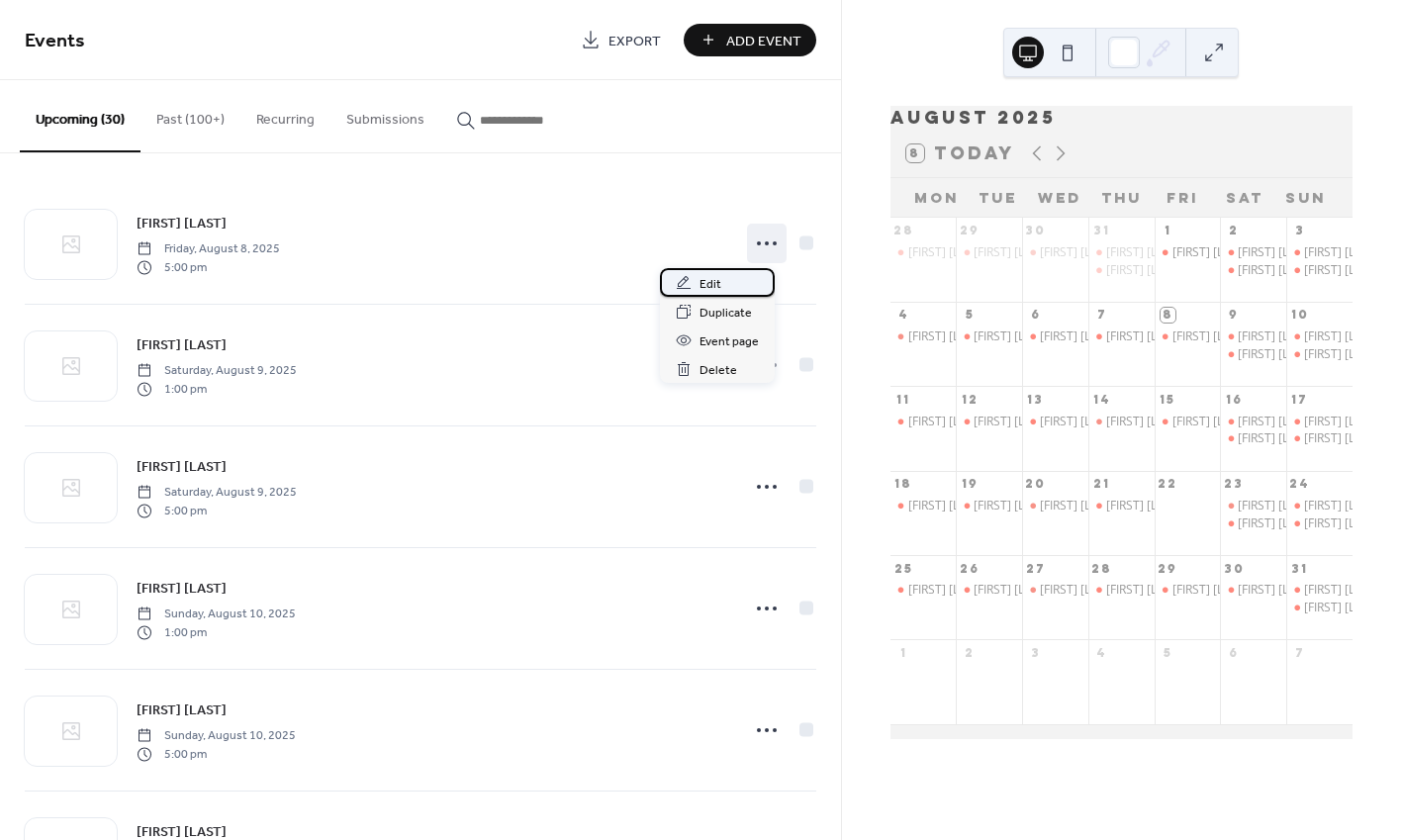 click on "Edit" at bounding box center [717, 282] 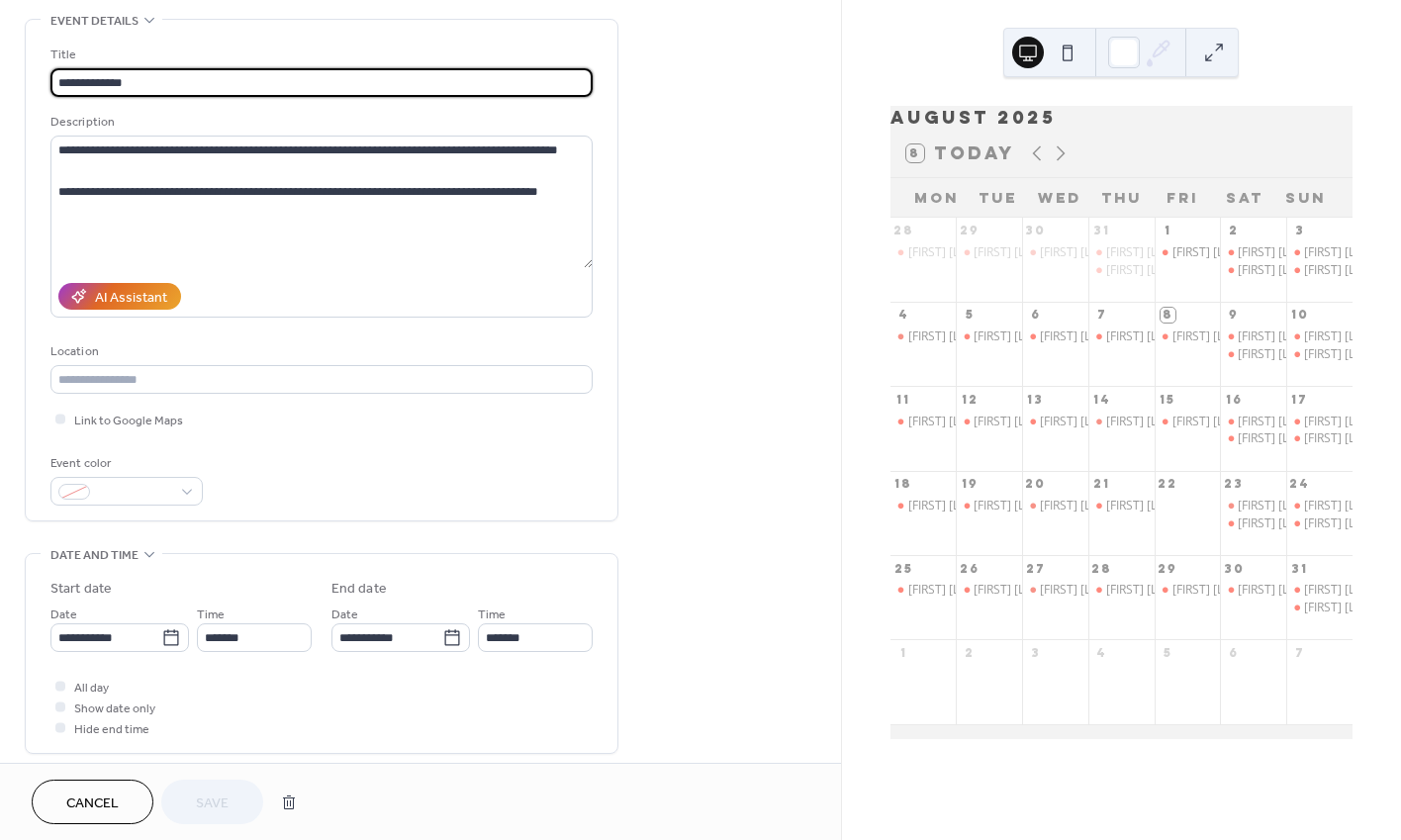 scroll, scrollTop: 119, scrollLeft: 0, axis: vertical 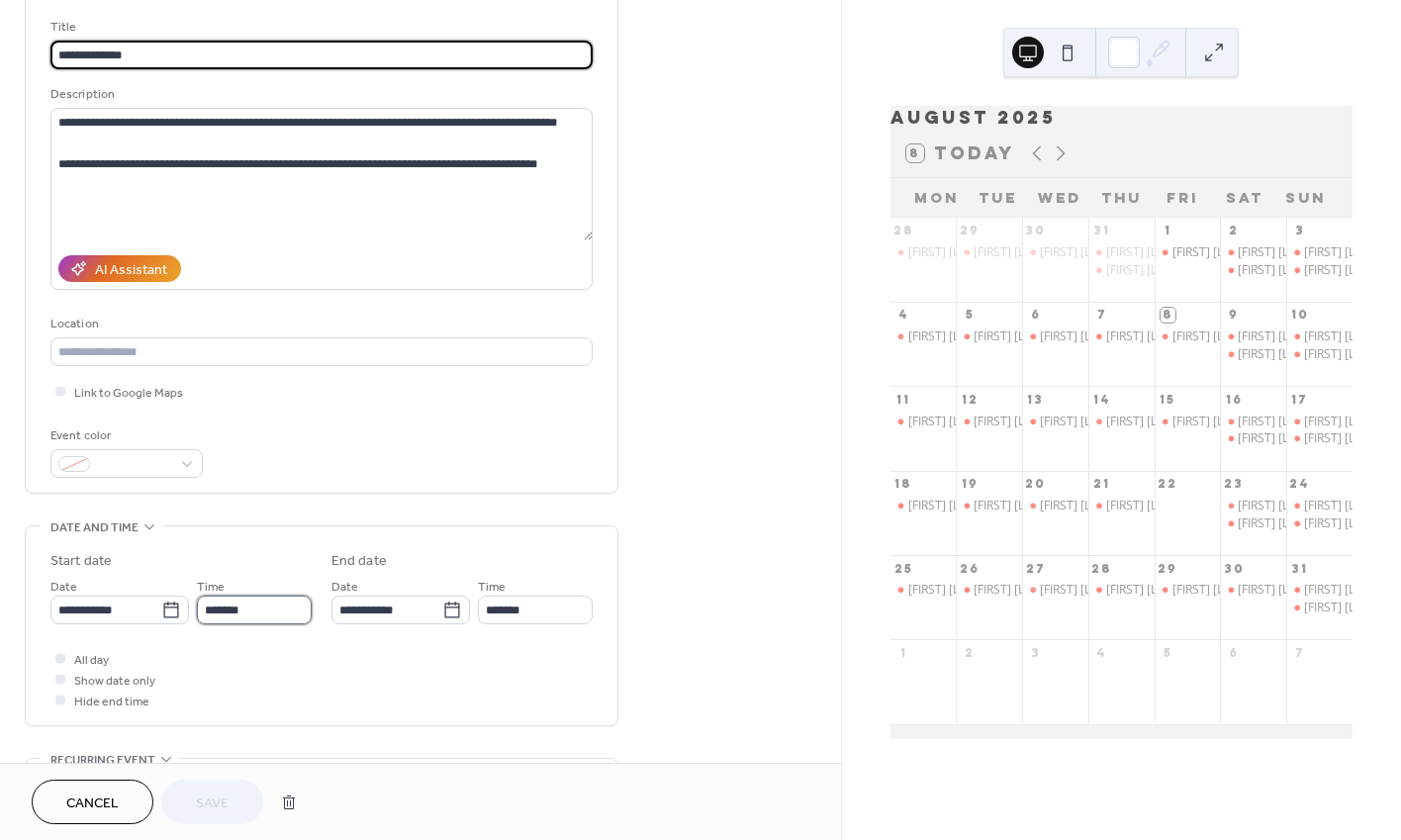 click on "*******" at bounding box center (254, 609) 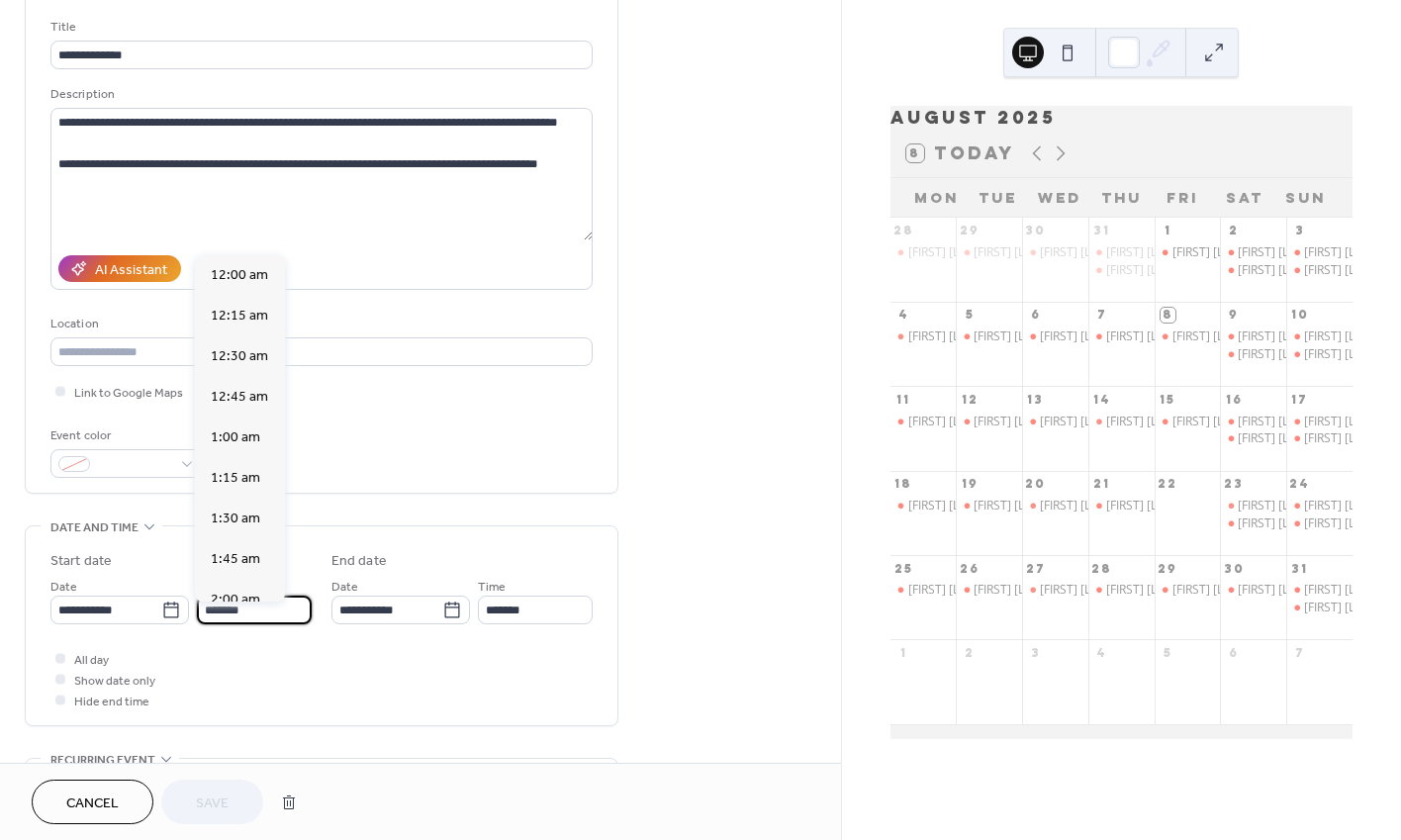 scroll, scrollTop: 2826, scrollLeft: 0, axis: vertical 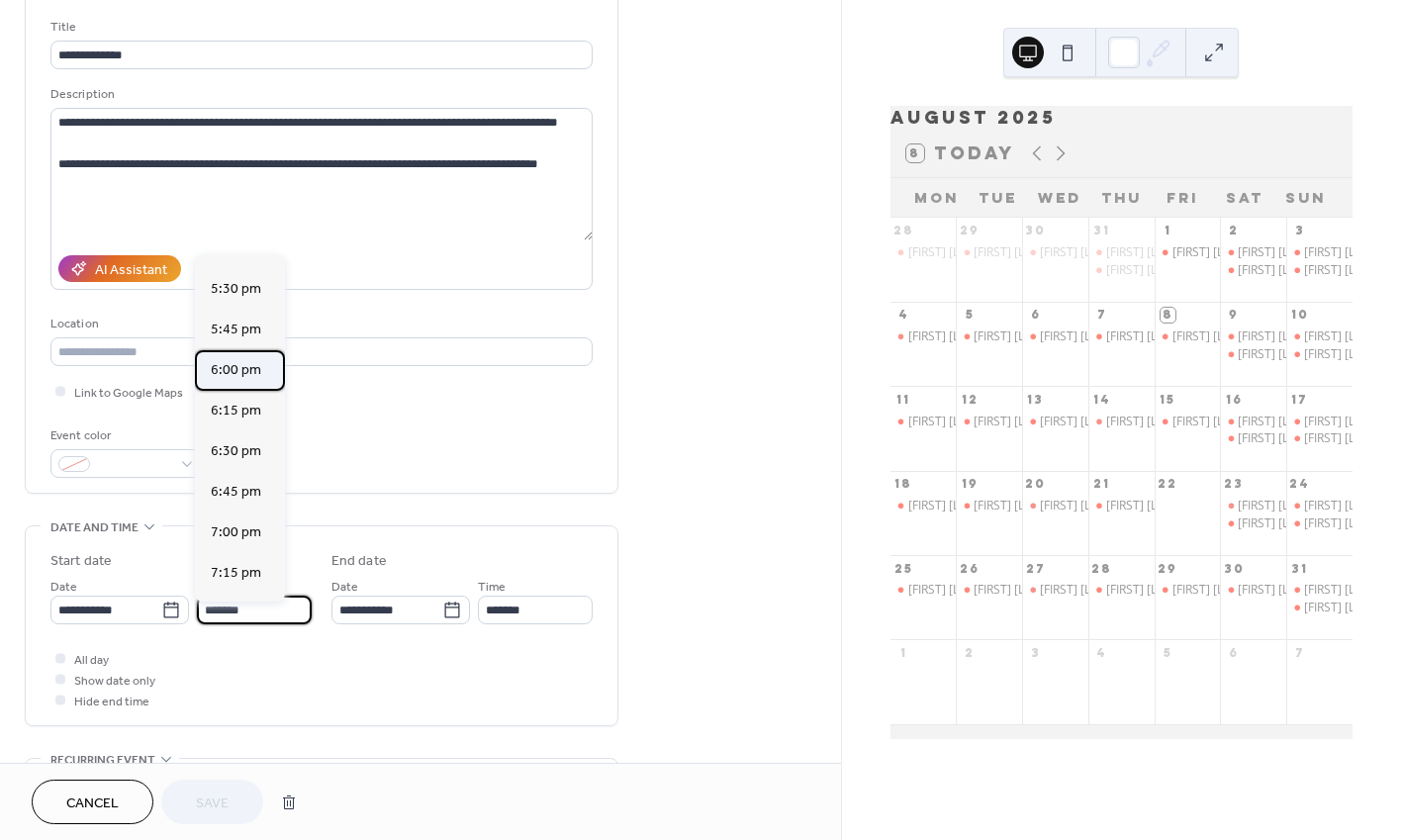 click on "6:00 pm" at bounding box center [235, 370] 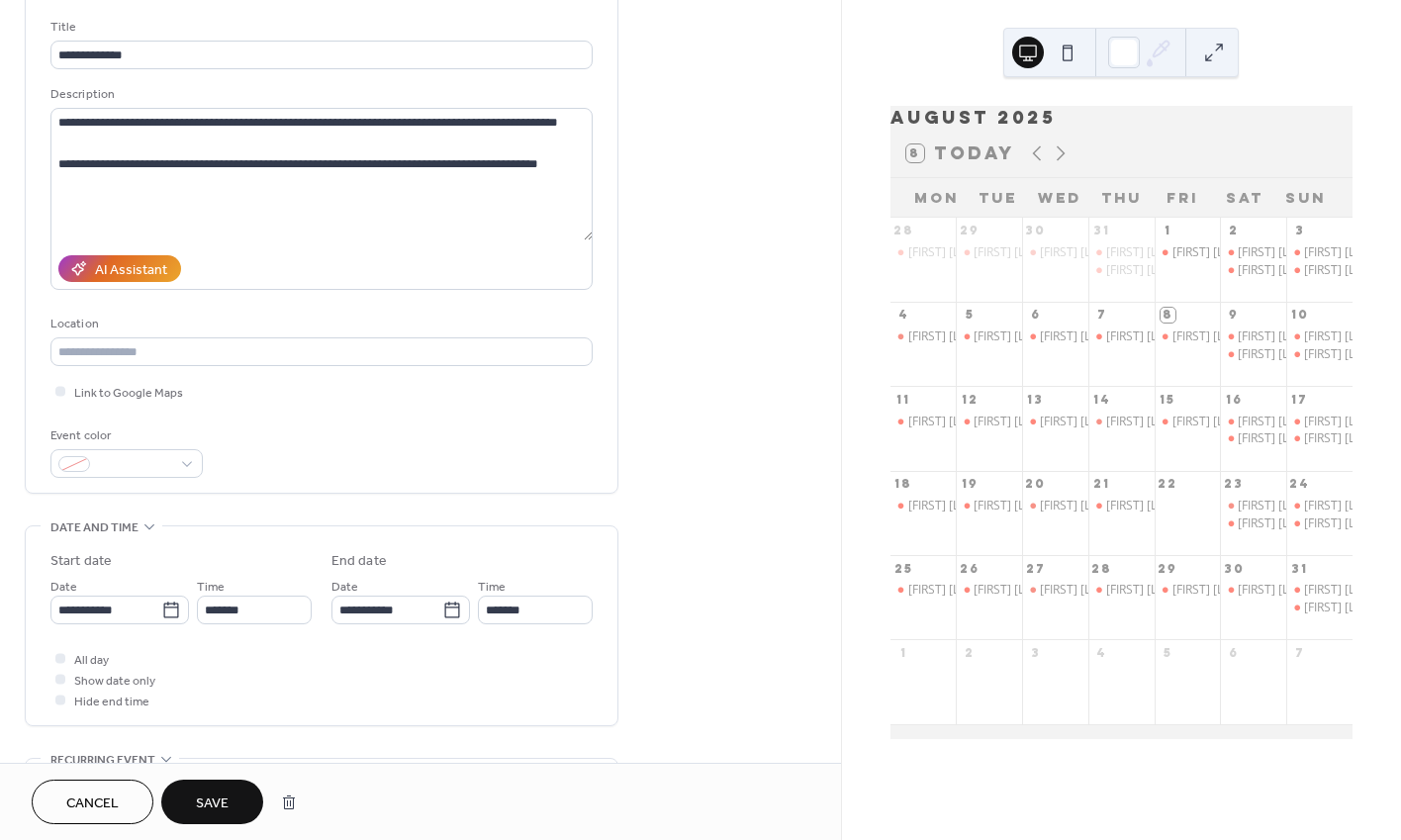 type on "*******" 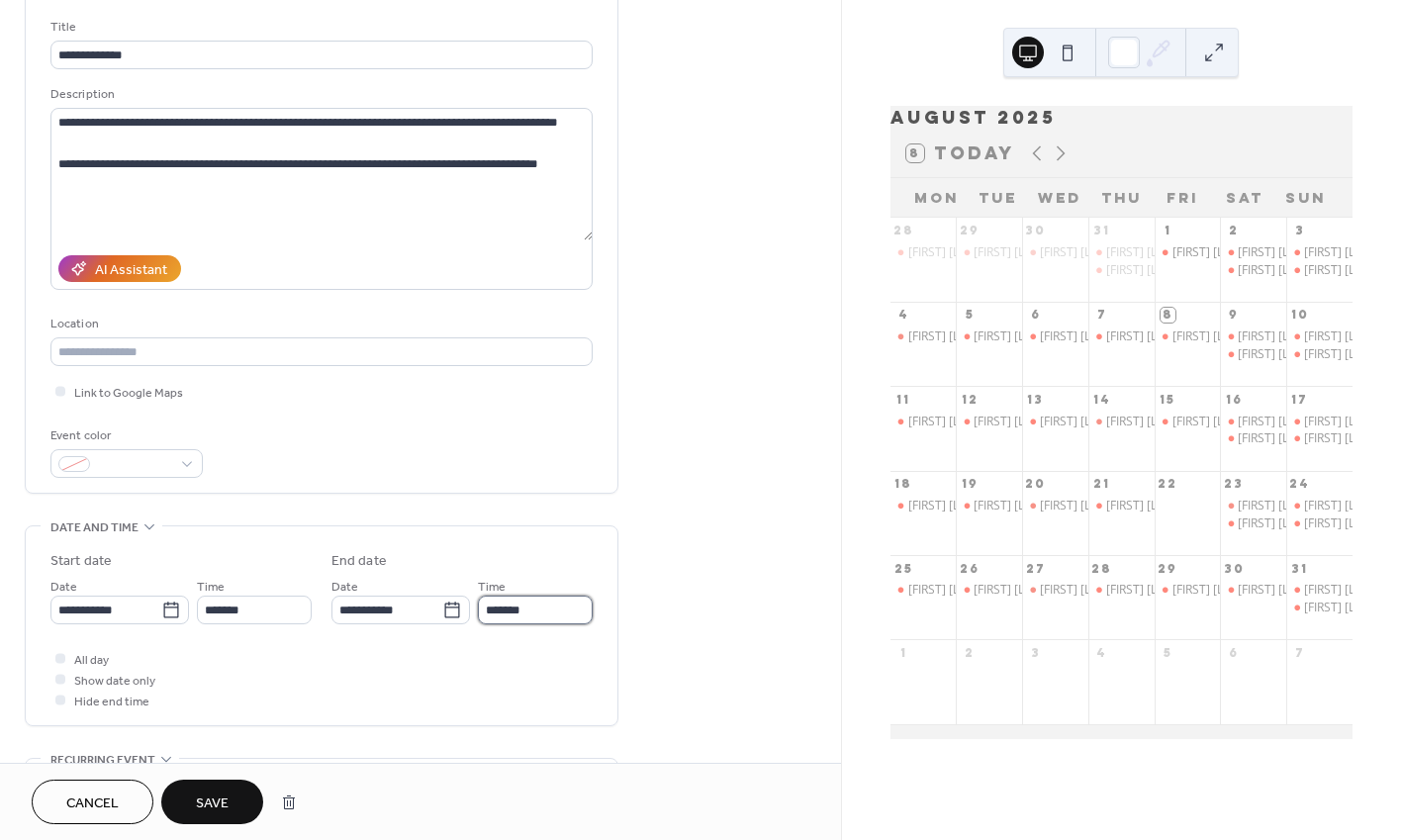 click on "*******" at bounding box center [535, 609] 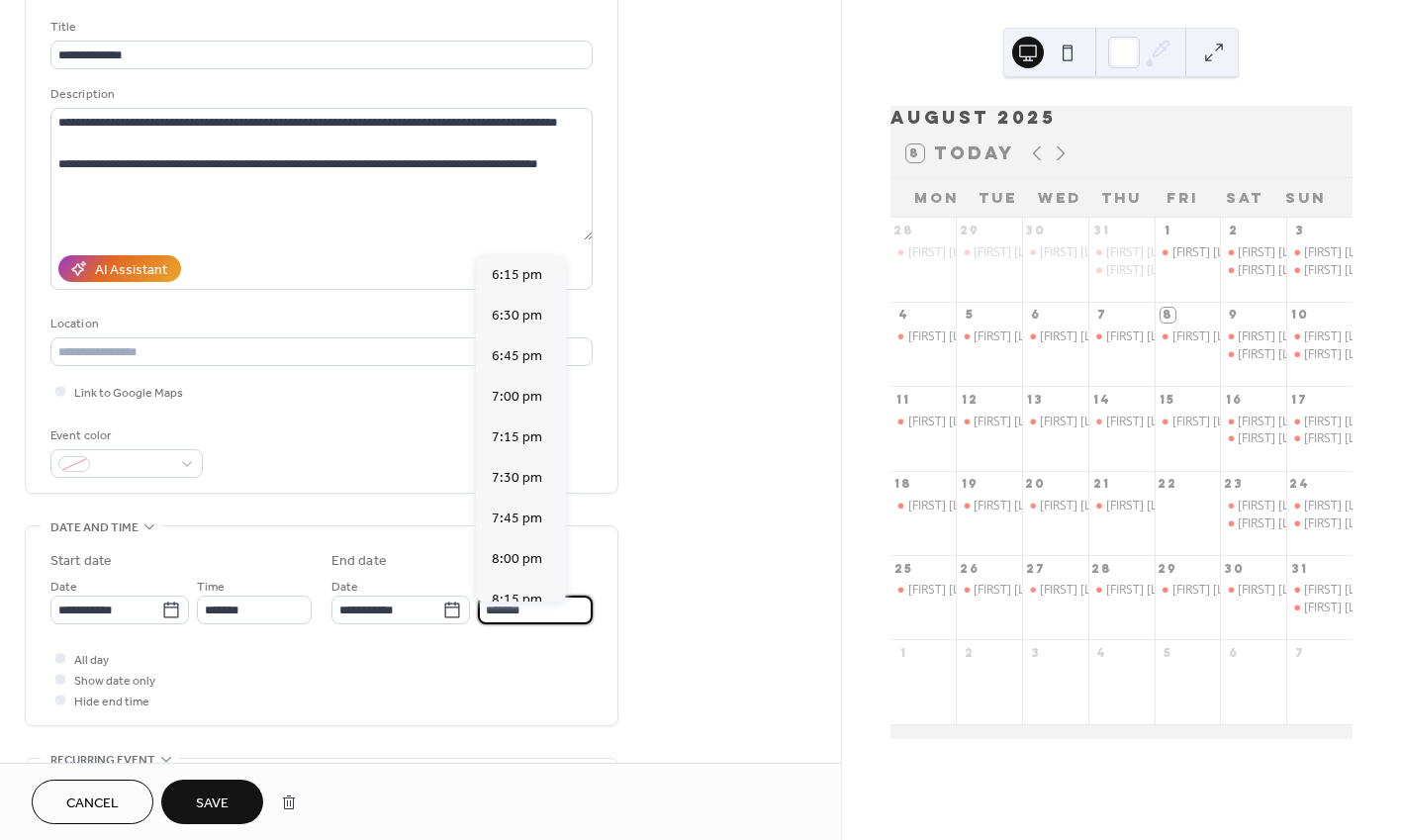 scroll, scrollTop: 457, scrollLeft: 0, axis: vertical 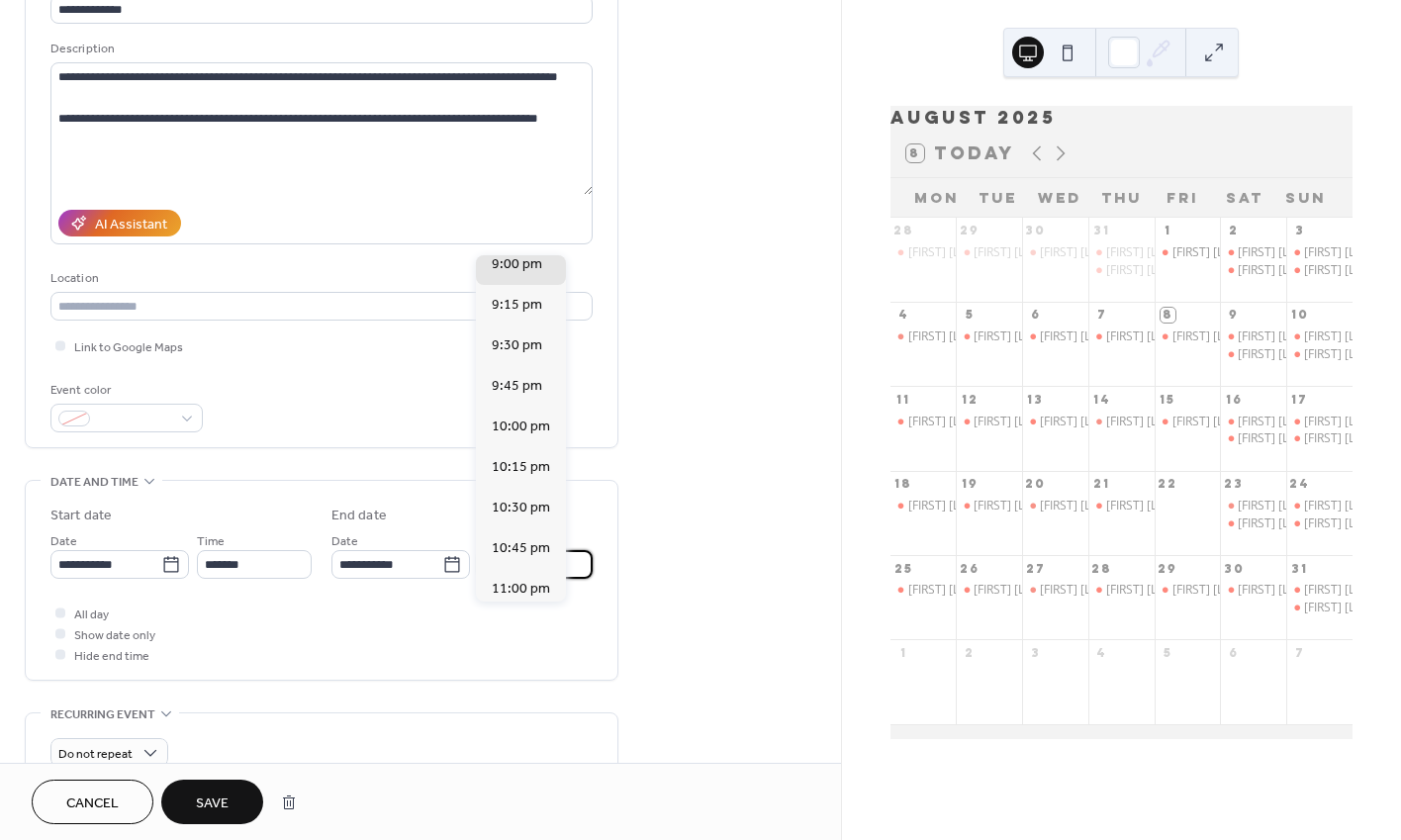 click on "Save" at bounding box center (212, 801) 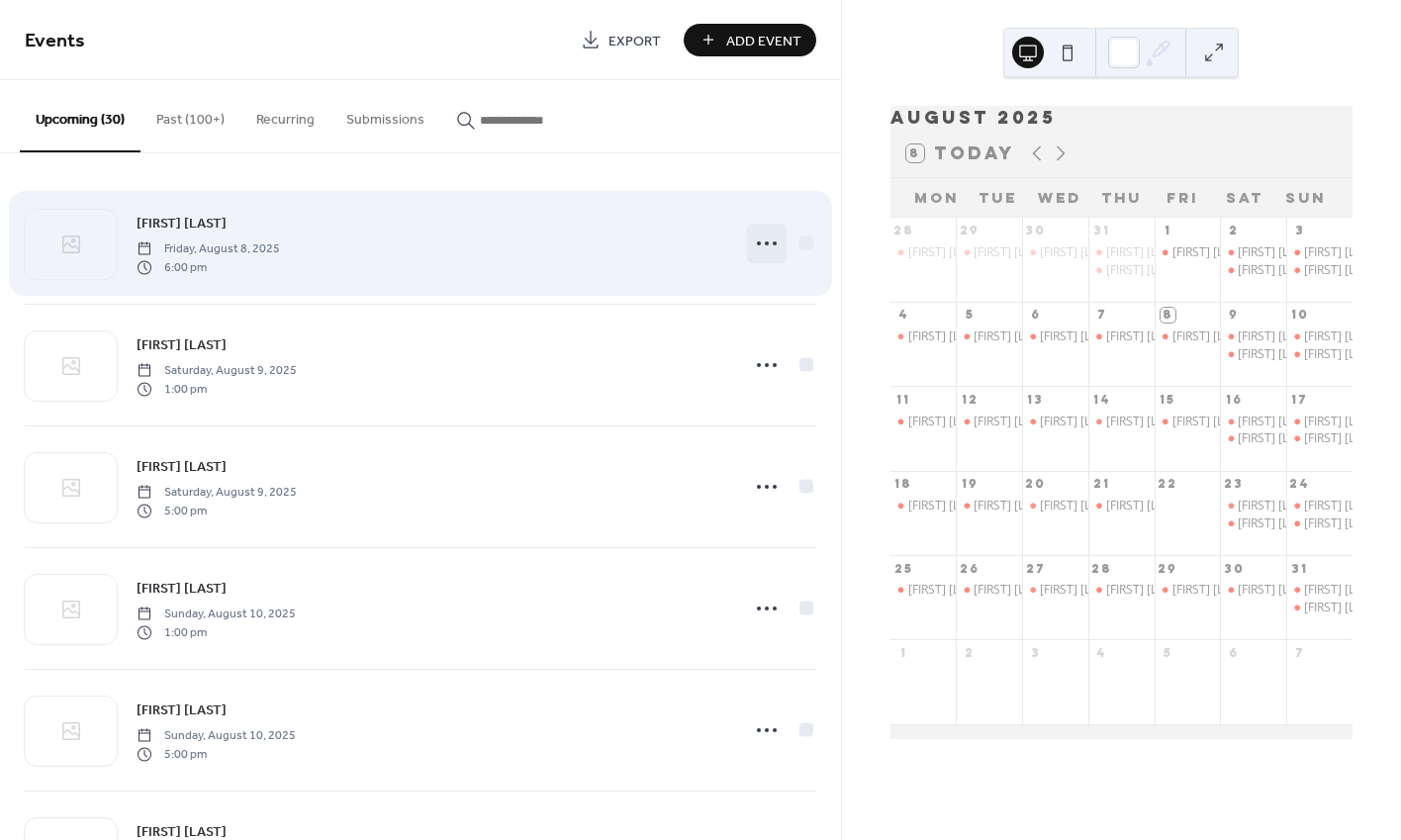 click 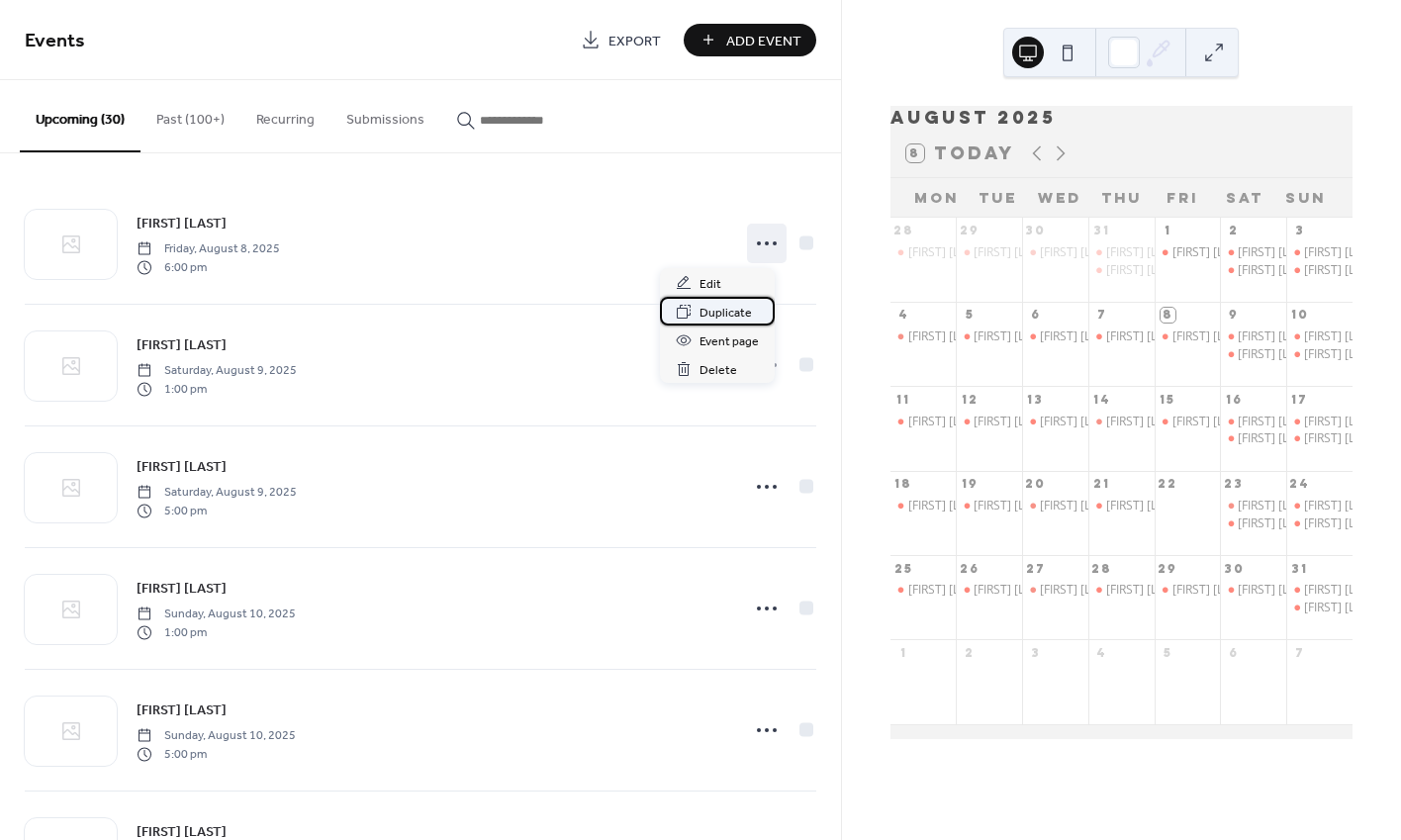 click on "Duplicate" at bounding box center [725, 313] 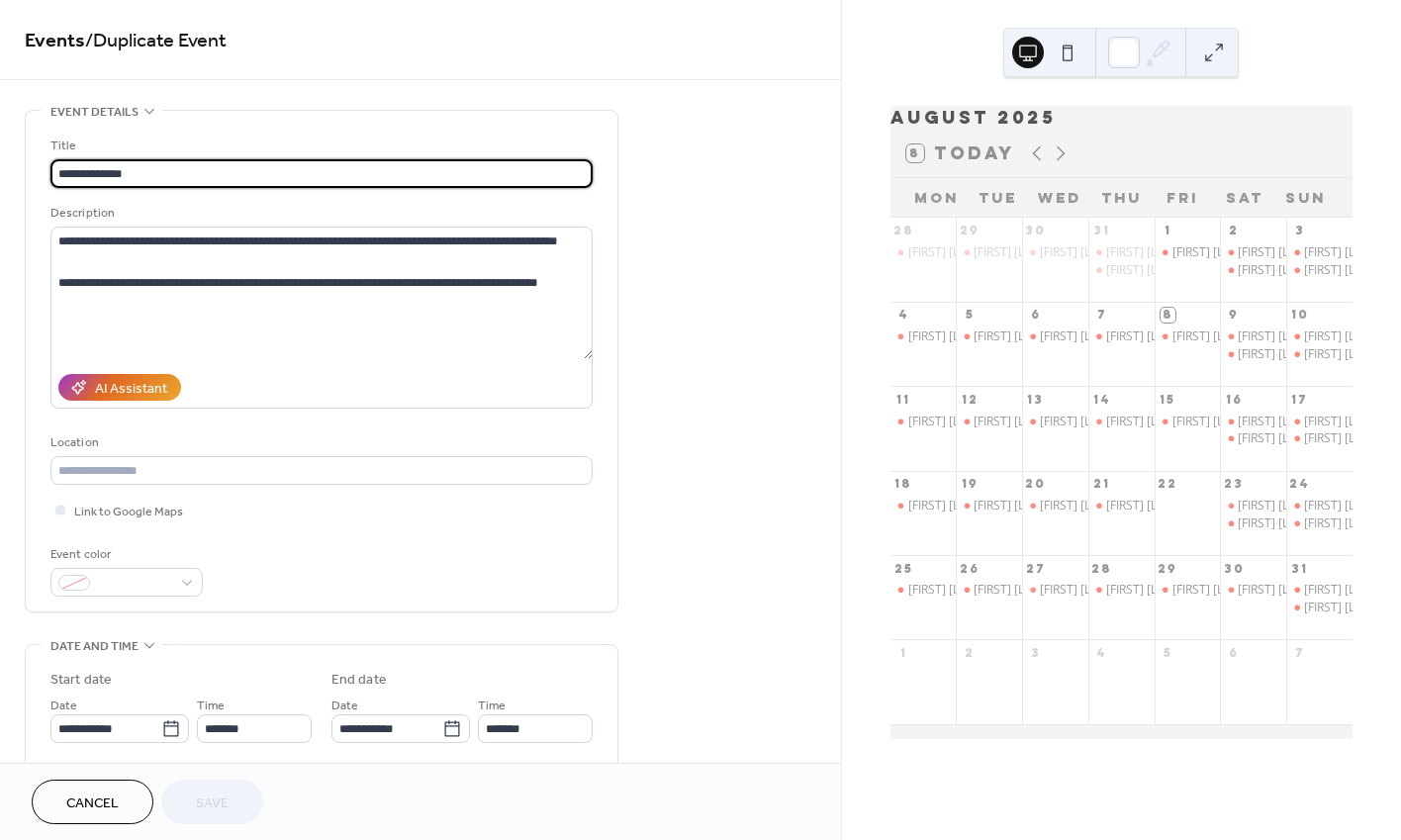 scroll, scrollTop: 80, scrollLeft: 0, axis: vertical 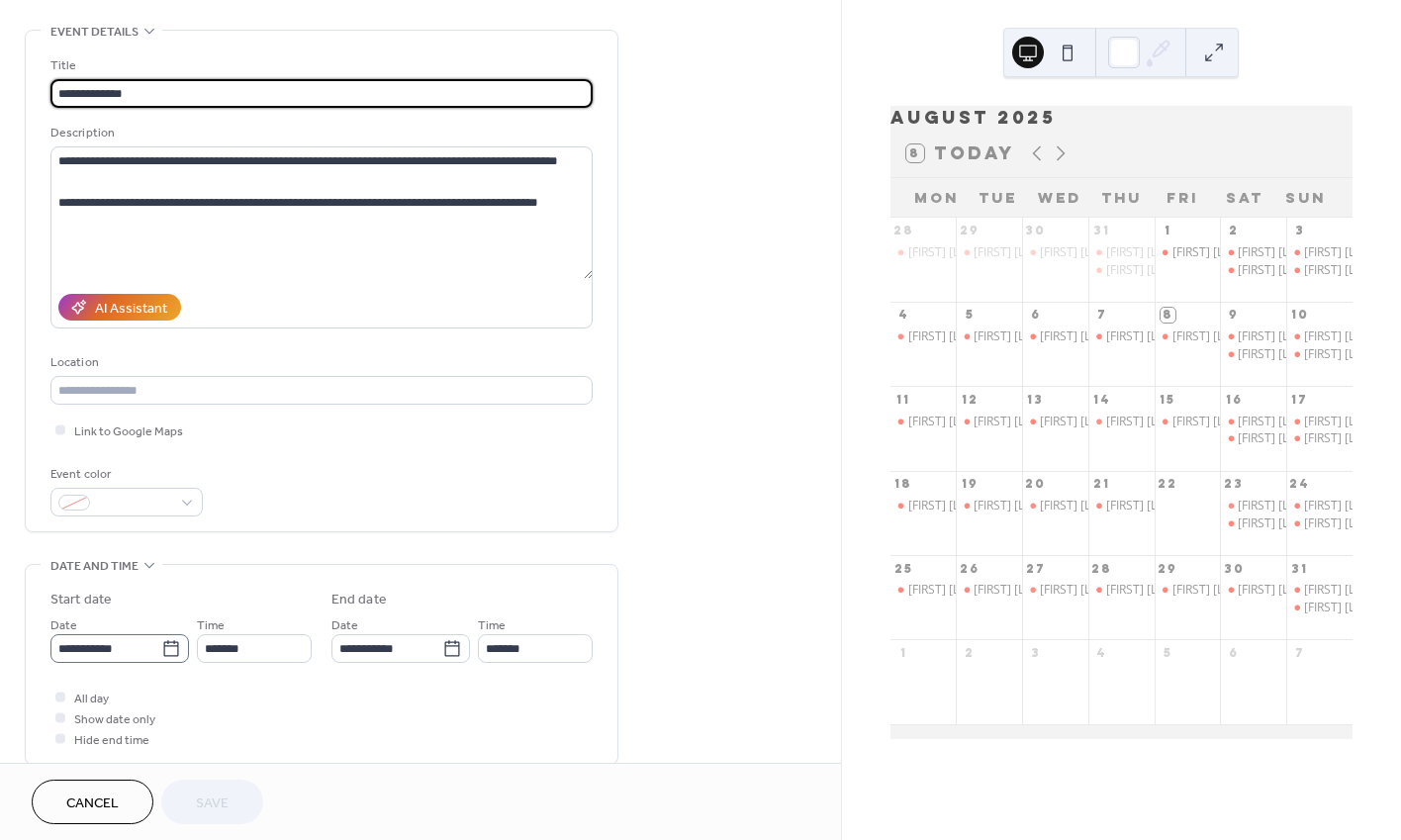 click 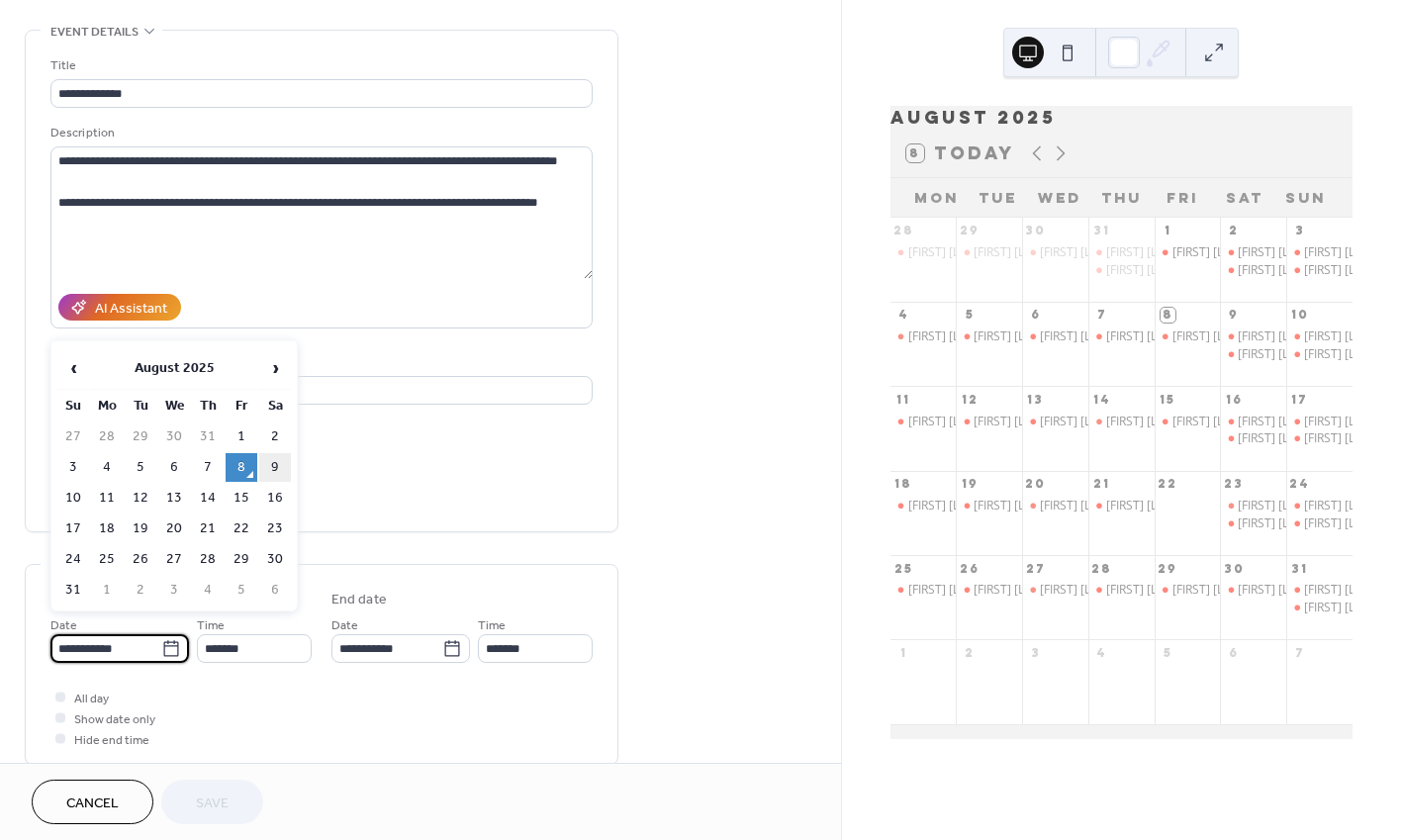 click on "9" at bounding box center (275, 467) 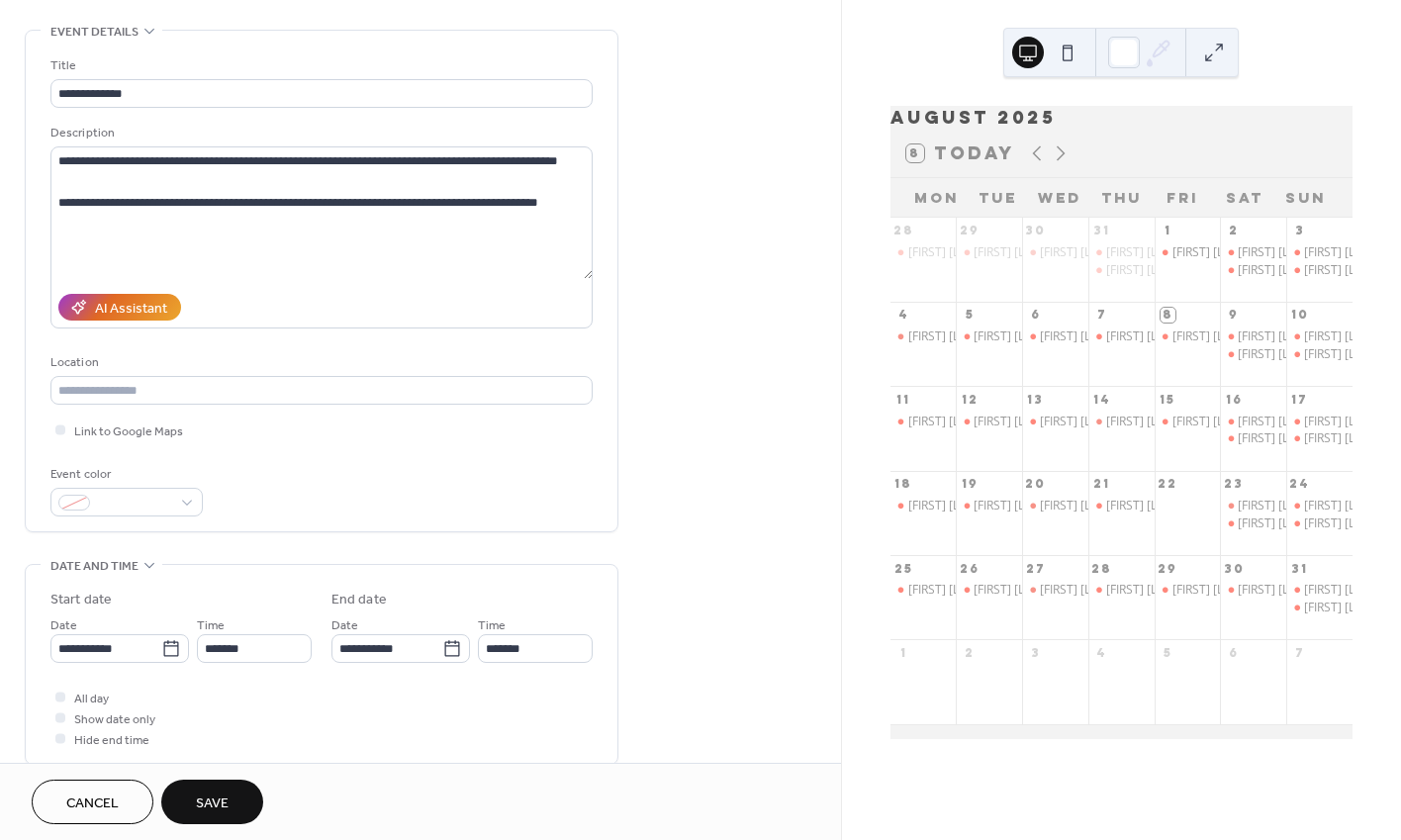 type on "**********" 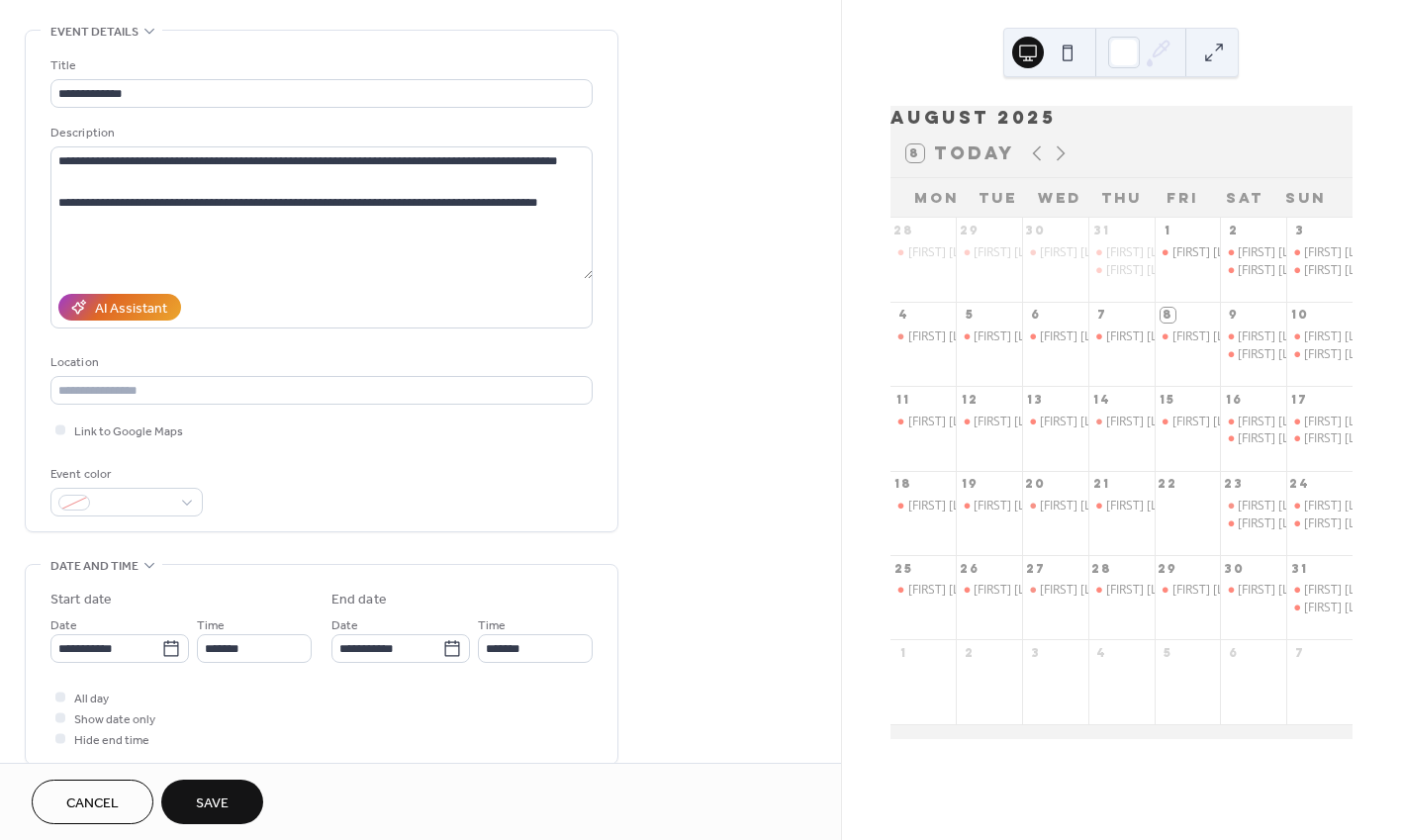 type on "**********" 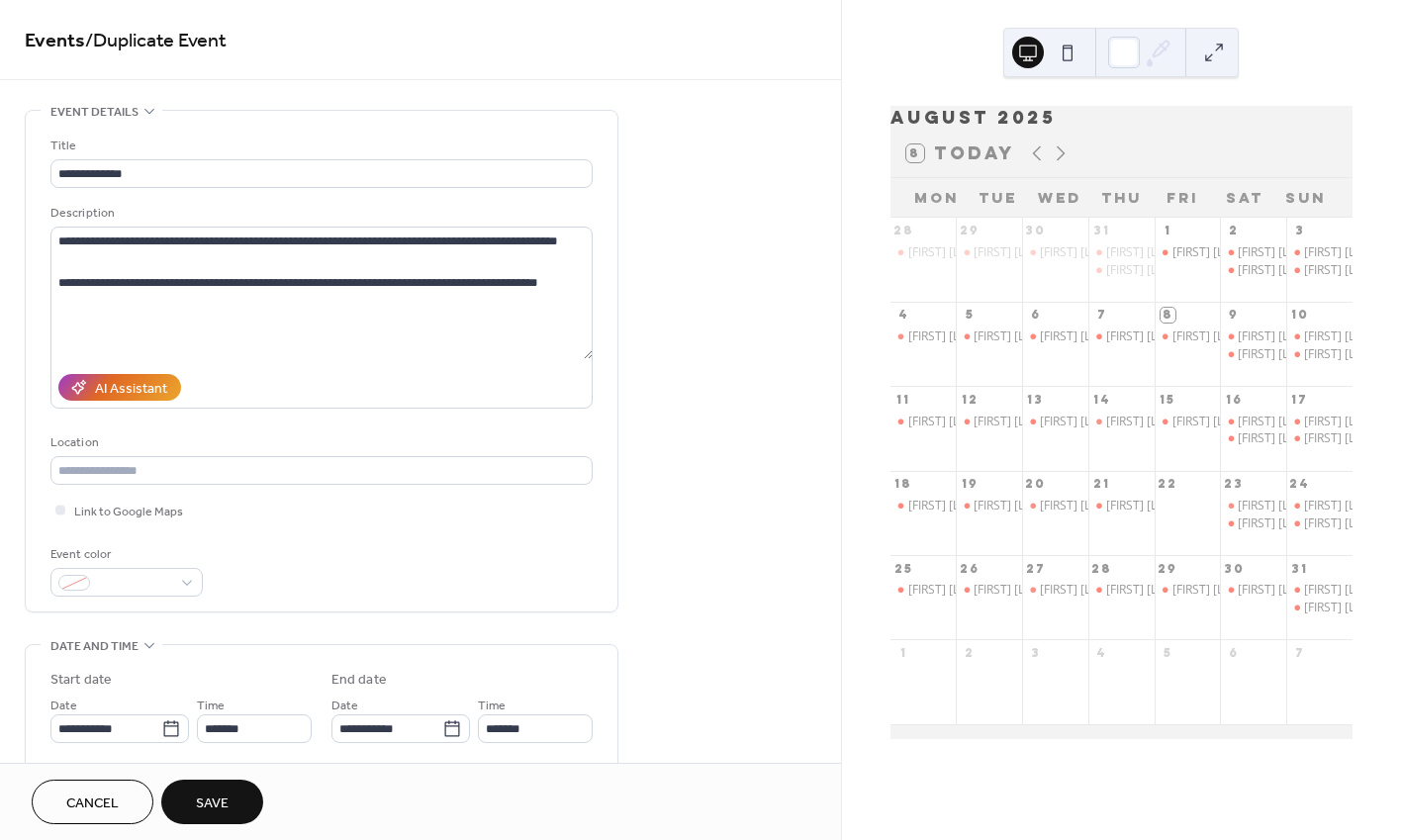 scroll, scrollTop: 0, scrollLeft: 0, axis: both 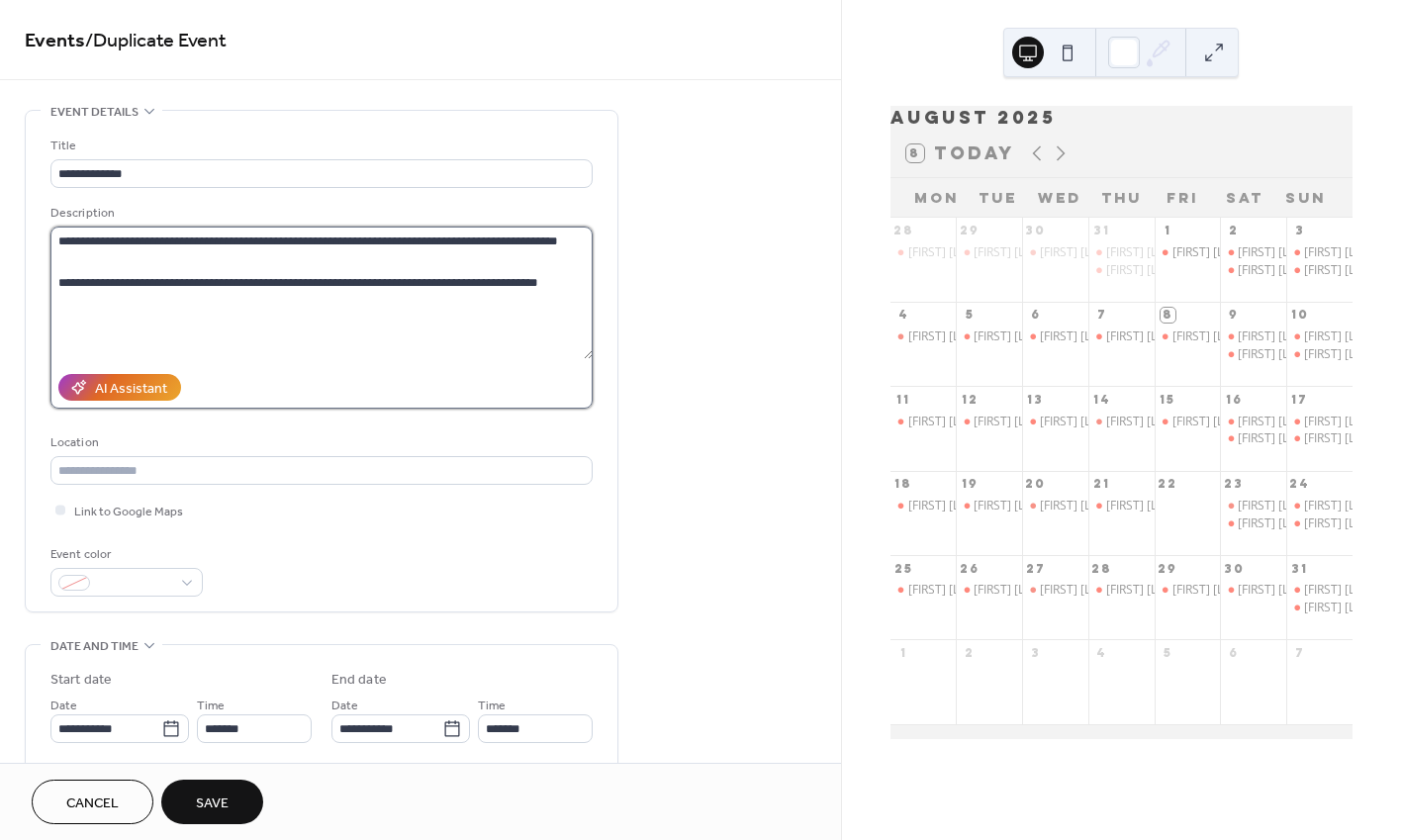 click on "**********" at bounding box center [322, 293] 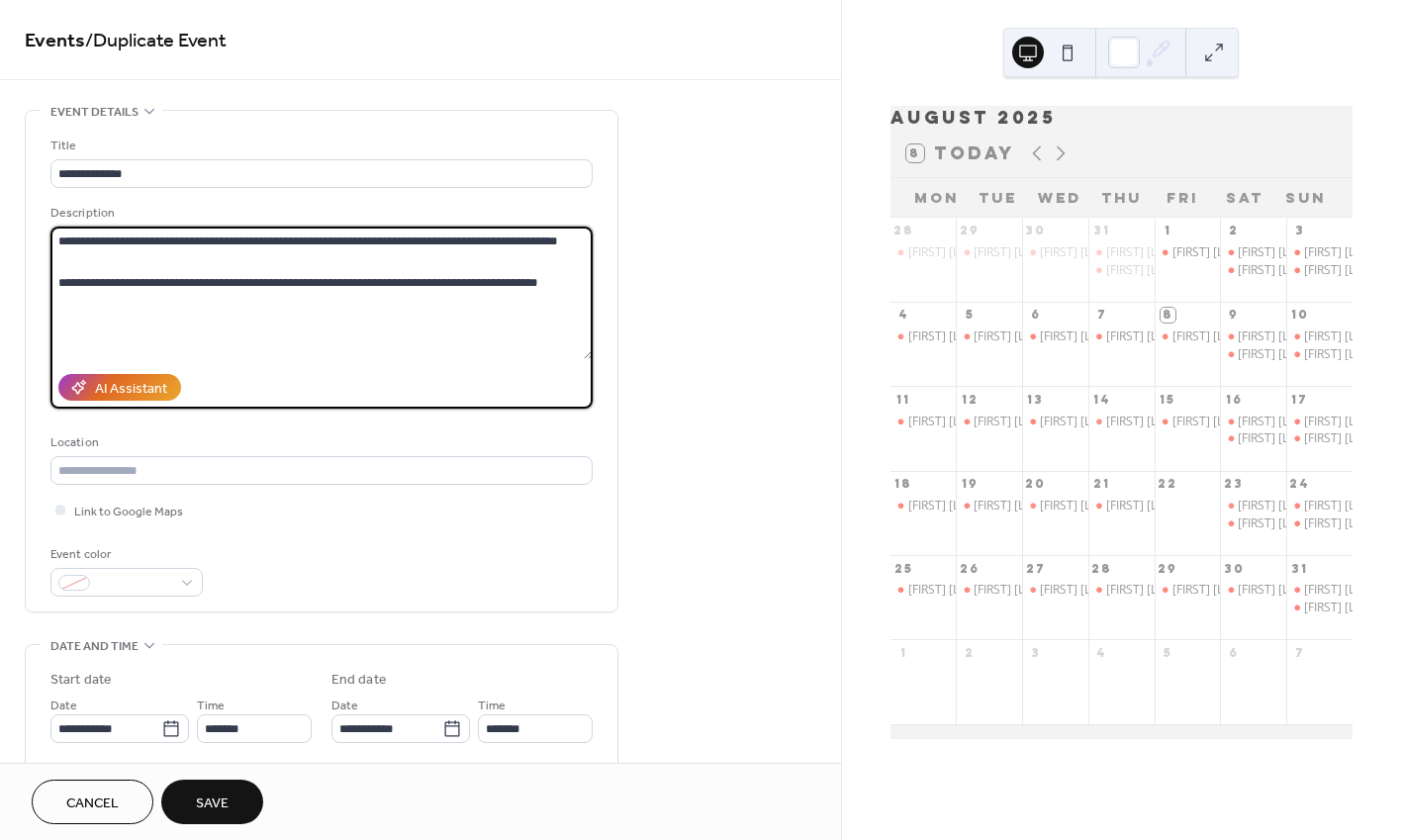 click on "**********" at bounding box center [322, 293] 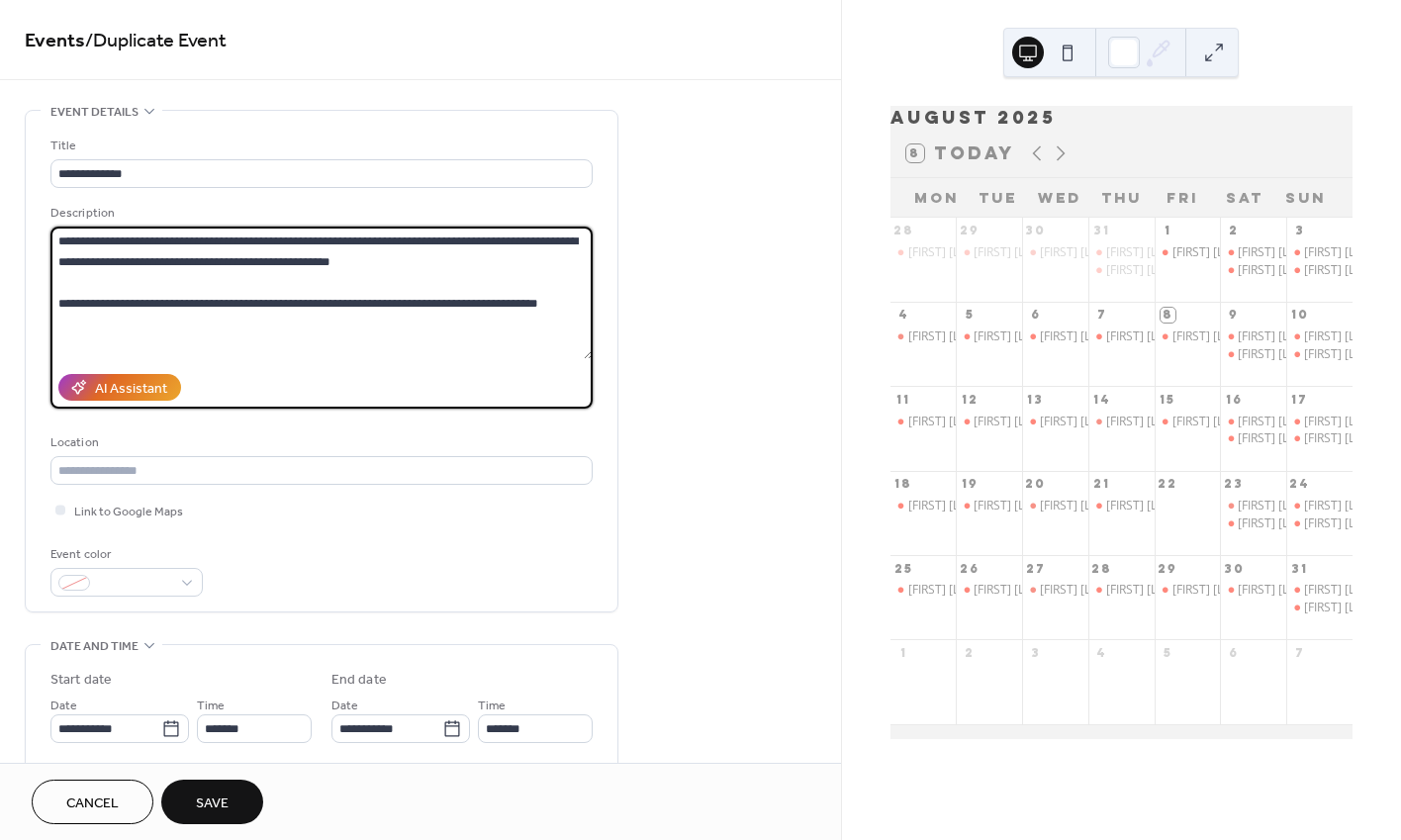click on "**********" at bounding box center (322, 293) 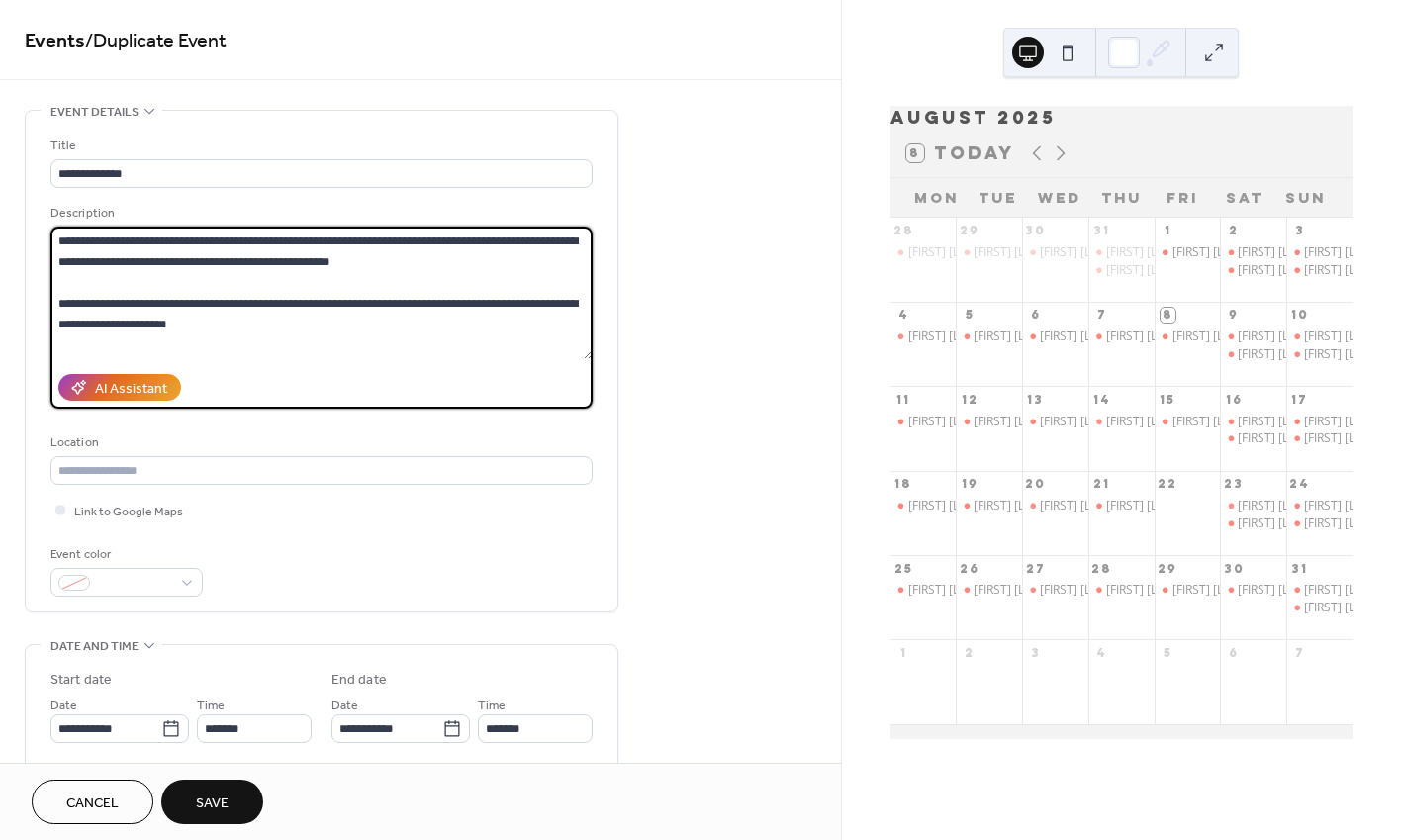 click on "**********" at bounding box center [322, 293] 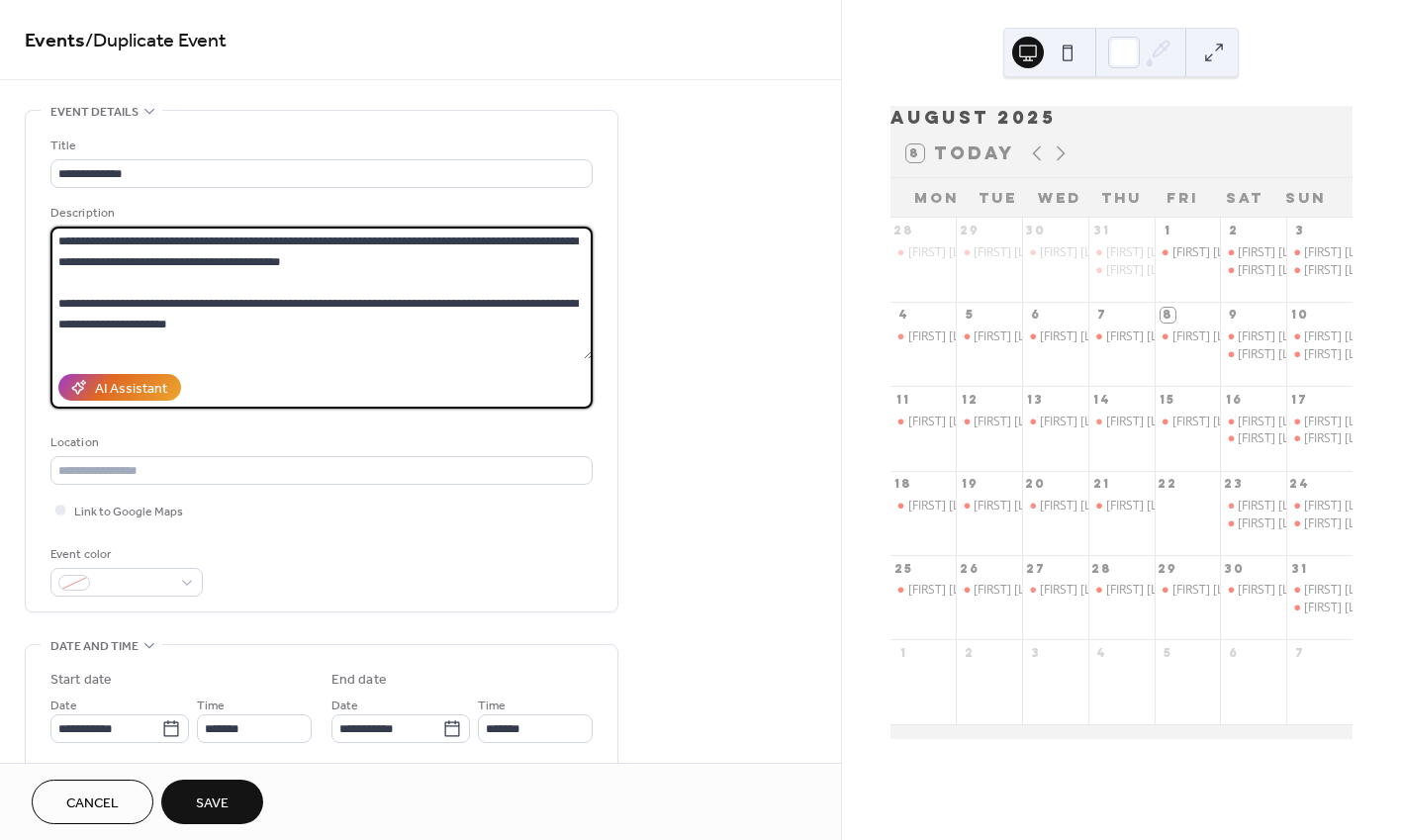 click on "**********" at bounding box center [322, 293] 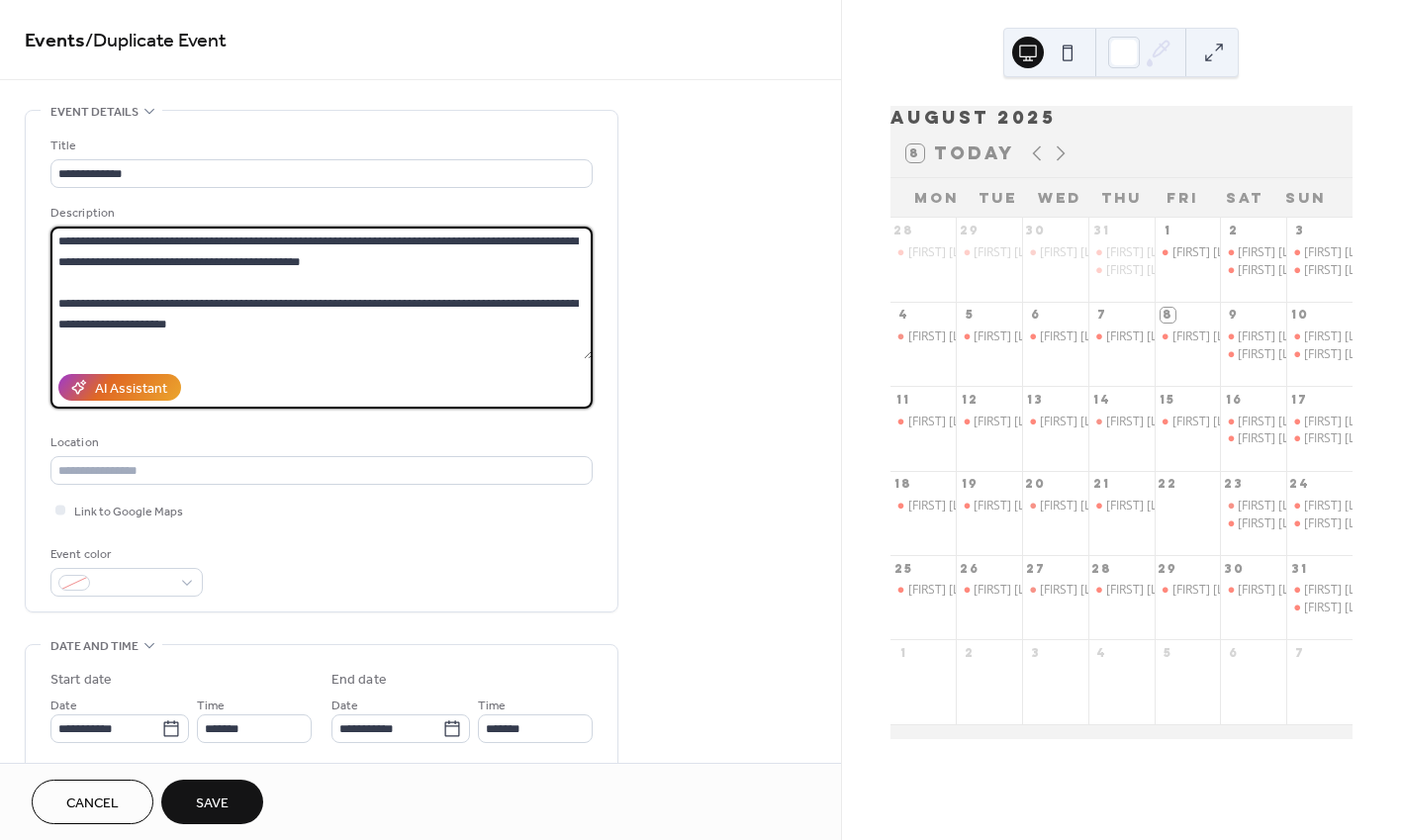 click on "**********" at bounding box center [322, 293] 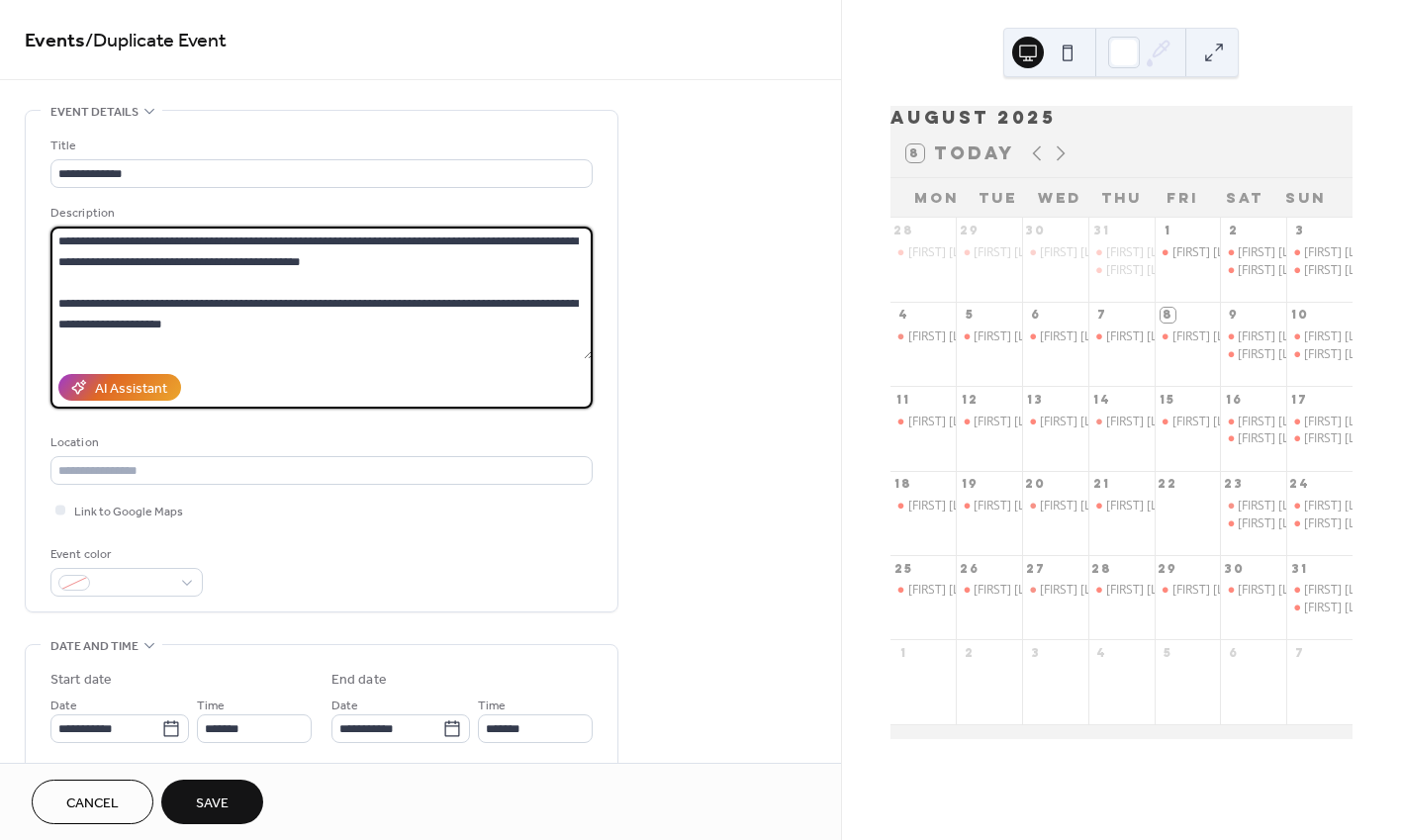 click on "**********" at bounding box center (322, 293) 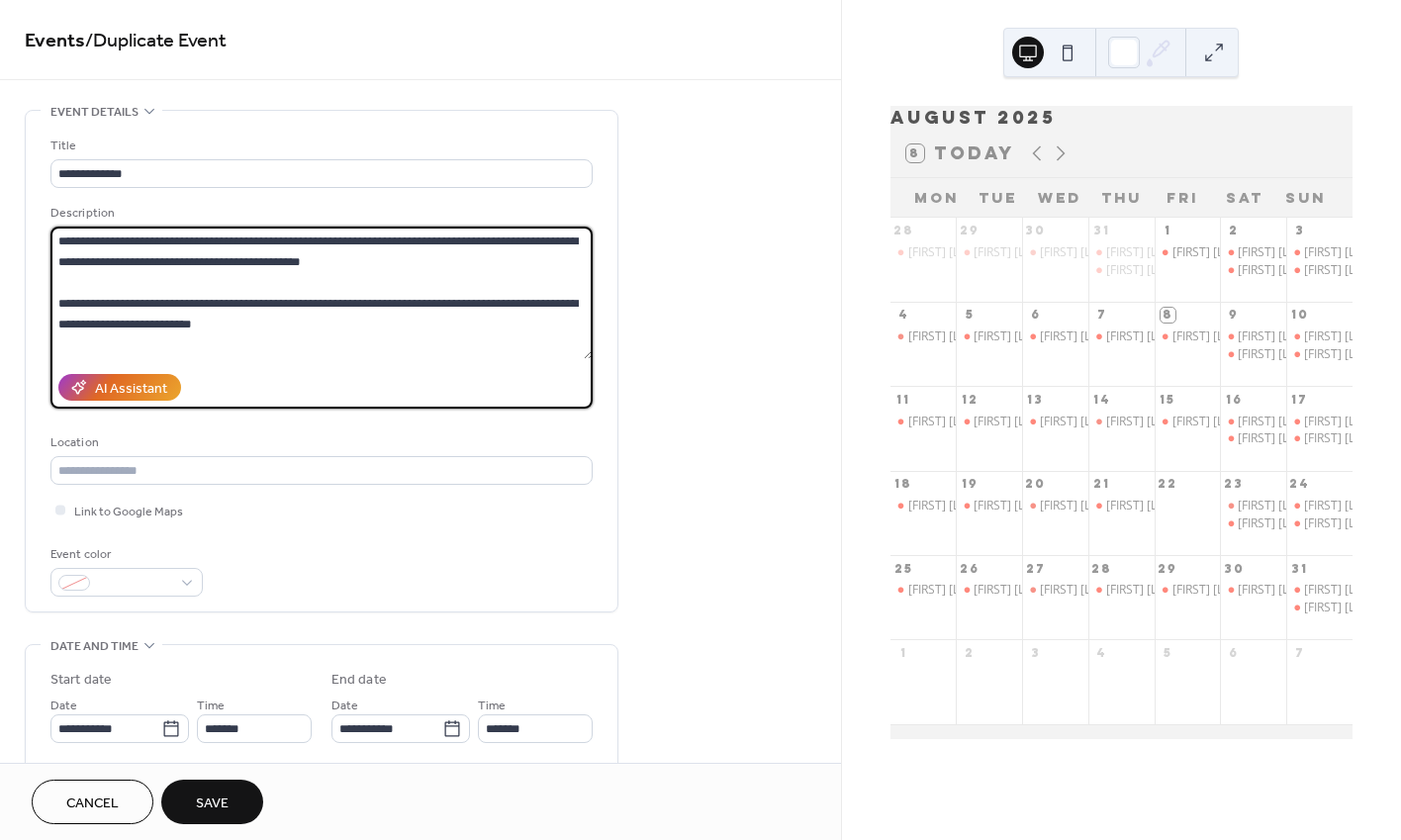 click on "**********" at bounding box center (322, 293) 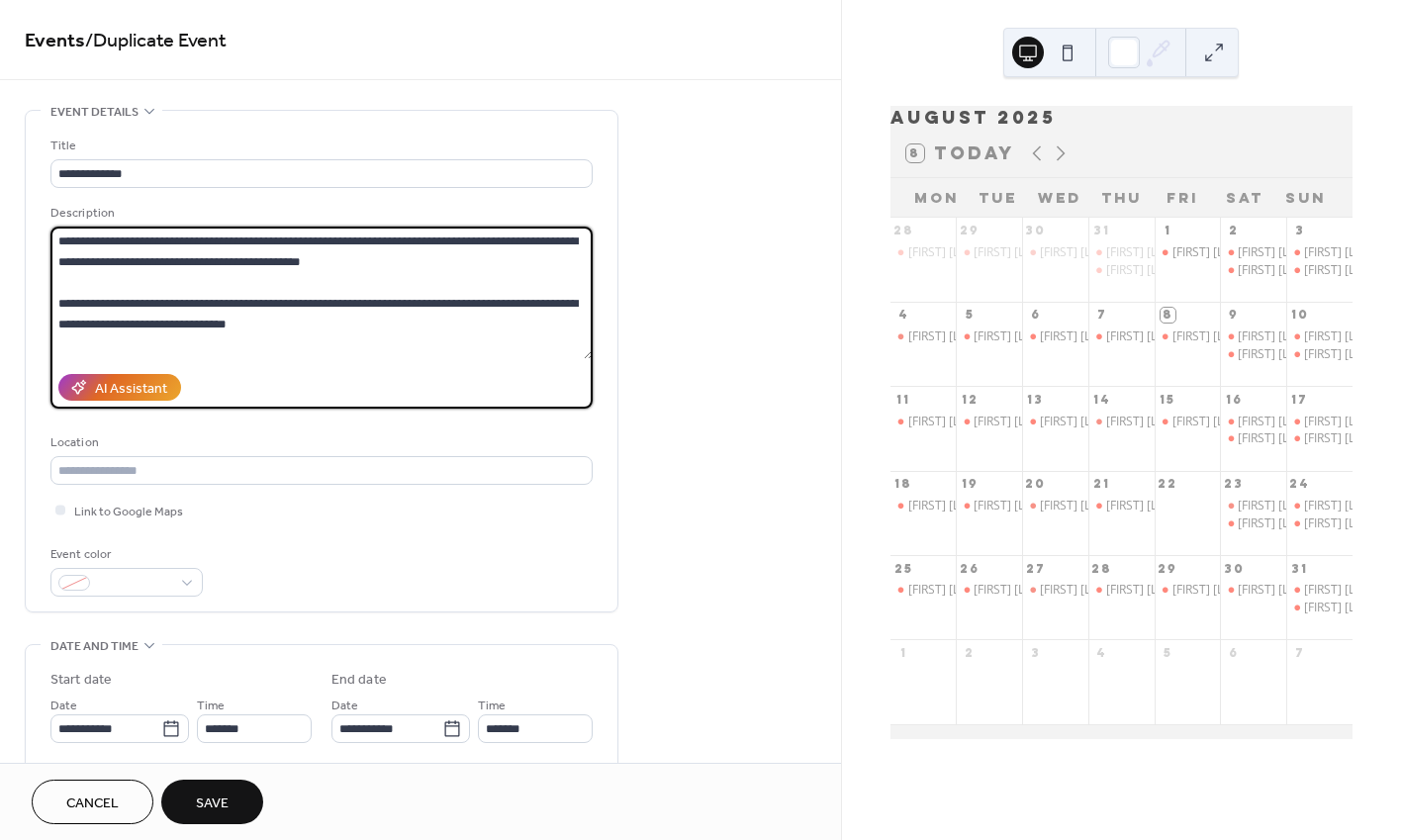 type on "**********" 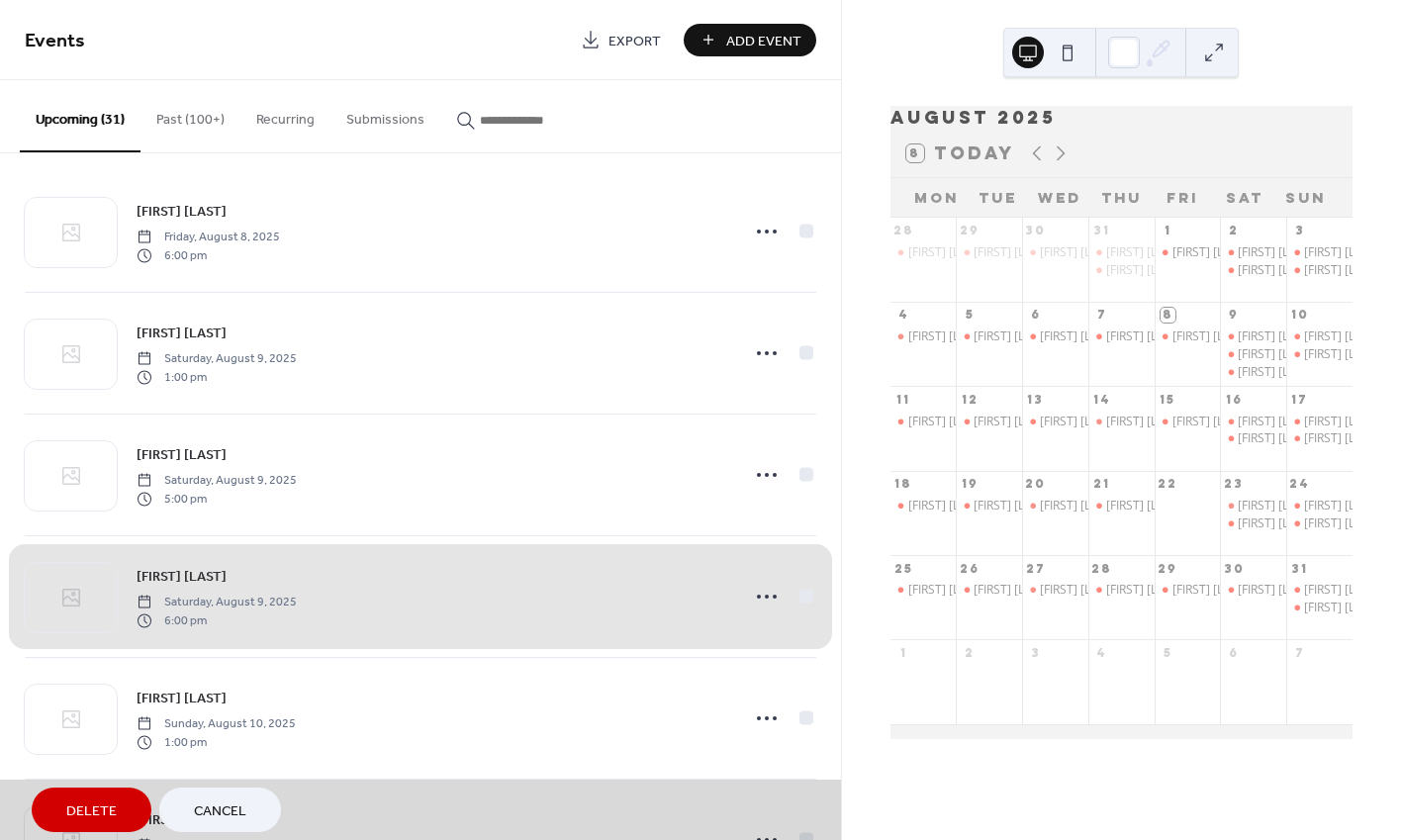 scroll, scrollTop: 19, scrollLeft: 0, axis: vertical 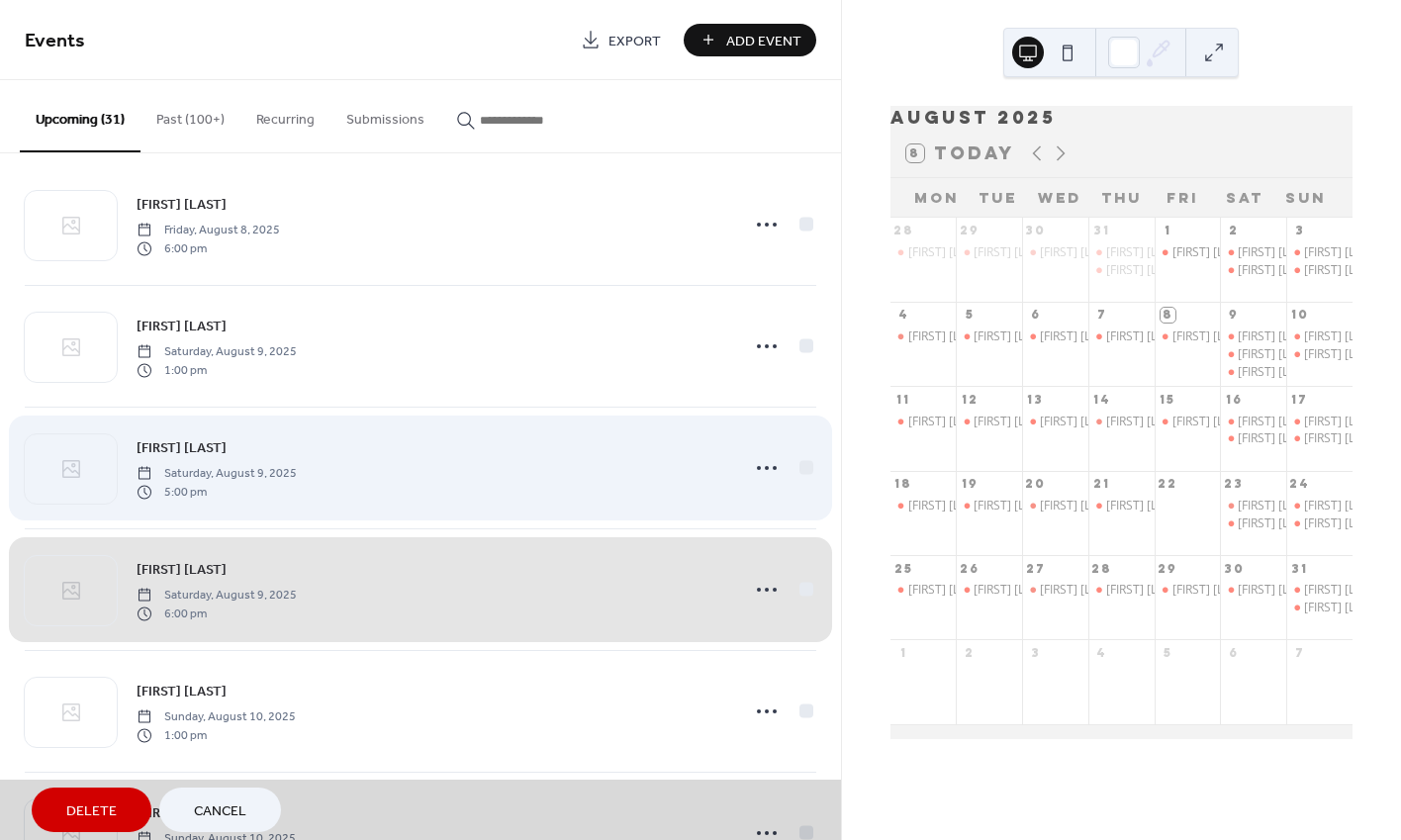 click on "[FIRST] [LAST] [DAY], [MONTH] [NUMBER], [YEAR] [NUMBER] [AM/PM]" at bounding box center (420, 468) 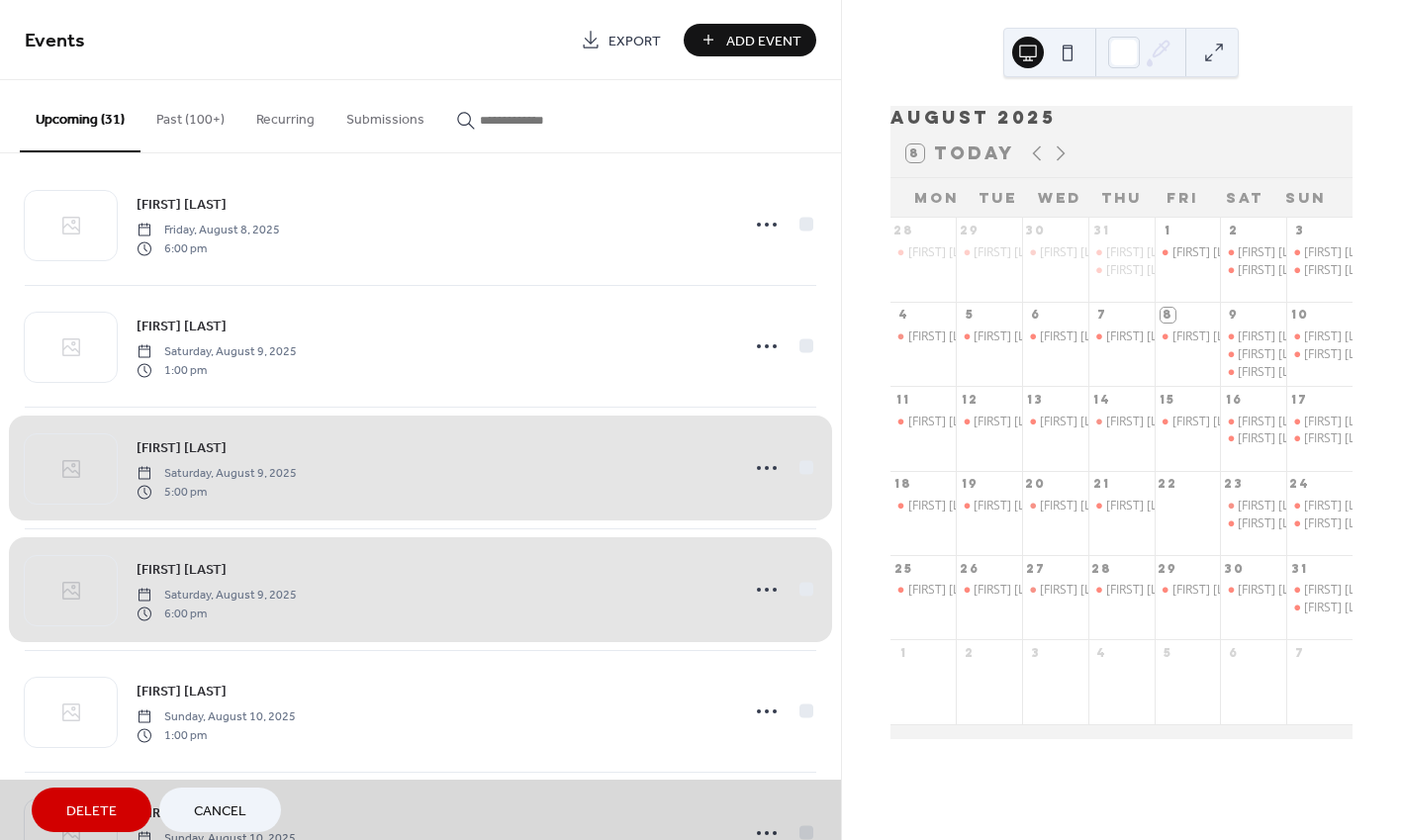 click on "[FIRST] [LAST] [DAY], [MONTH] [NUMBER], [YEAR] [NUMBER] [AM/PM]" at bounding box center [420, 590] 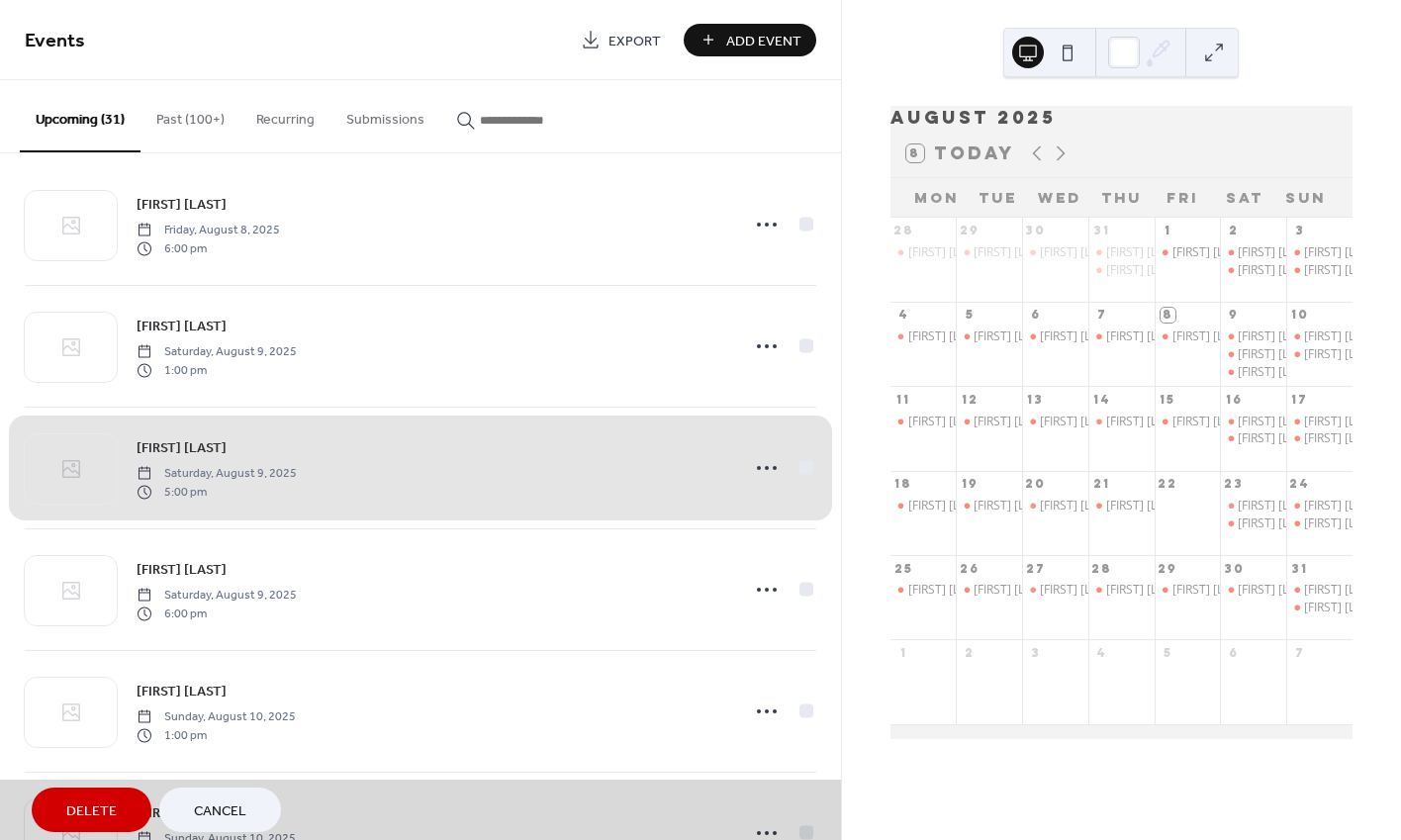 click on "[FIRST] [LAST] [DAY], [MONTH] [NUMBER], [YEAR] [NUMBER] [AM/PM]" at bounding box center [420, 468] 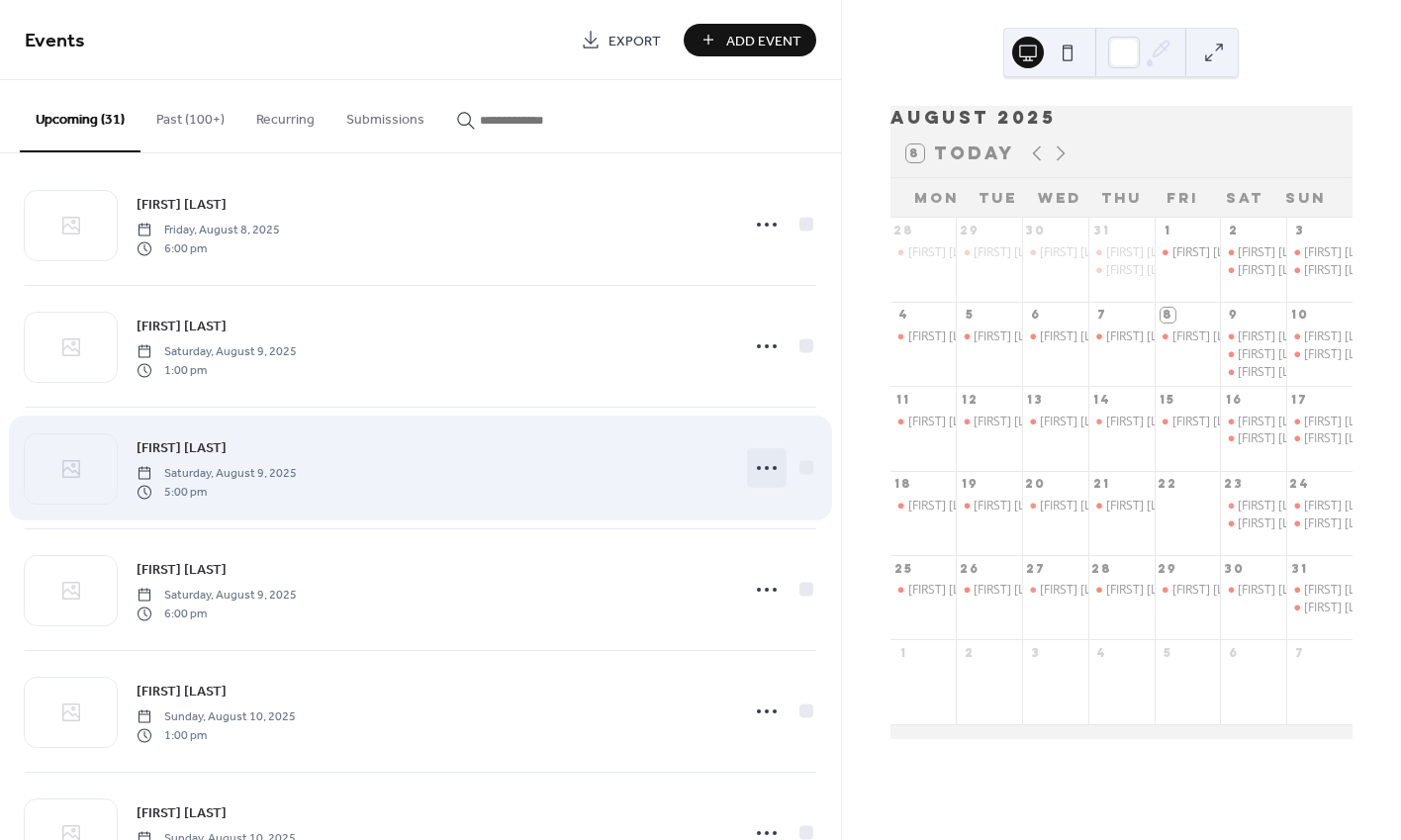click 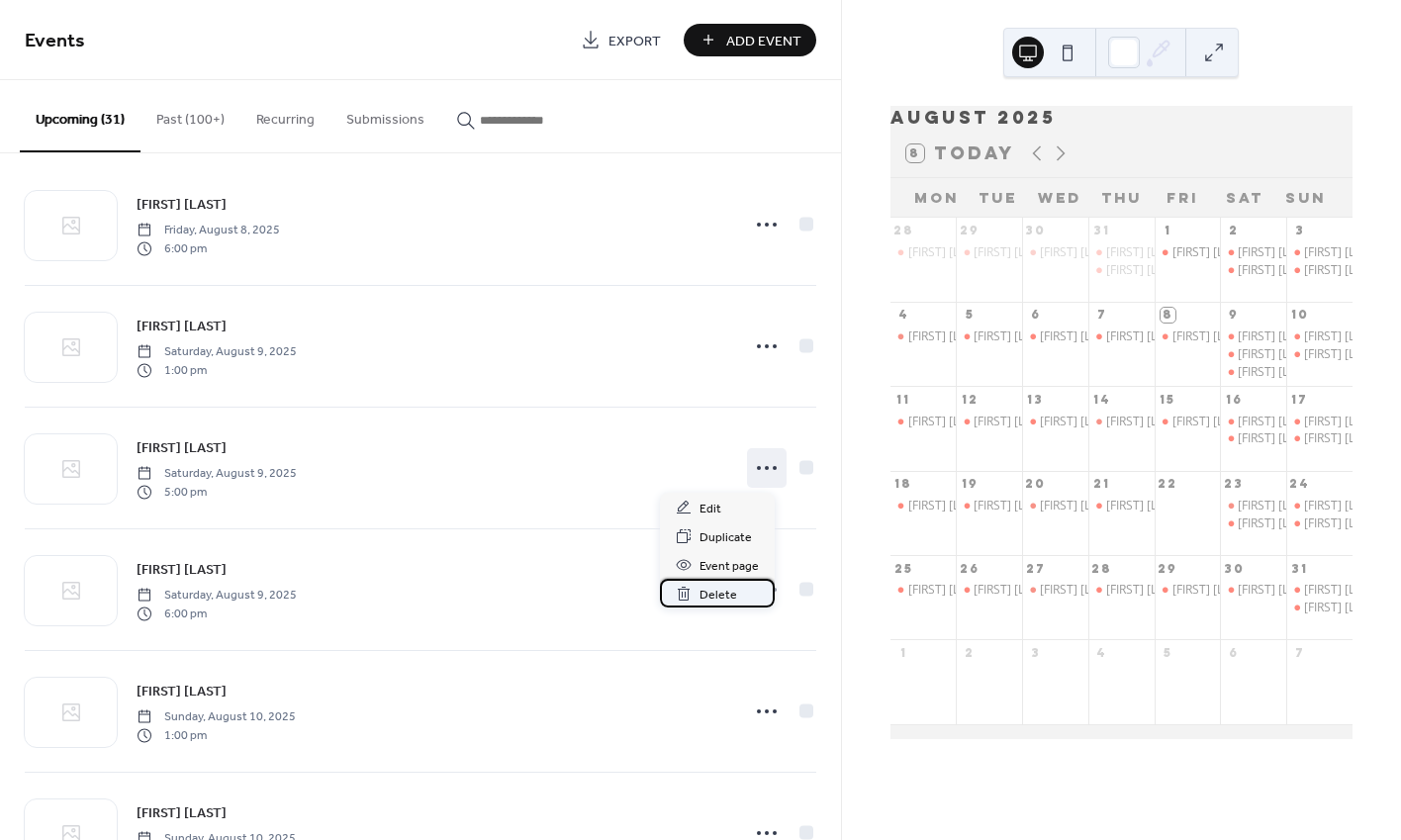 click on "Delete" at bounding box center (718, 595) 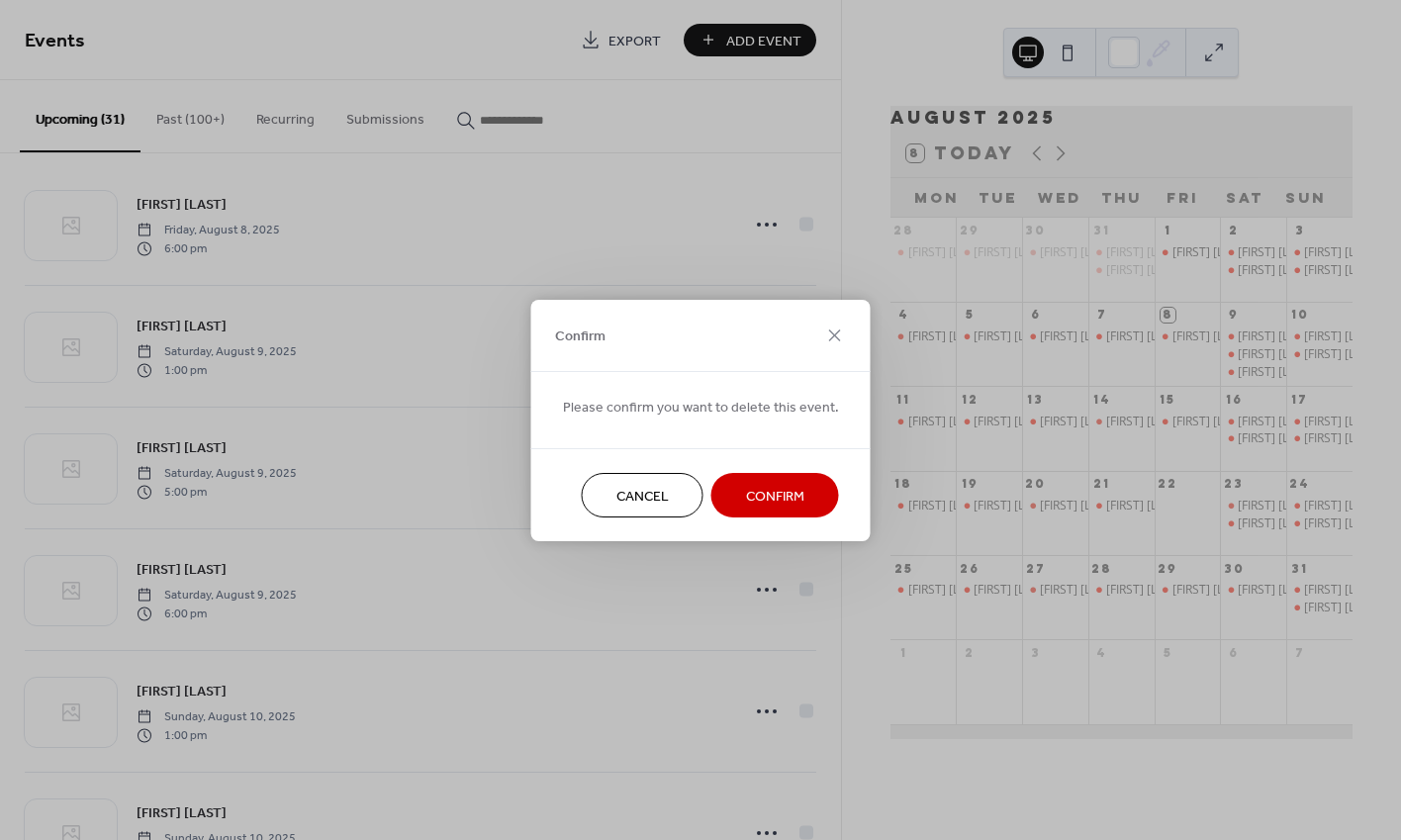 click on "Confirm" at bounding box center [775, 496] 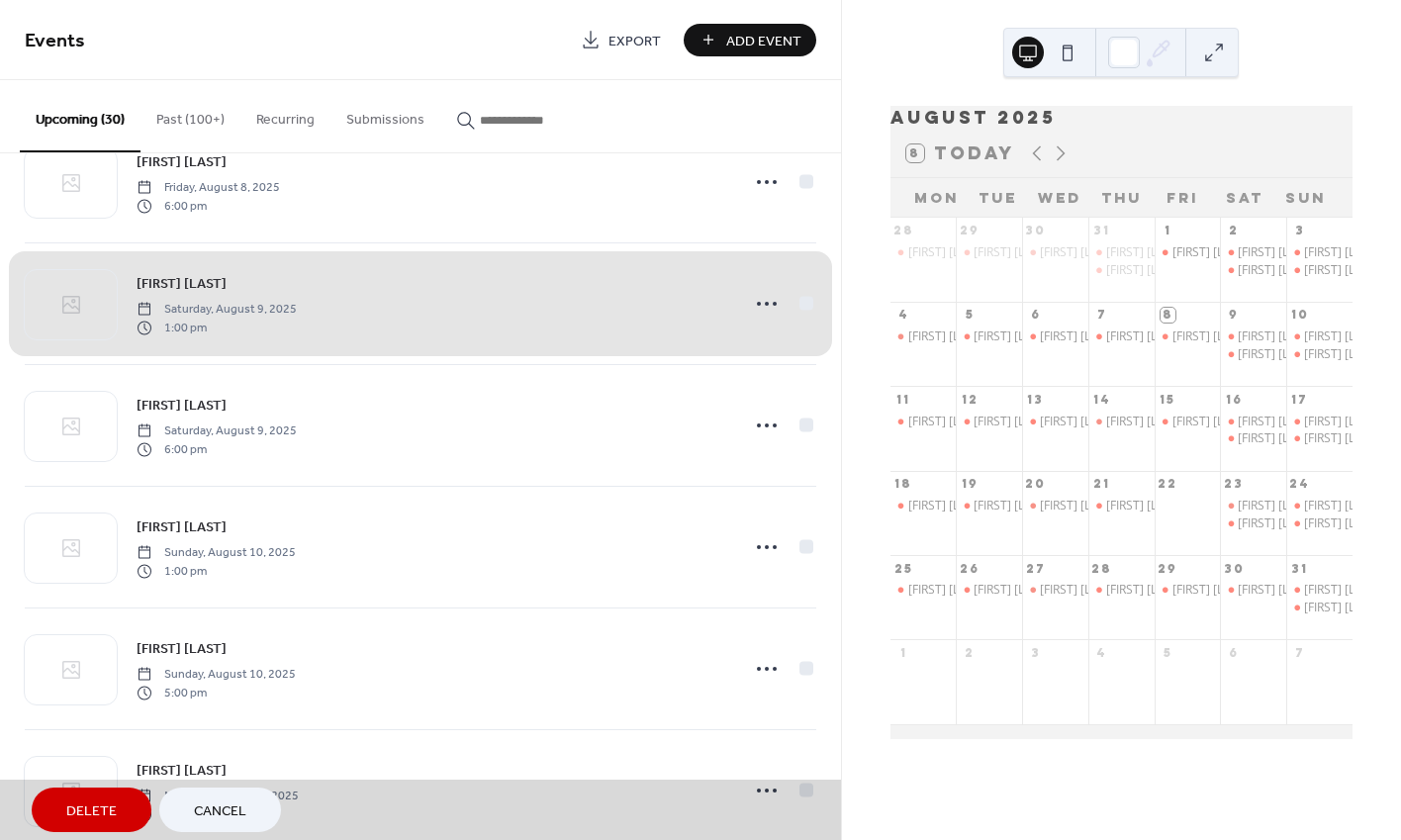 scroll, scrollTop: 69, scrollLeft: 0, axis: vertical 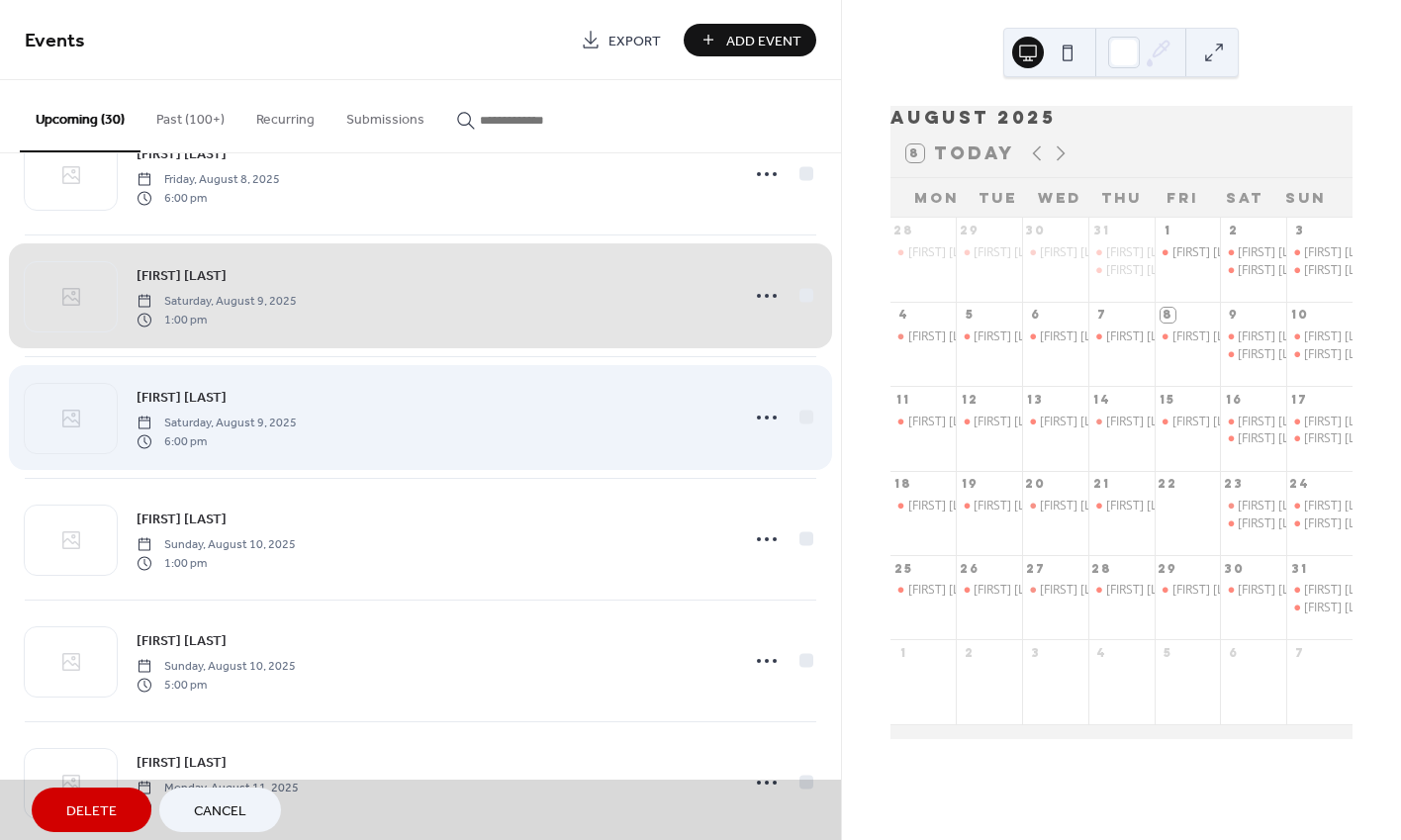 click on "[FIRST] [LAST] [DAY], [MONTH] [NUMBER], [YEAR] [NUMBER] [AM/PM]" at bounding box center [420, 418] 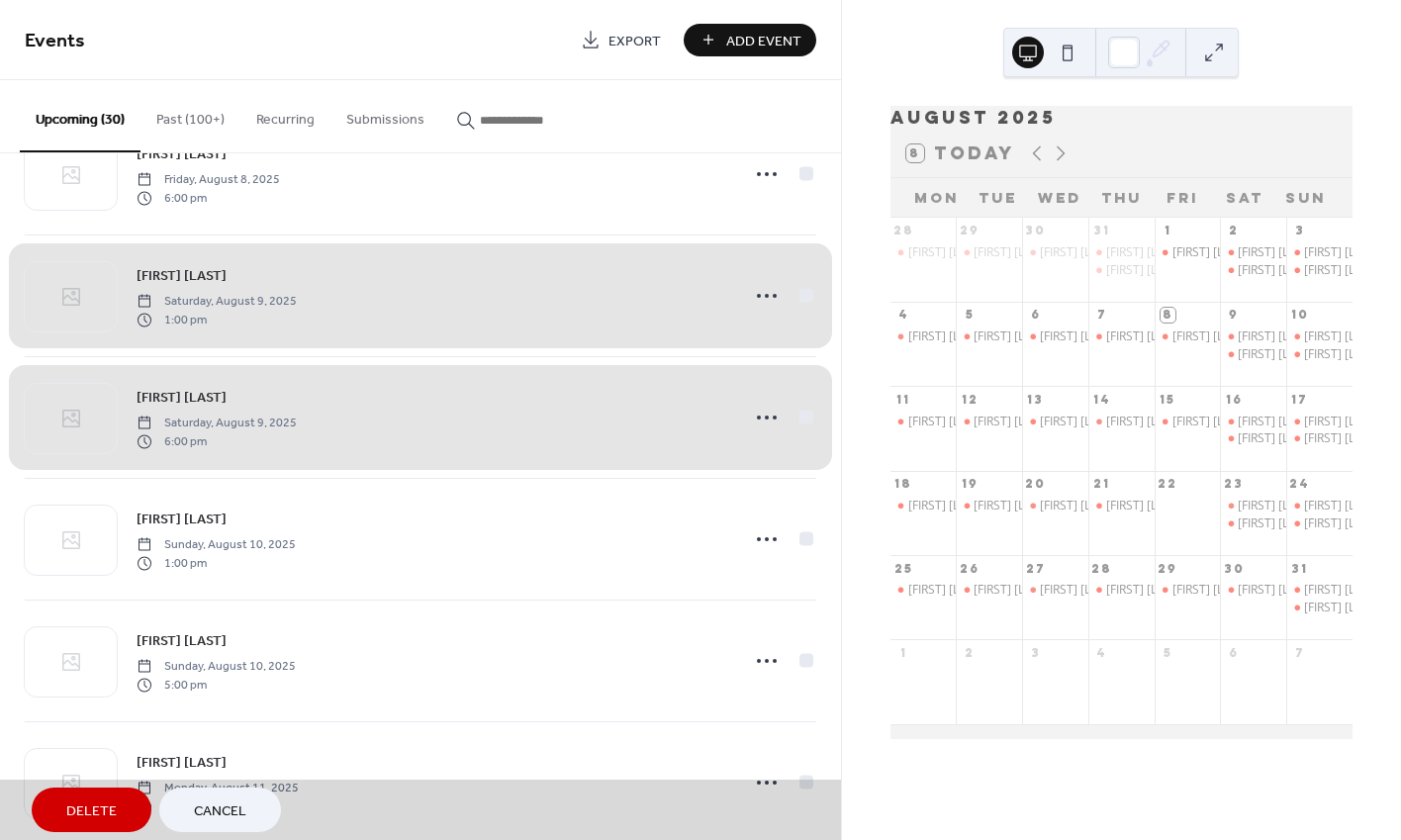 click on "[FIRST] [LAST] [DAY], [MONTH] [NUMBER], [YEAR] [NUMBER] [AM/PM]" at bounding box center [420, 296] 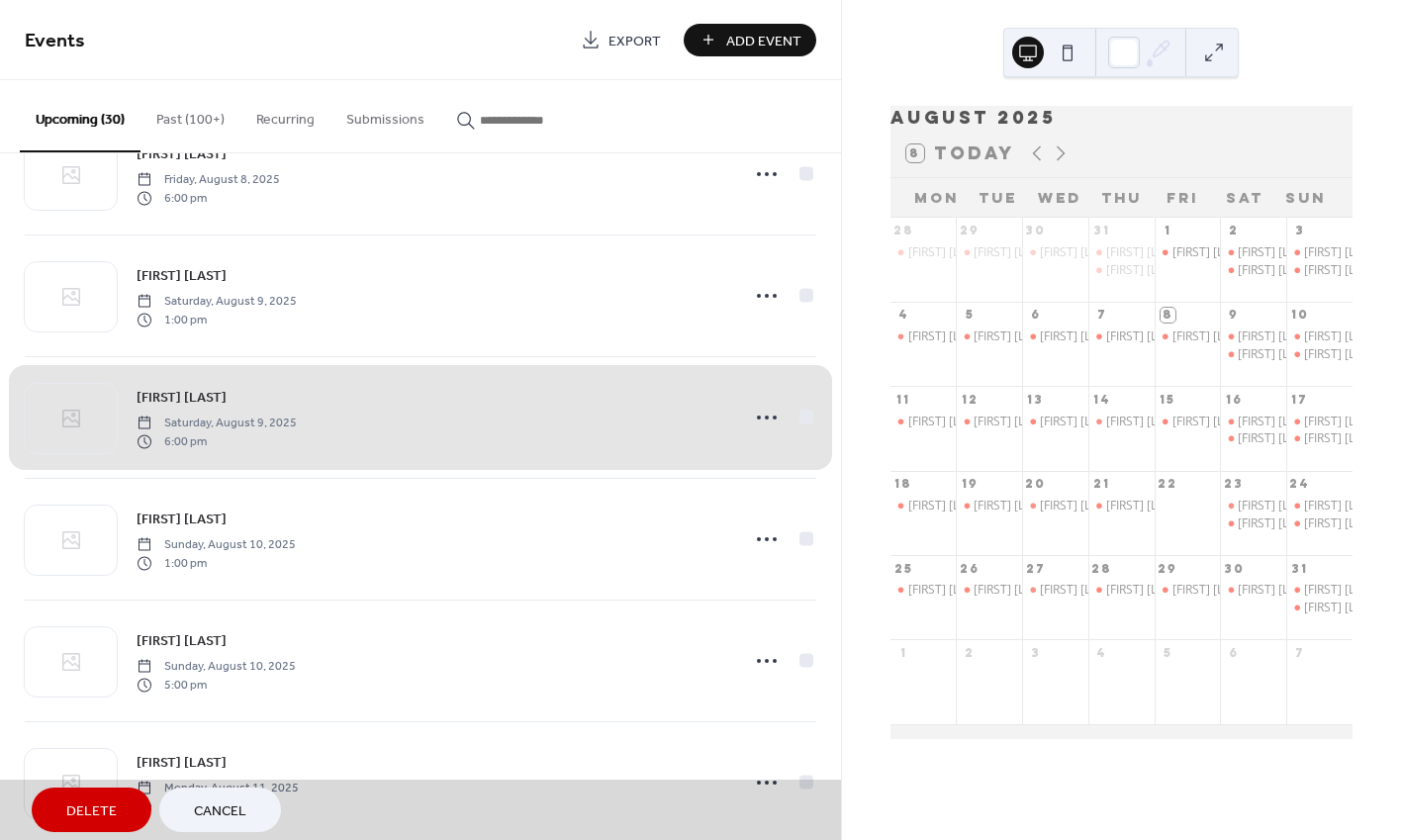 click on "[FIRST] [LAST] [DAY], [MONTH] [NUMBER], [YEAR] [NUMBER] [AM/PM]" at bounding box center (420, 418) 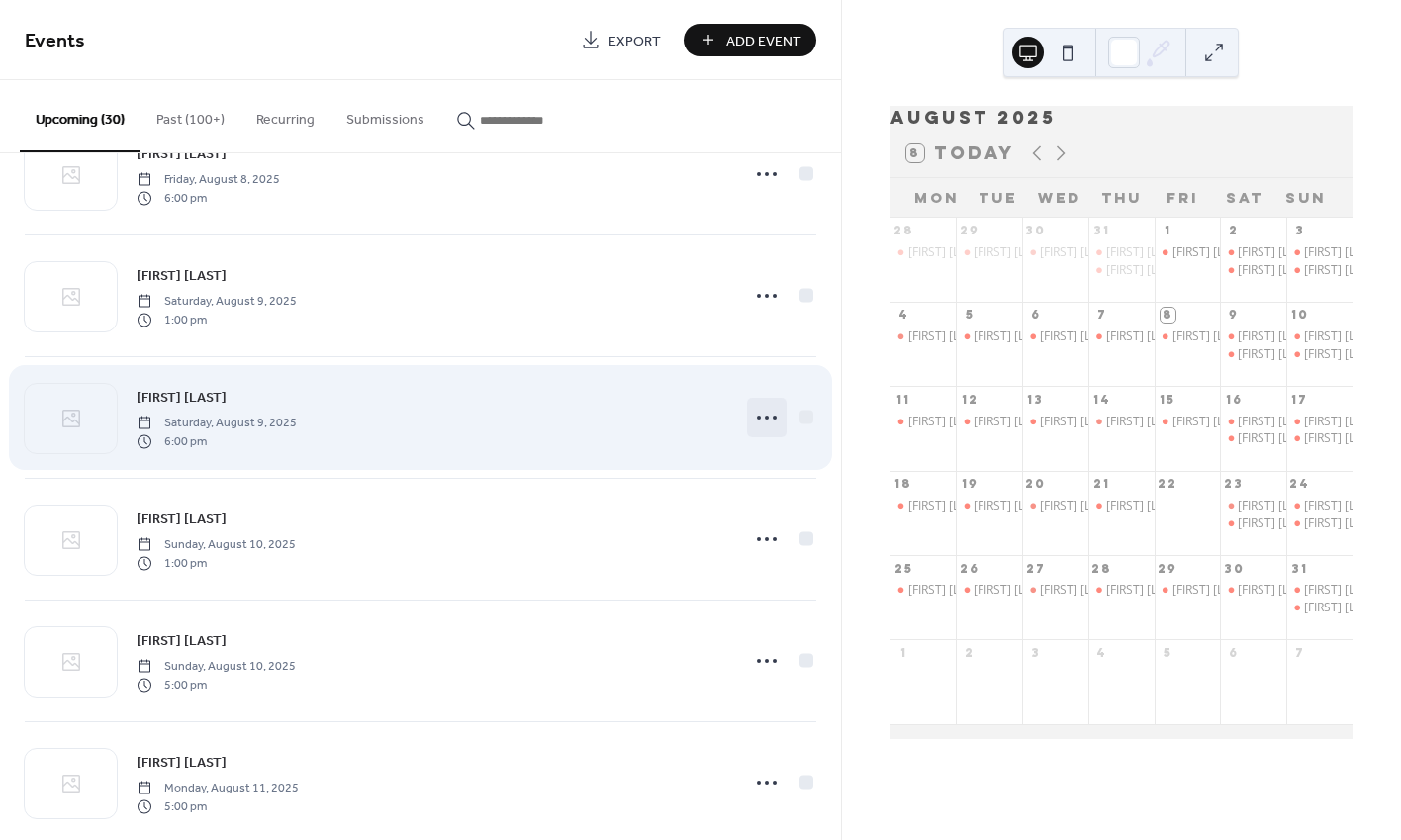 click 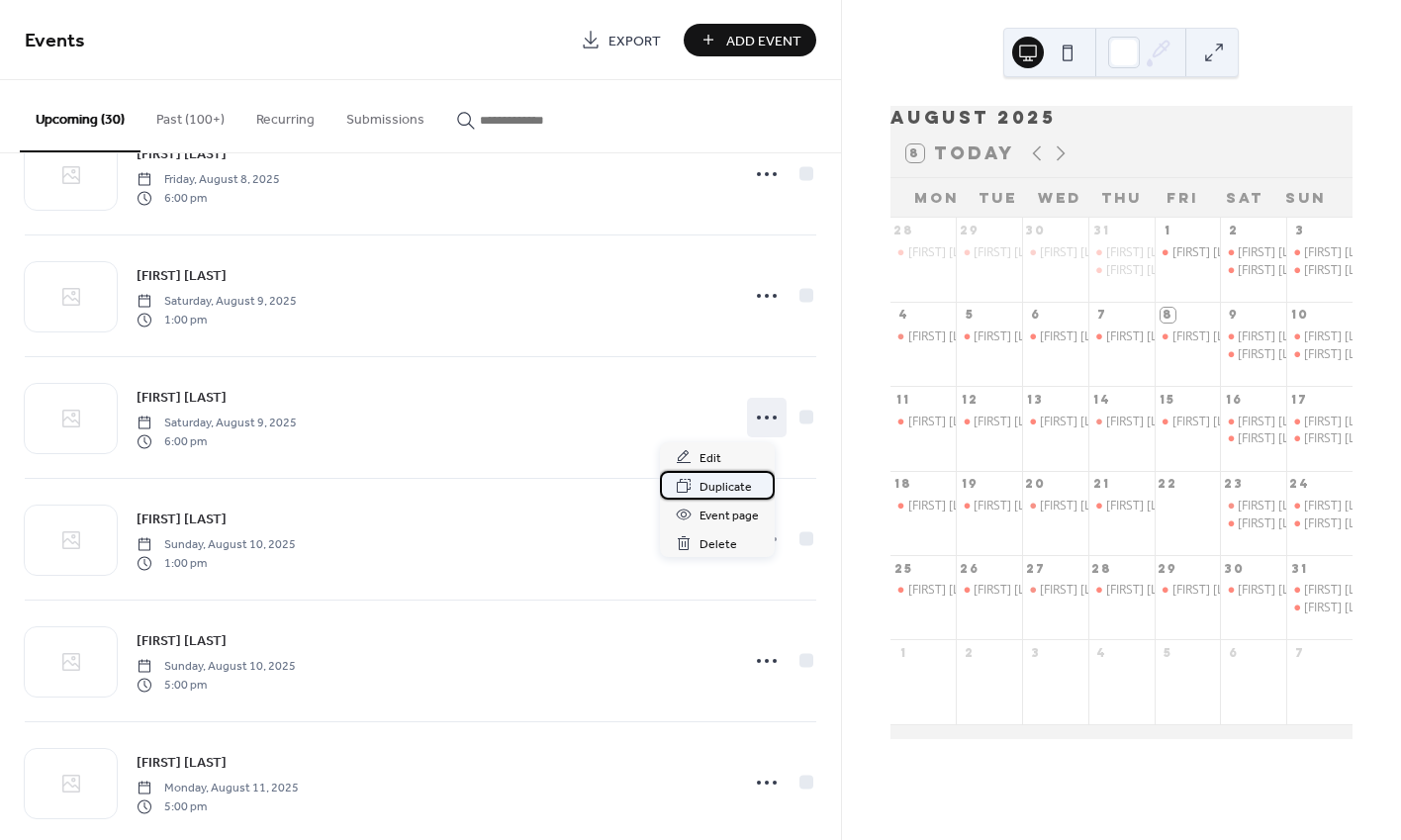 click on "Duplicate" at bounding box center (725, 487) 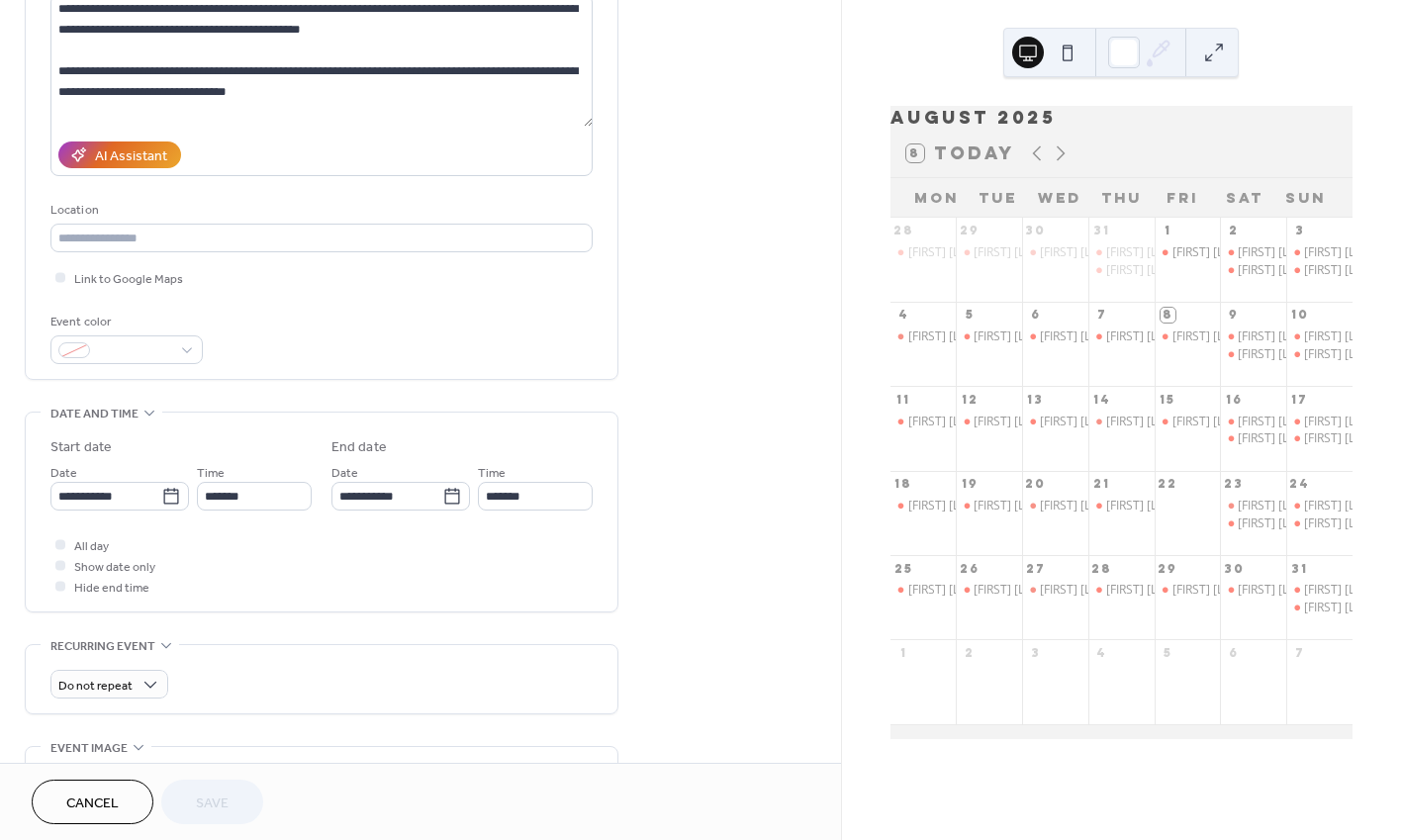 scroll, scrollTop: 238, scrollLeft: 0, axis: vertical 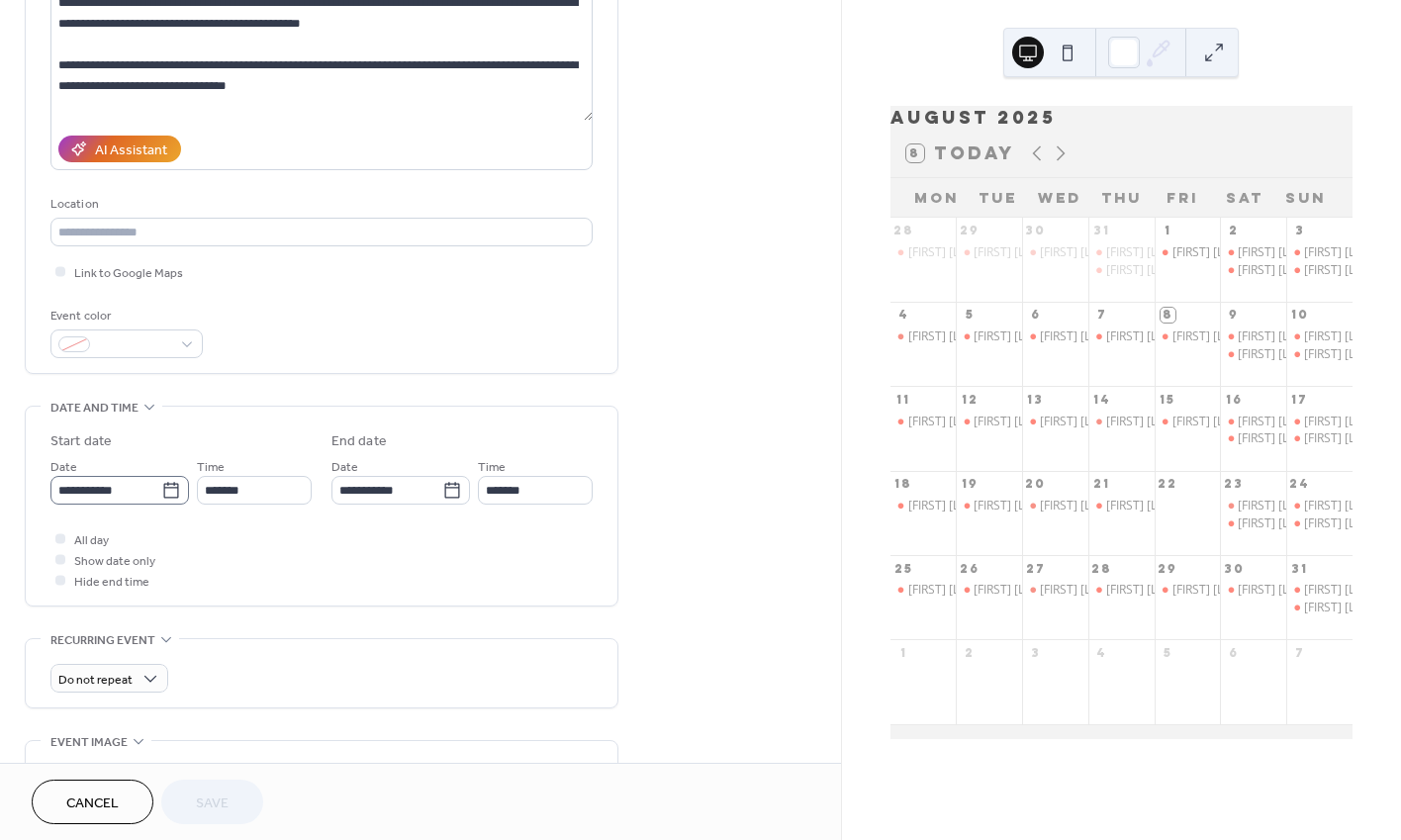click 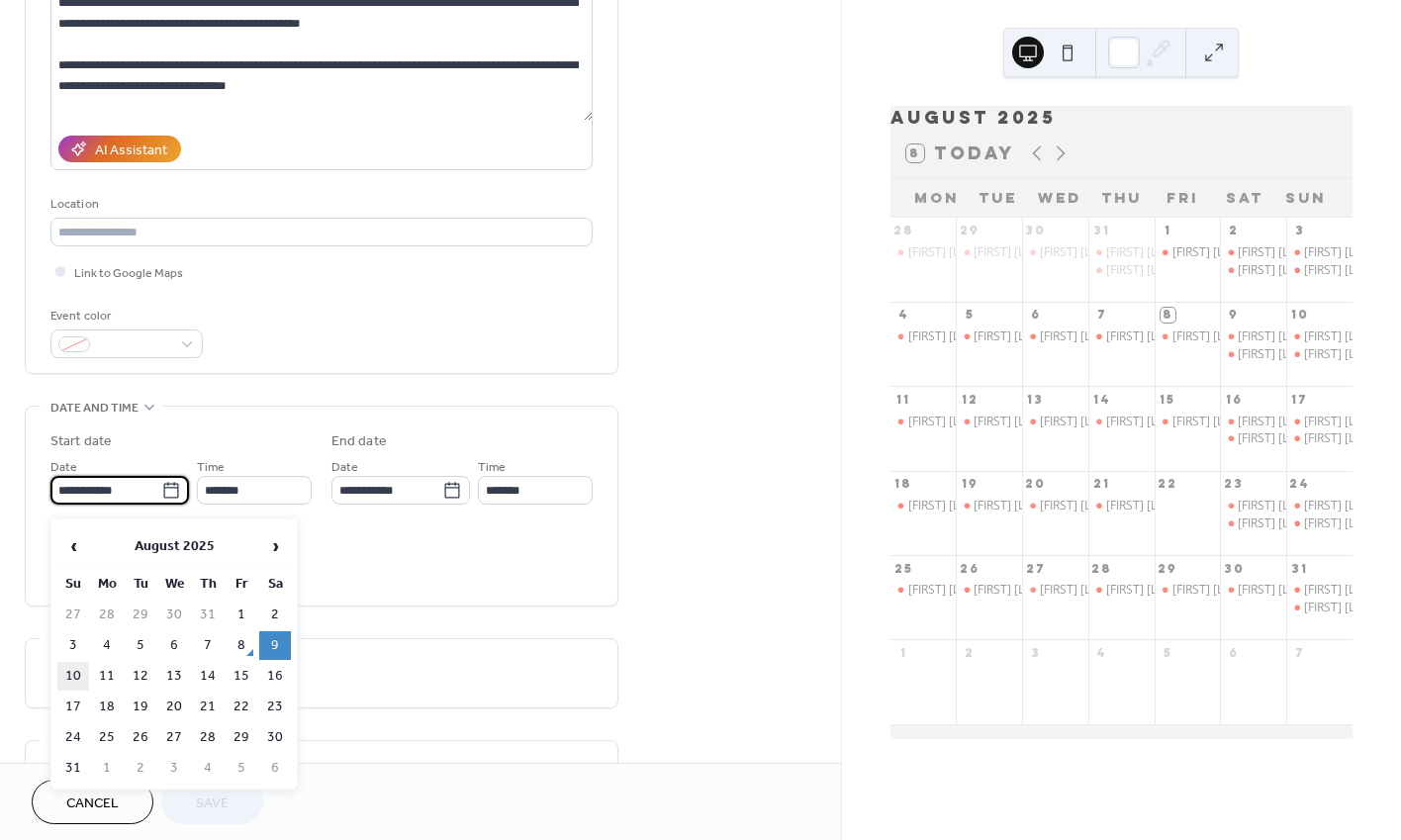 click on "10" at bounding box center [73, 676] 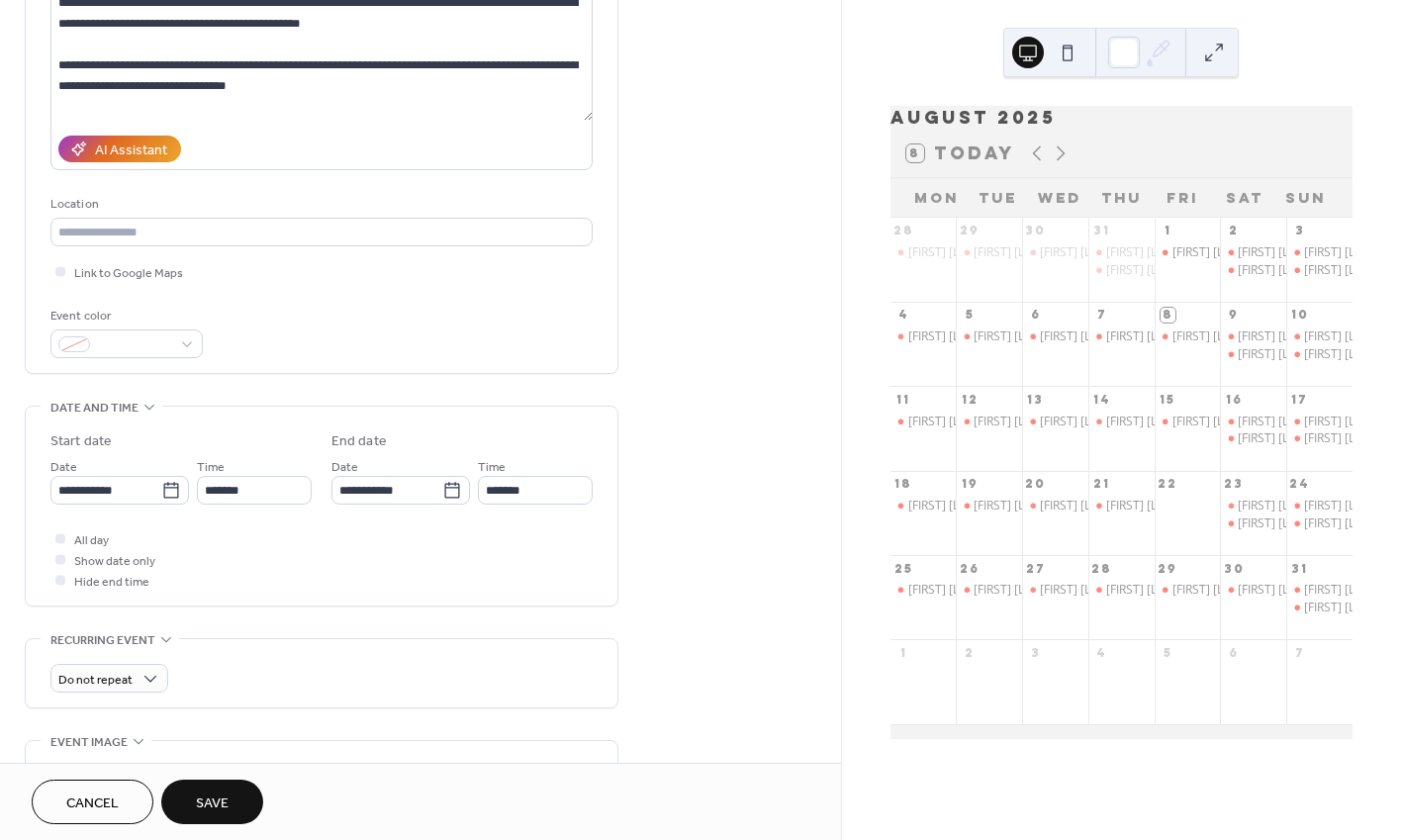 type on "**********" 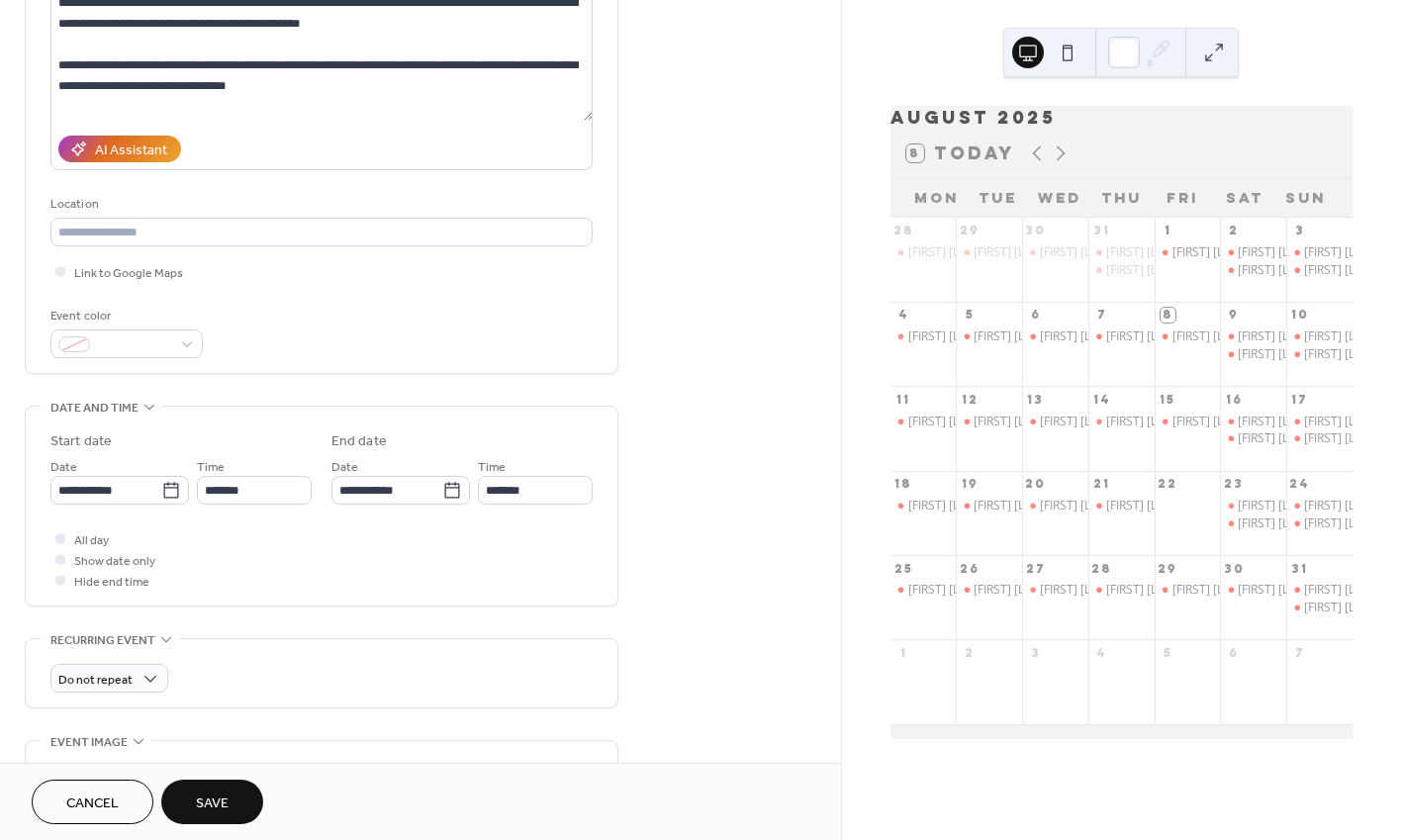 type on "**********" 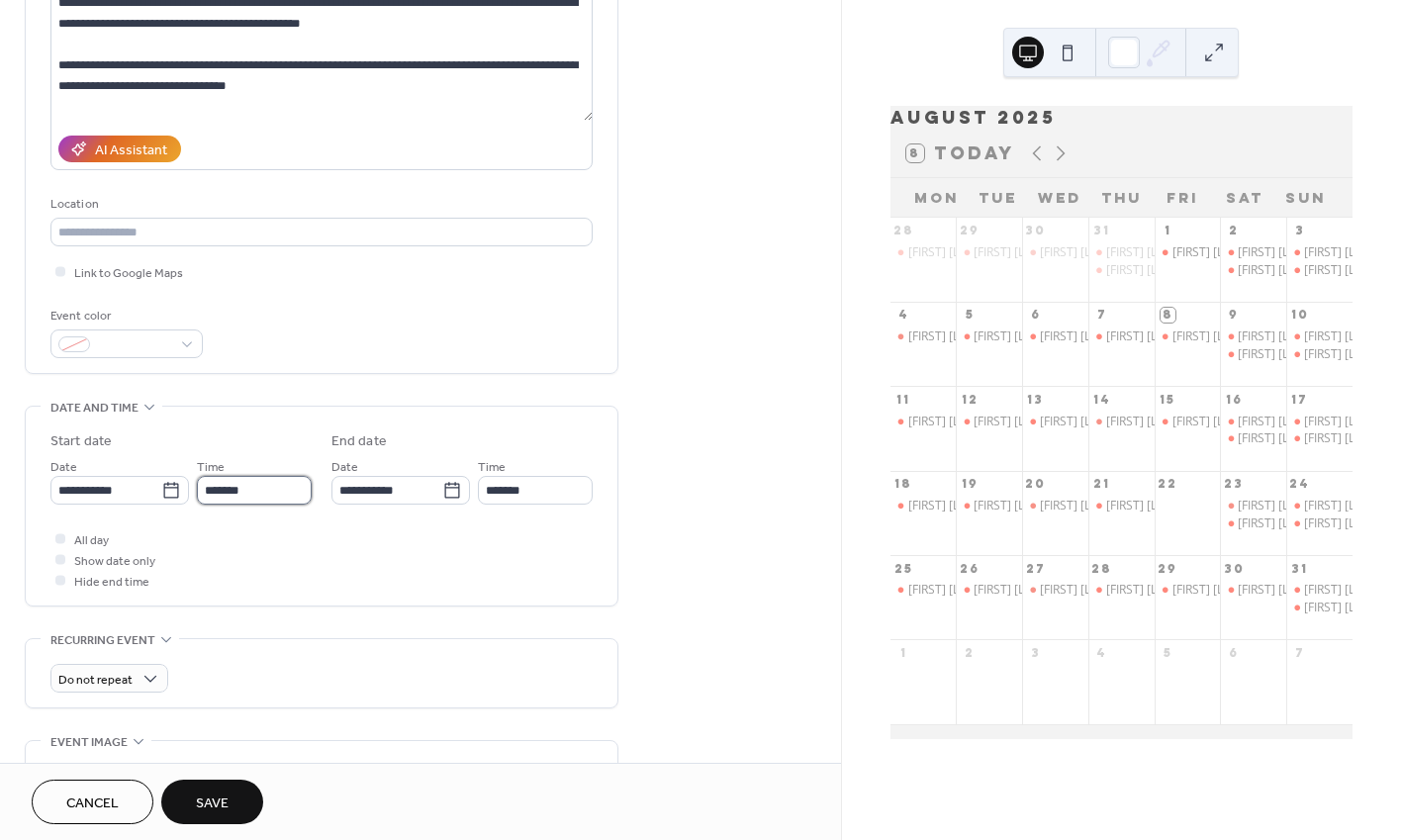 click on "*******" at bounding box center (254, 490) 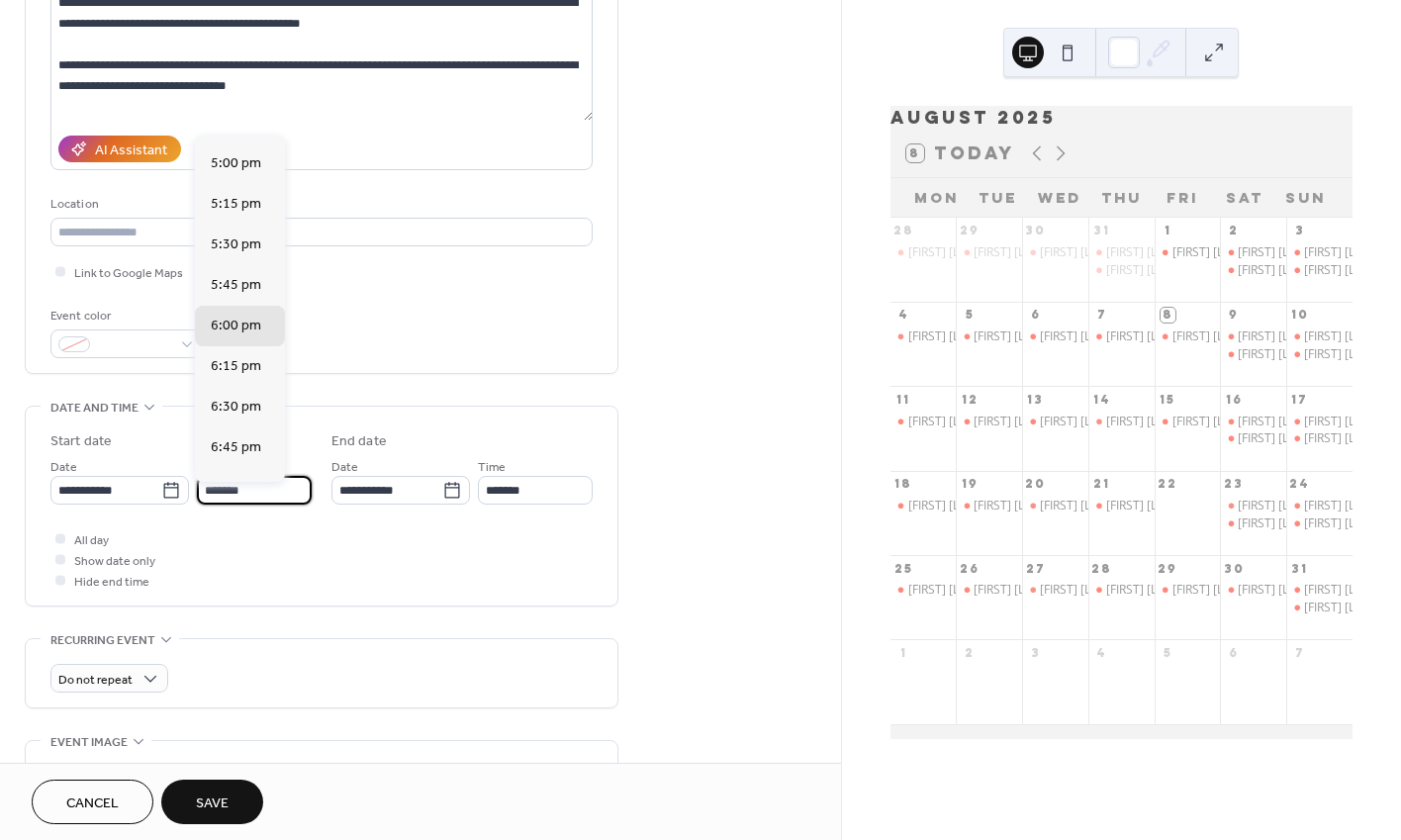 scroll, scrollTop: 2734, scrollLeft: 0, axis: vertical 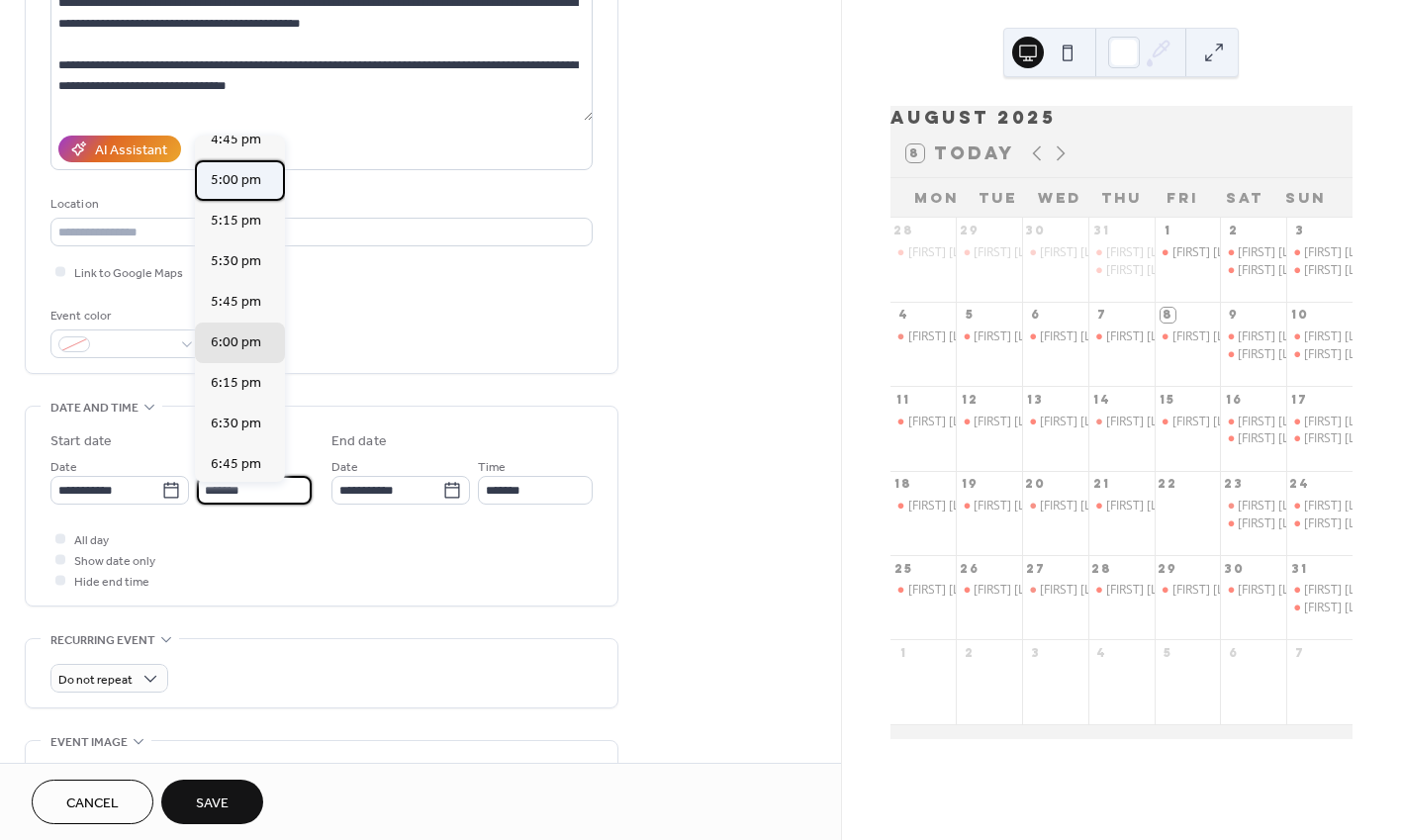 click on "5:00 pm" at bounding box center (235, 180) 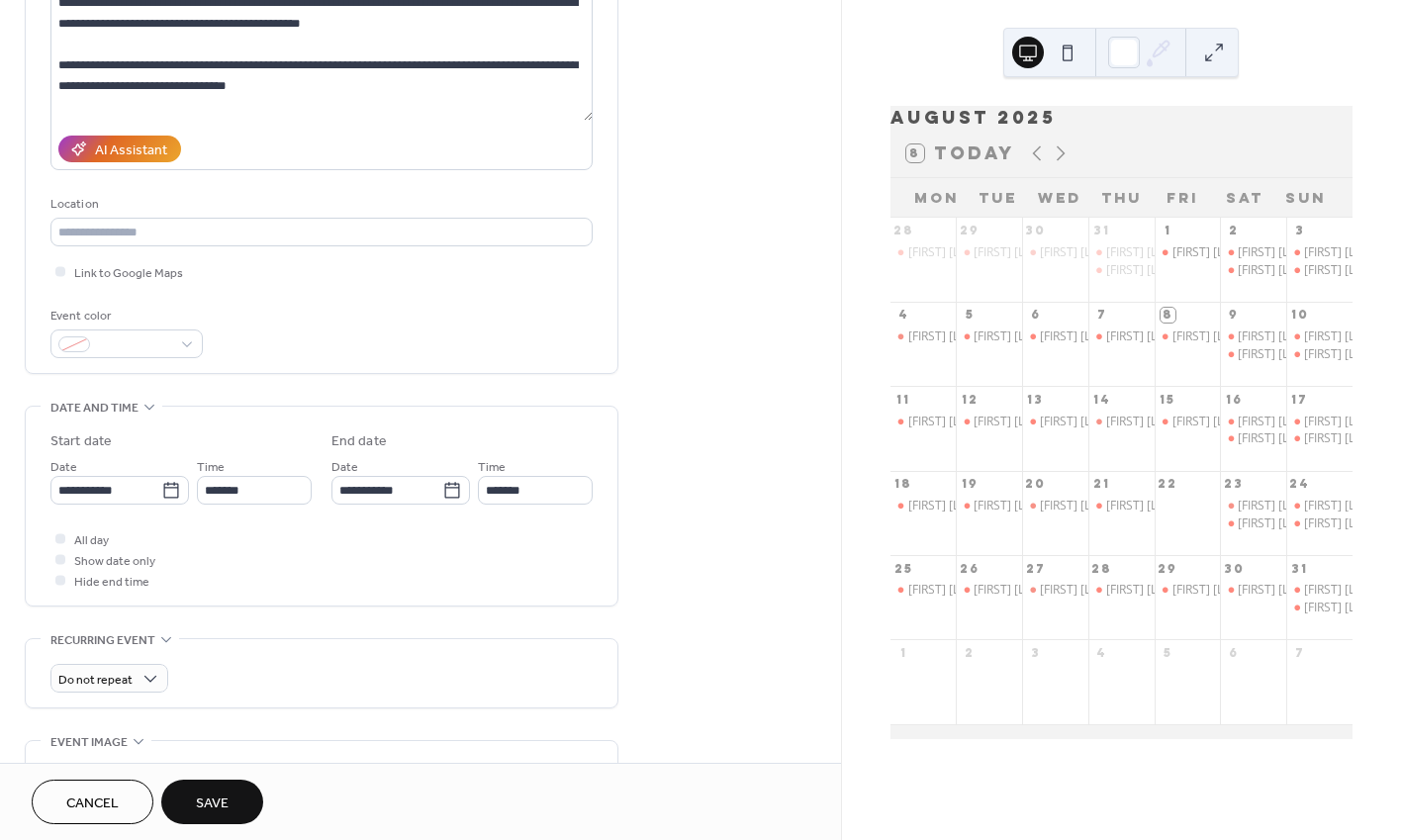 type on "*******" 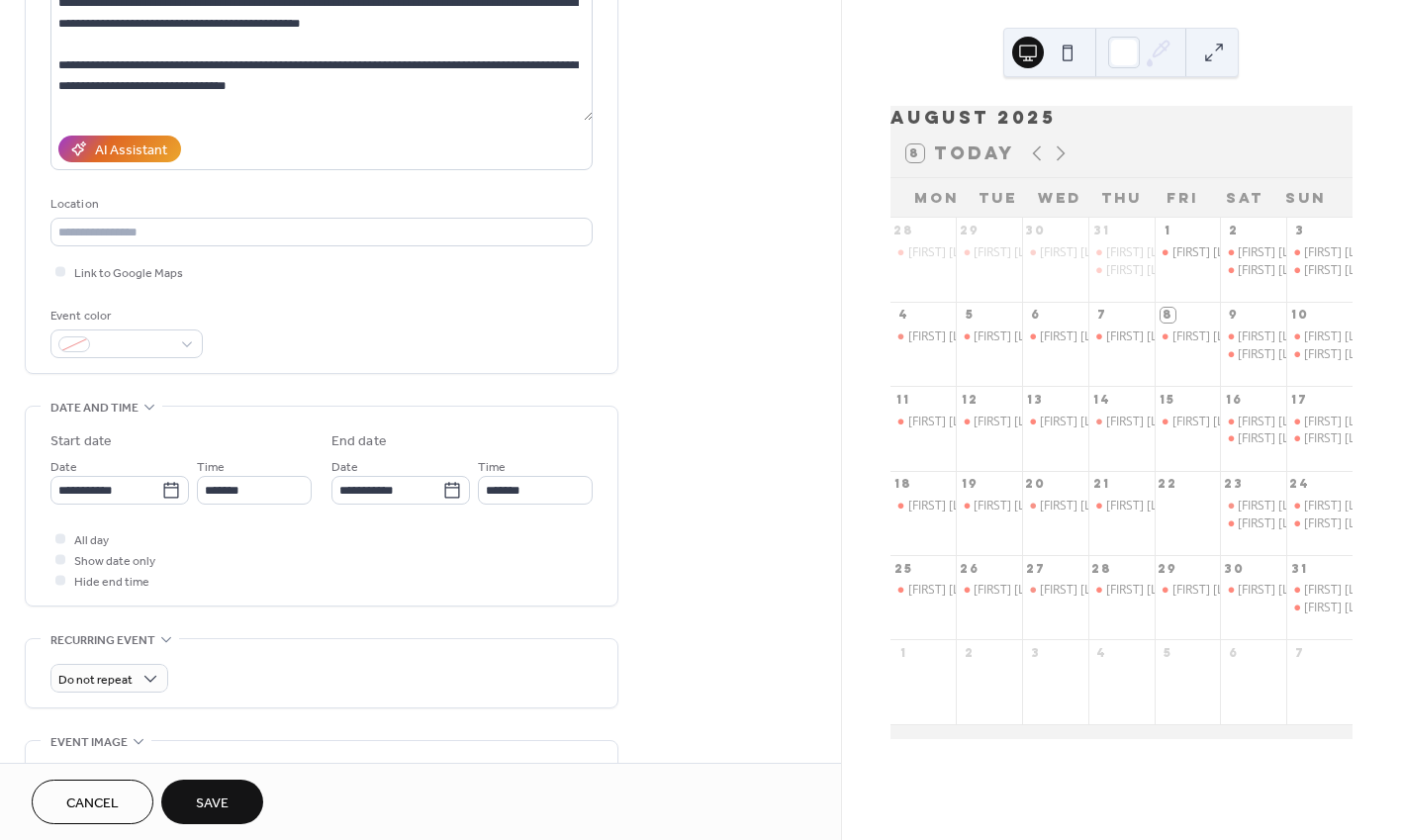 type on "*******" 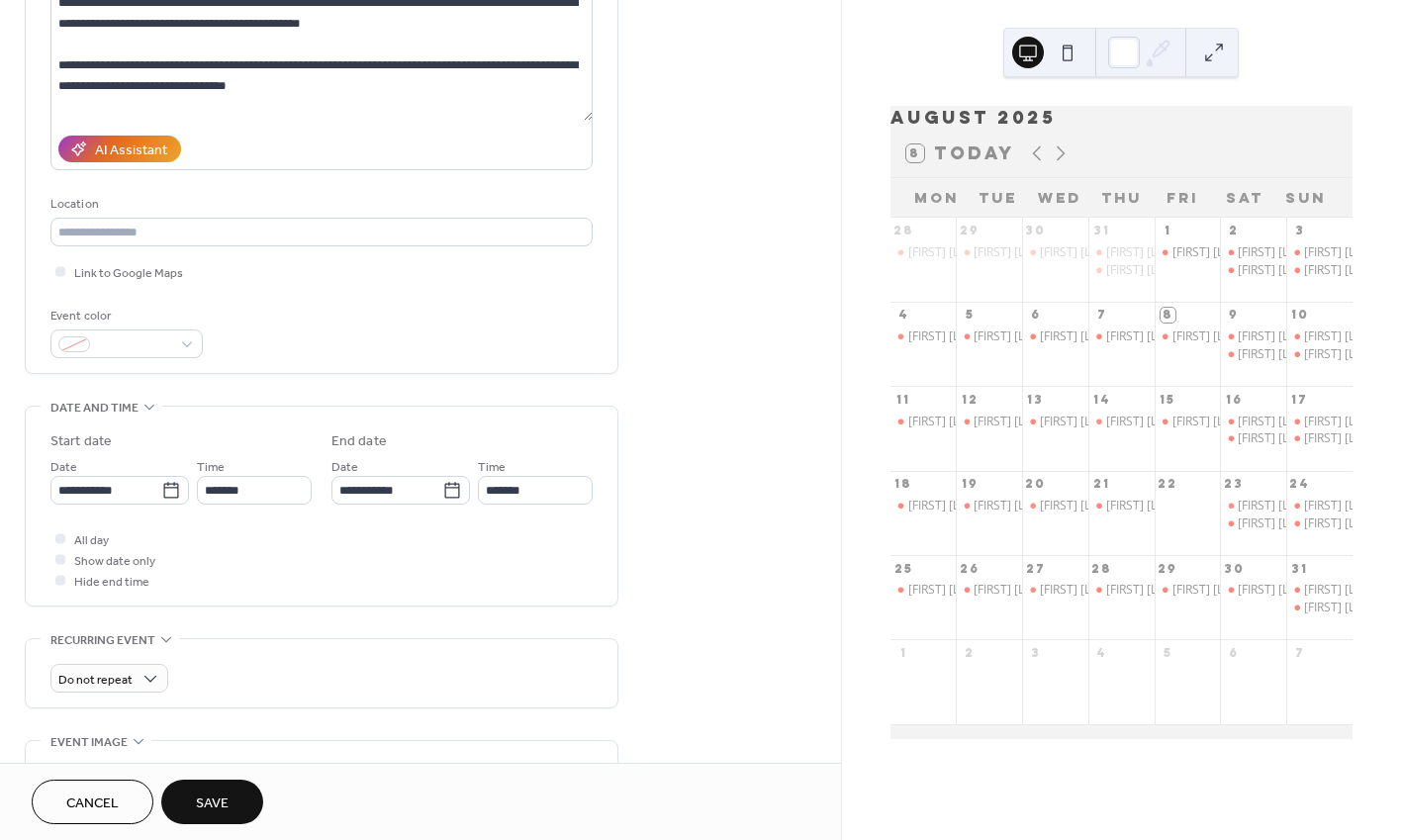 click on "Save" at bounding box center [212, 803] 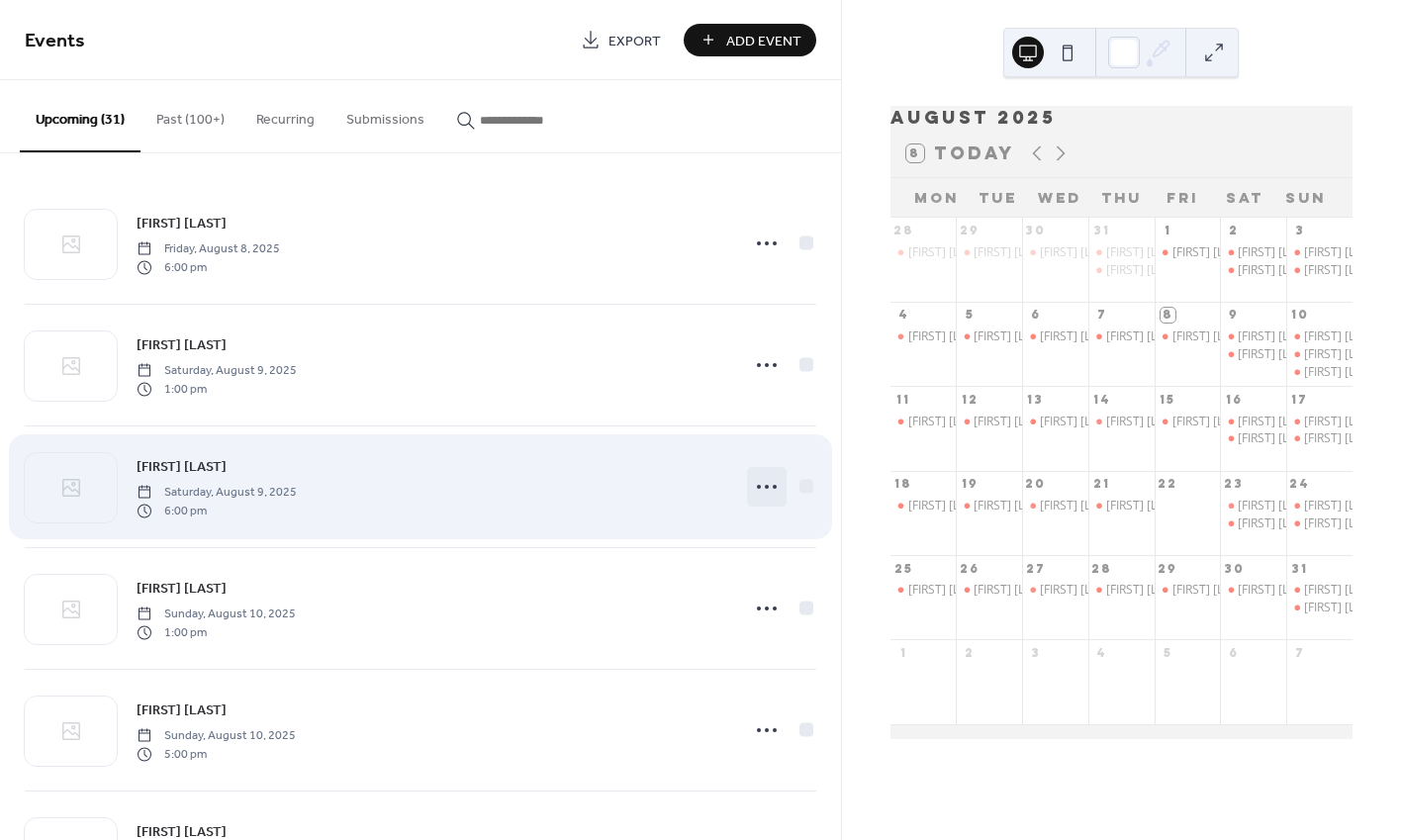 click 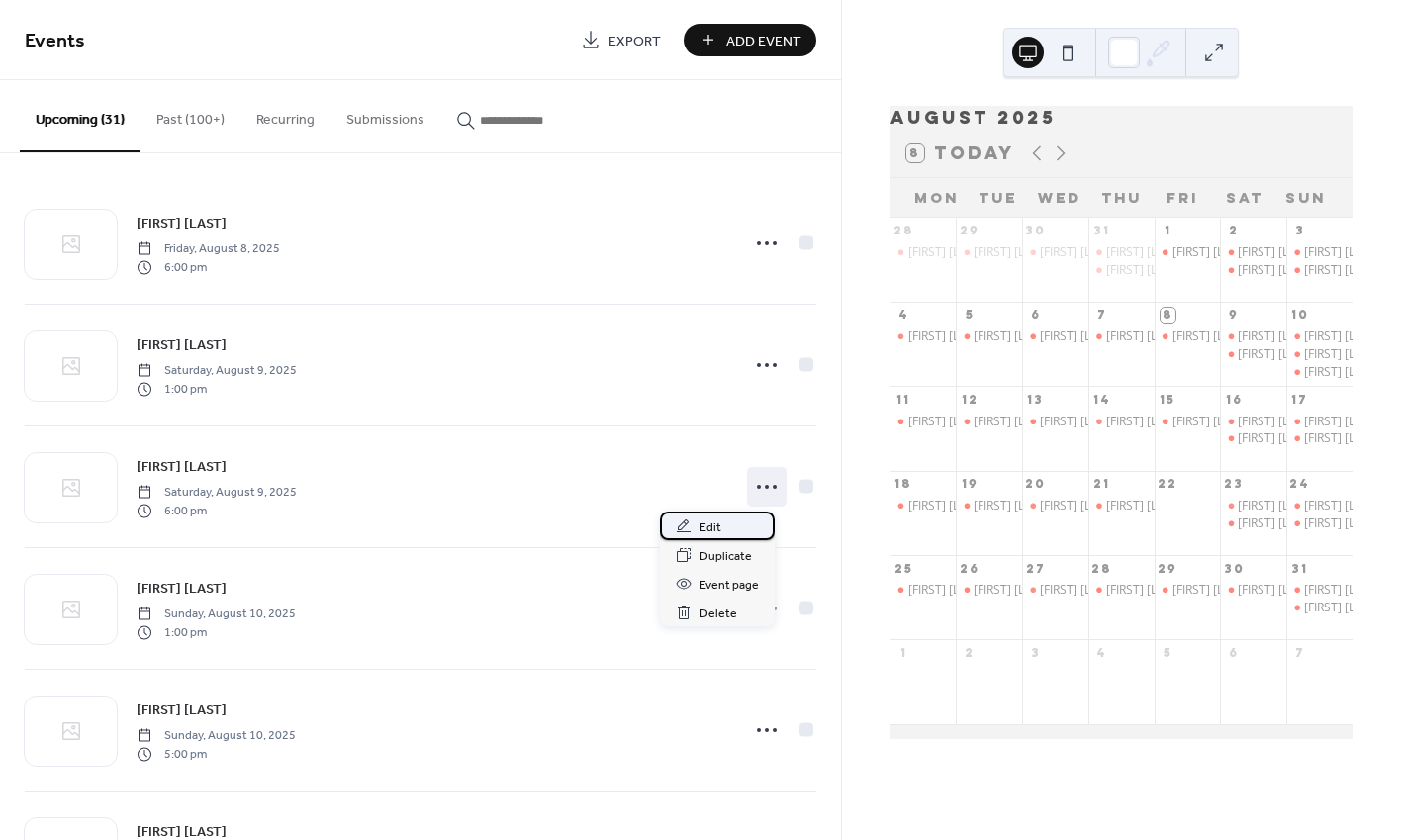 click on "Edit" at bounding box center [717, 525] 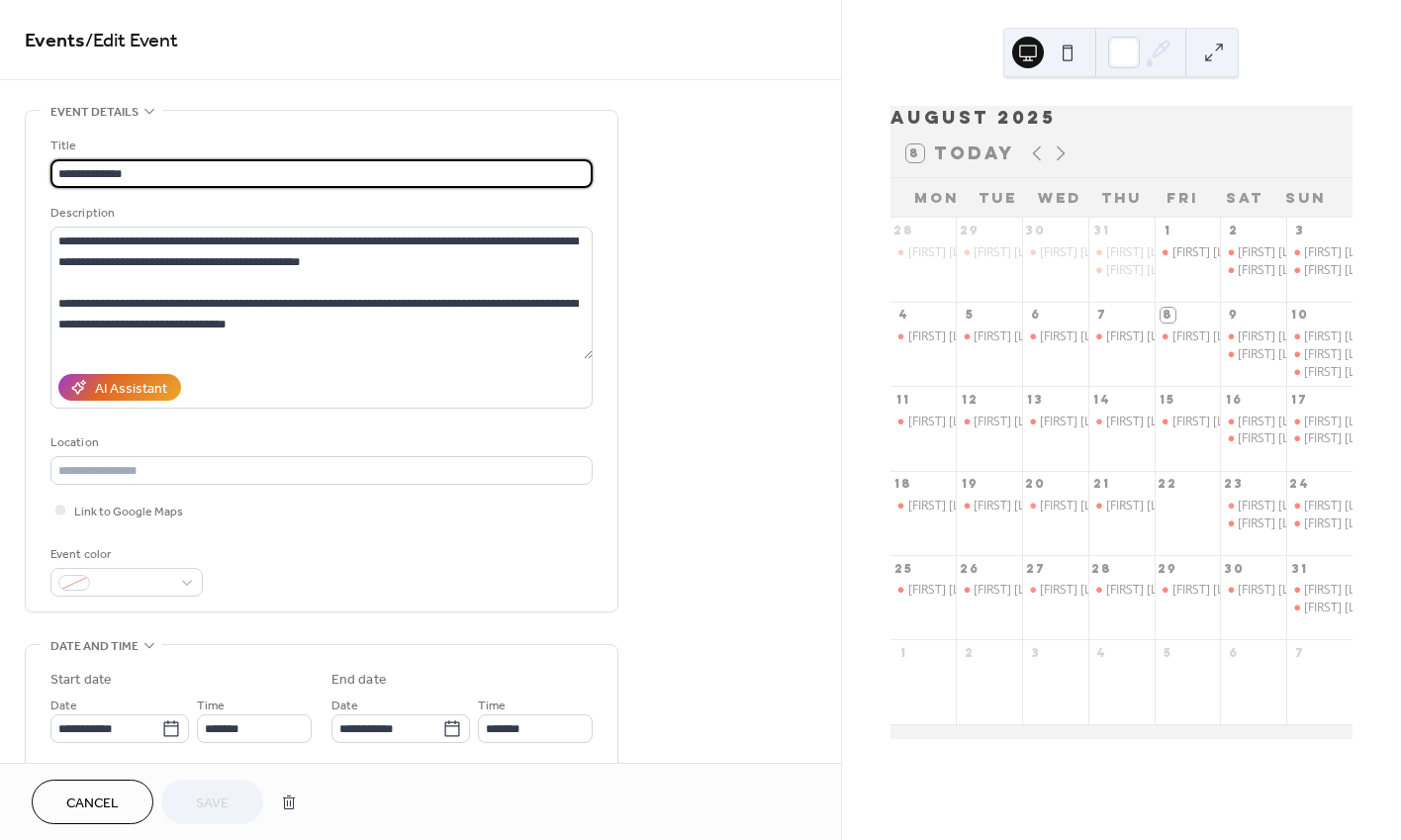 click on "Cancel" at bounding box center (92, 803) 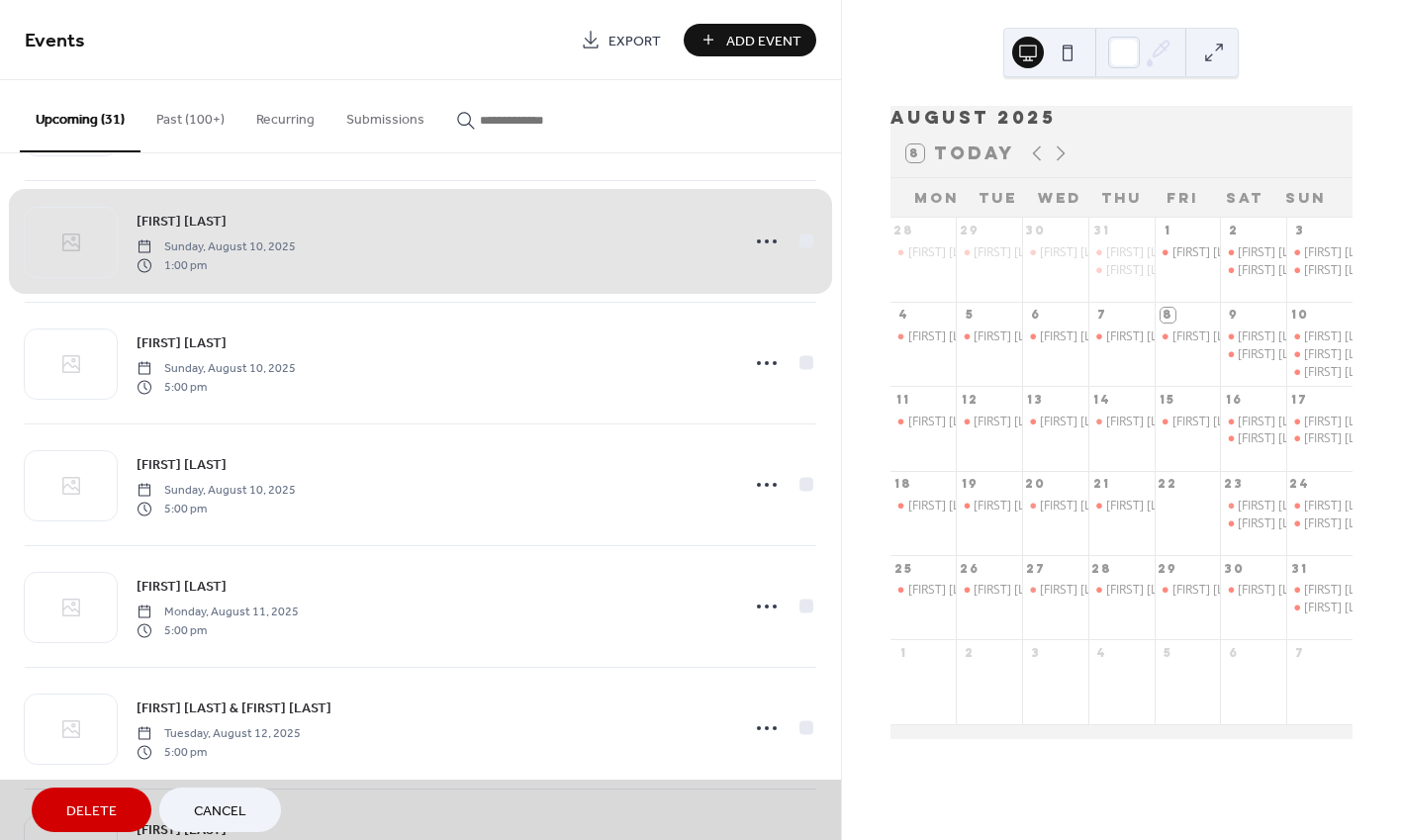 scroll, scrollTop: 371, scrollLeft: 0, axis: vertical 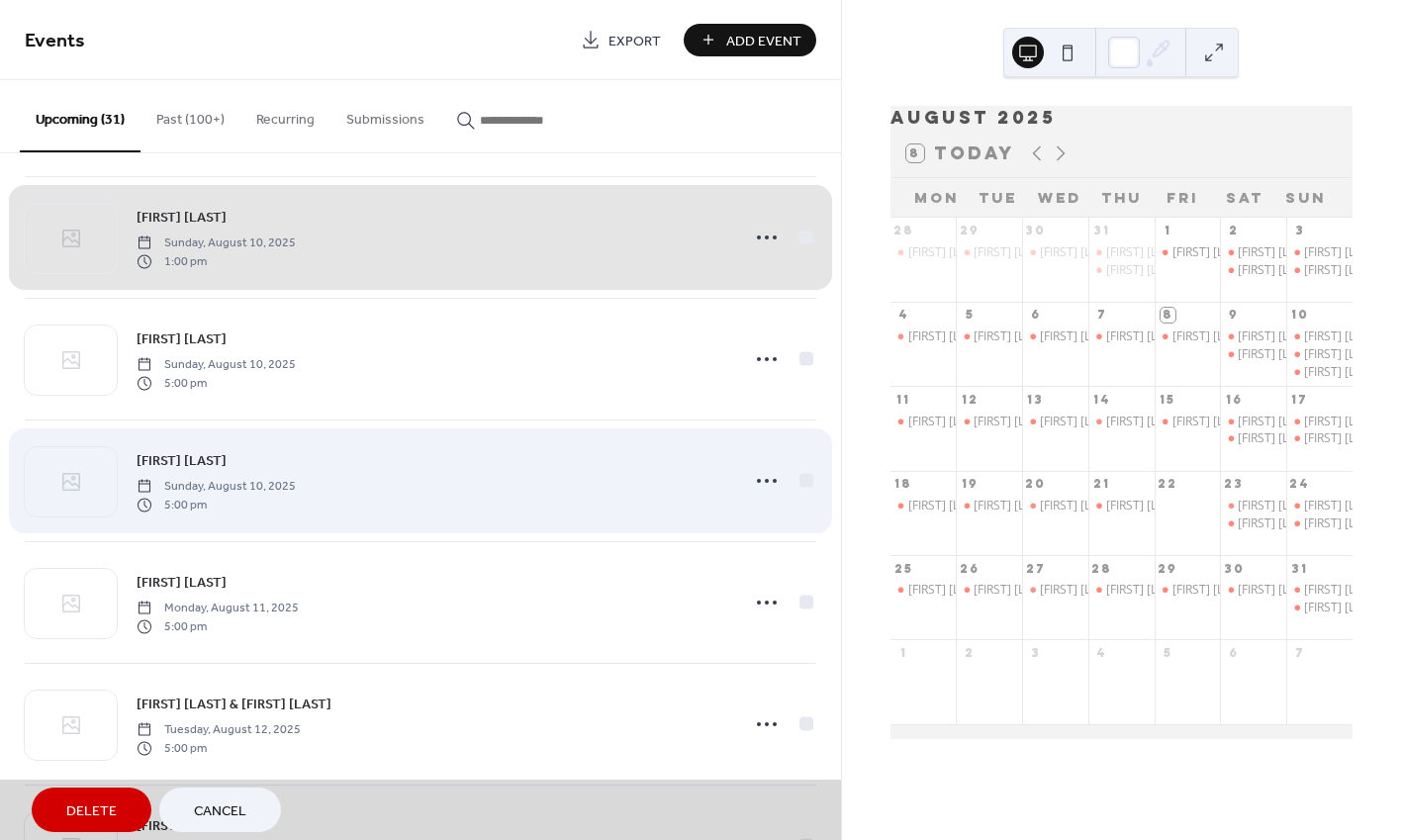 click on "[FIRST] [LAST] [DAY], [MONTH] [NUMBER], [YEAR] [NUMBER] [AM/PM]" at bounding box center [420, 481] 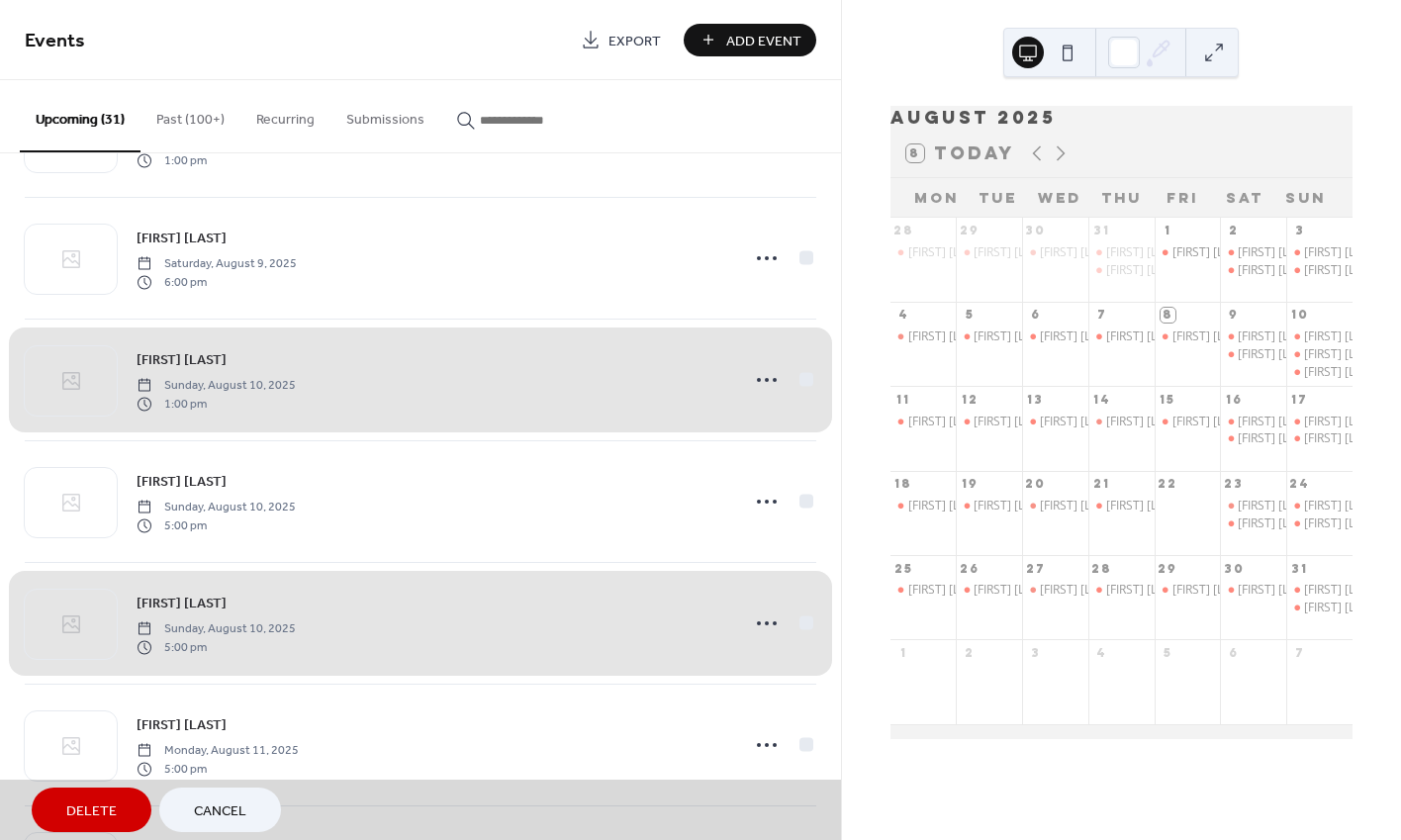 scroll, scrollTop: 227, scrollLeft: 0, axis: vertical 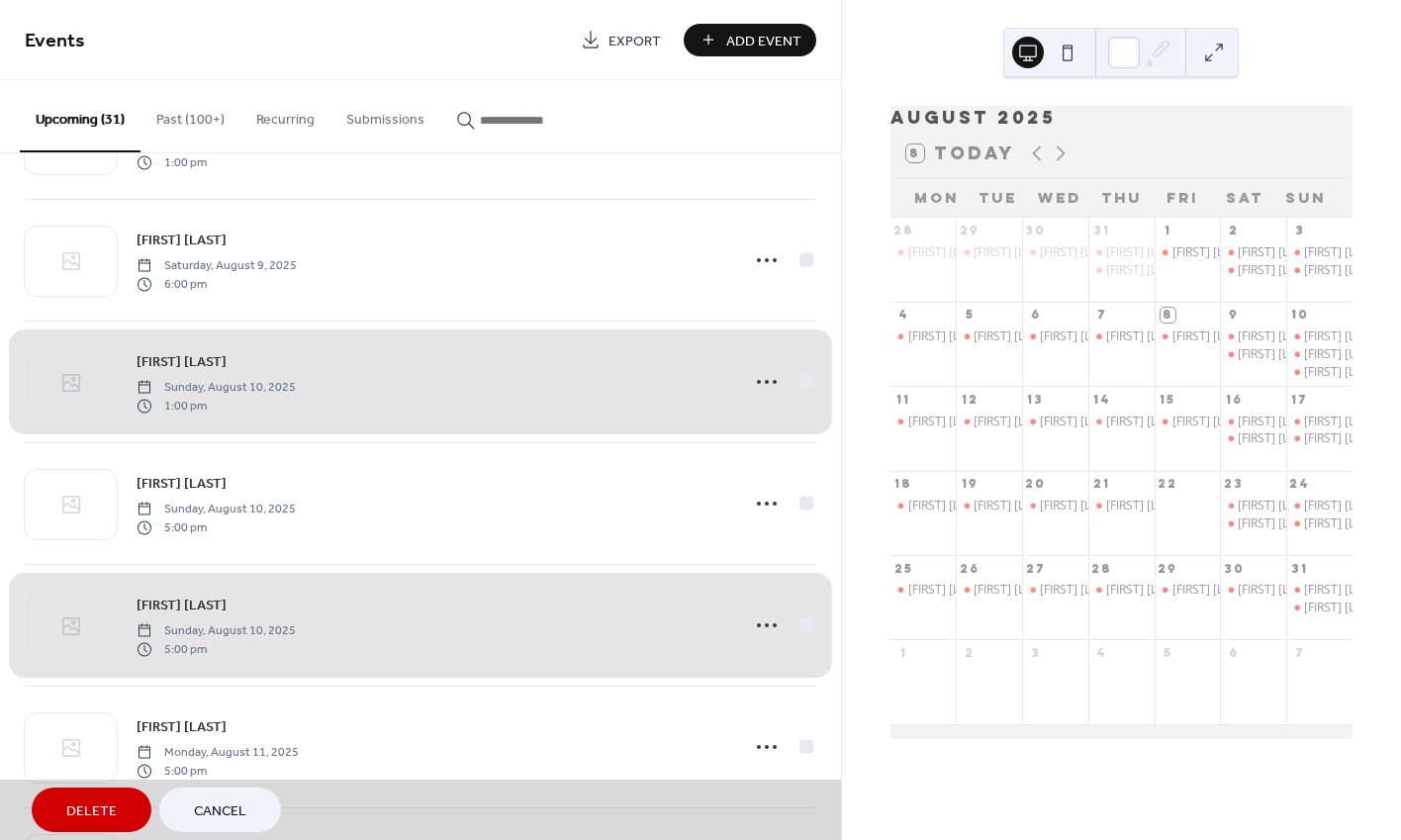 click on "[FIRST] [LAST] [DAY], [MONTH] [NUMBER], [YEAR] [NUMBER] [AM/PM]" at bounding box center [420, 382] 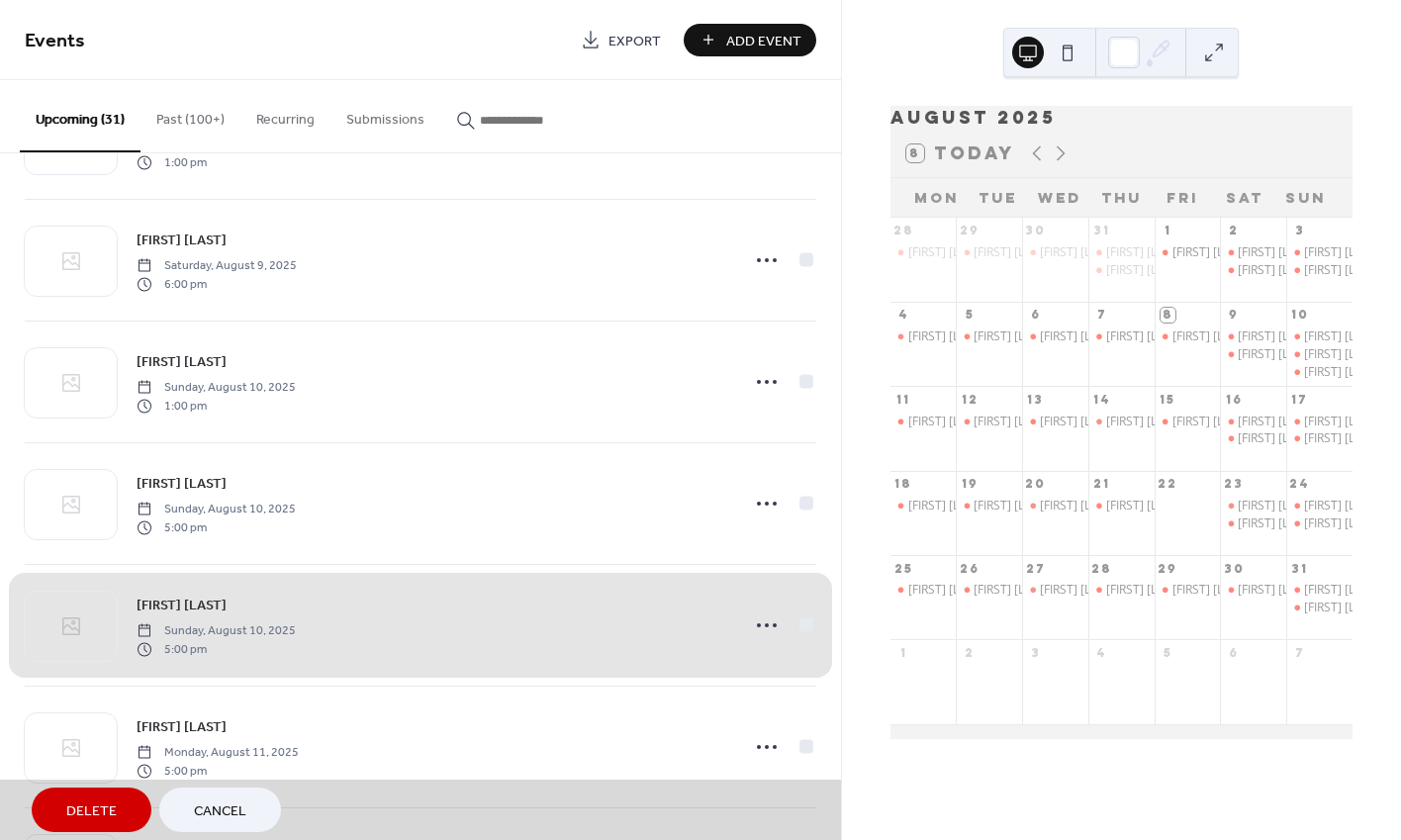 click on "[FIRST] [LAST] [DAY], [MONTH] [NUMBER], [YEAR] [NUMBER] [AM/PM]" at bounding box center (420, 625) 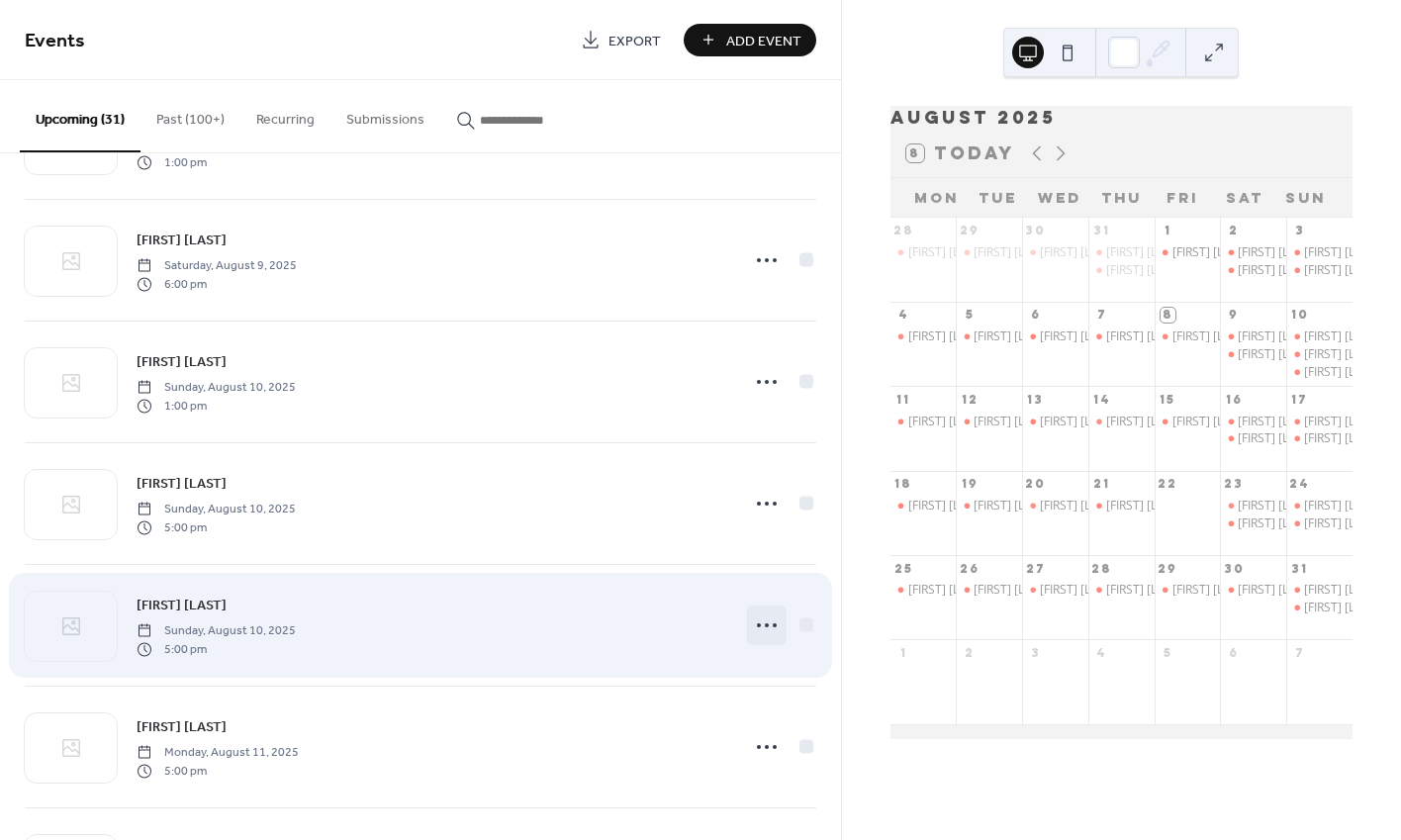 click 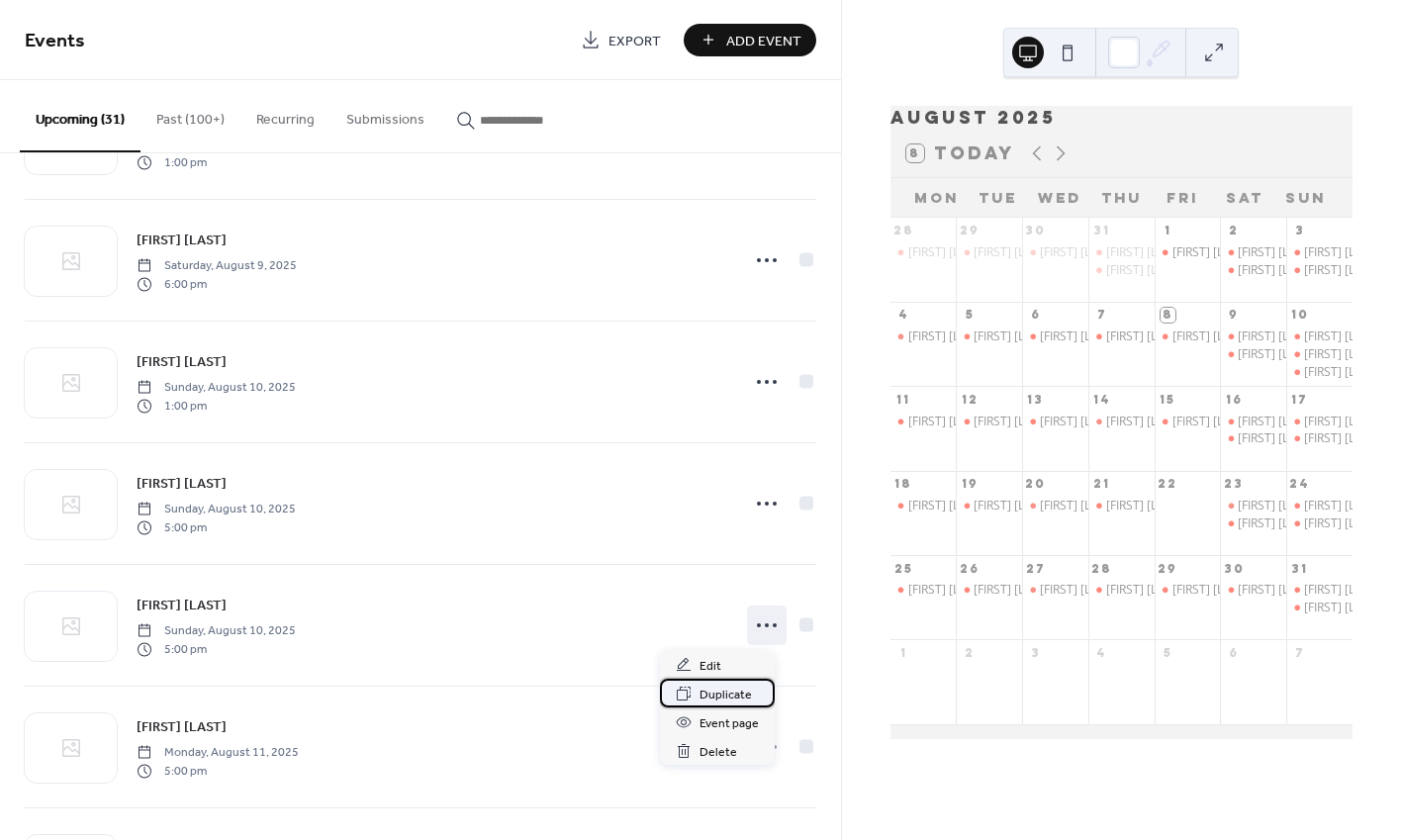click on "Duplicate" at bounding box center (725, 695) 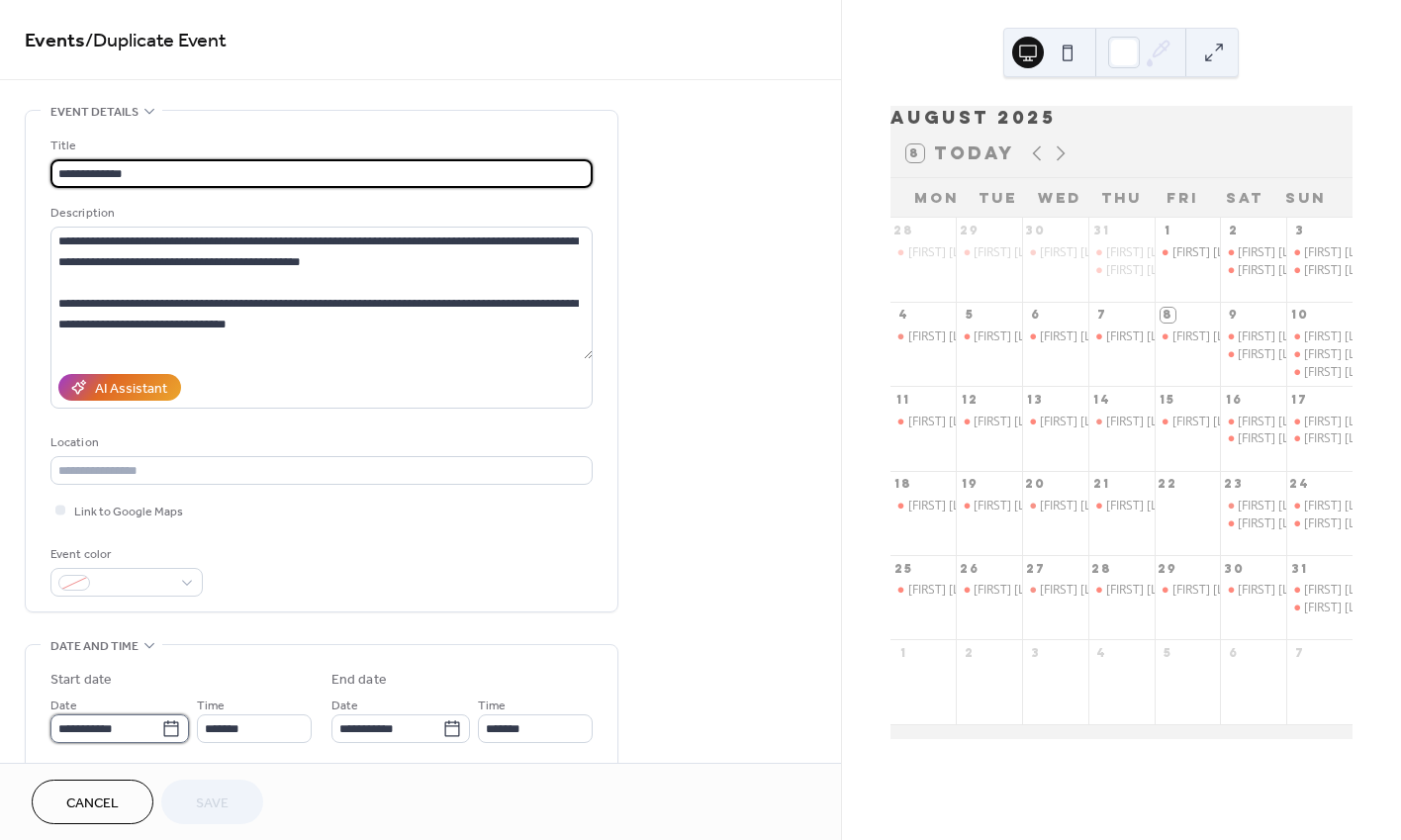 click on "**********" at bounding box center [106, 728] 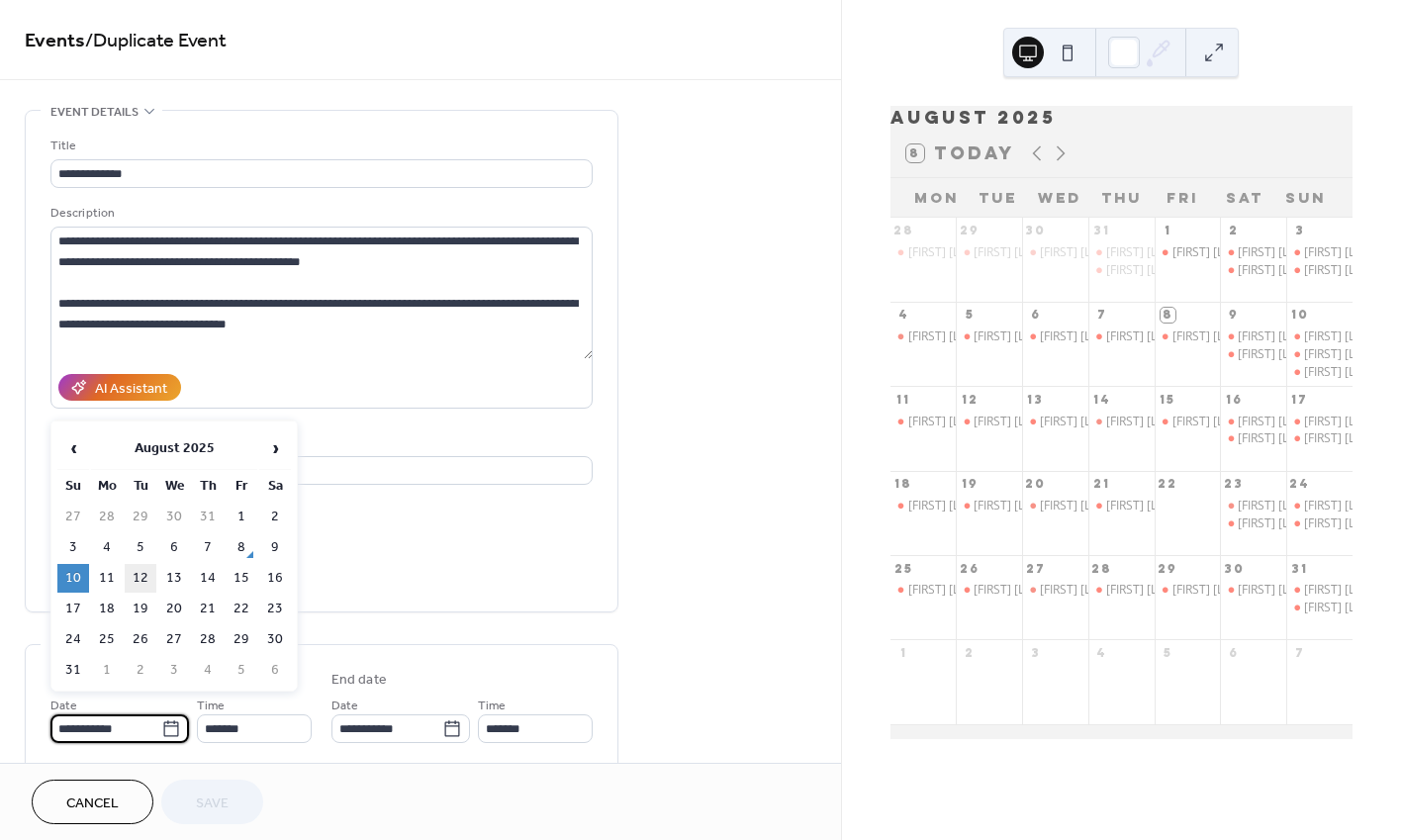 click on "12" at bounding box center [140, 578] 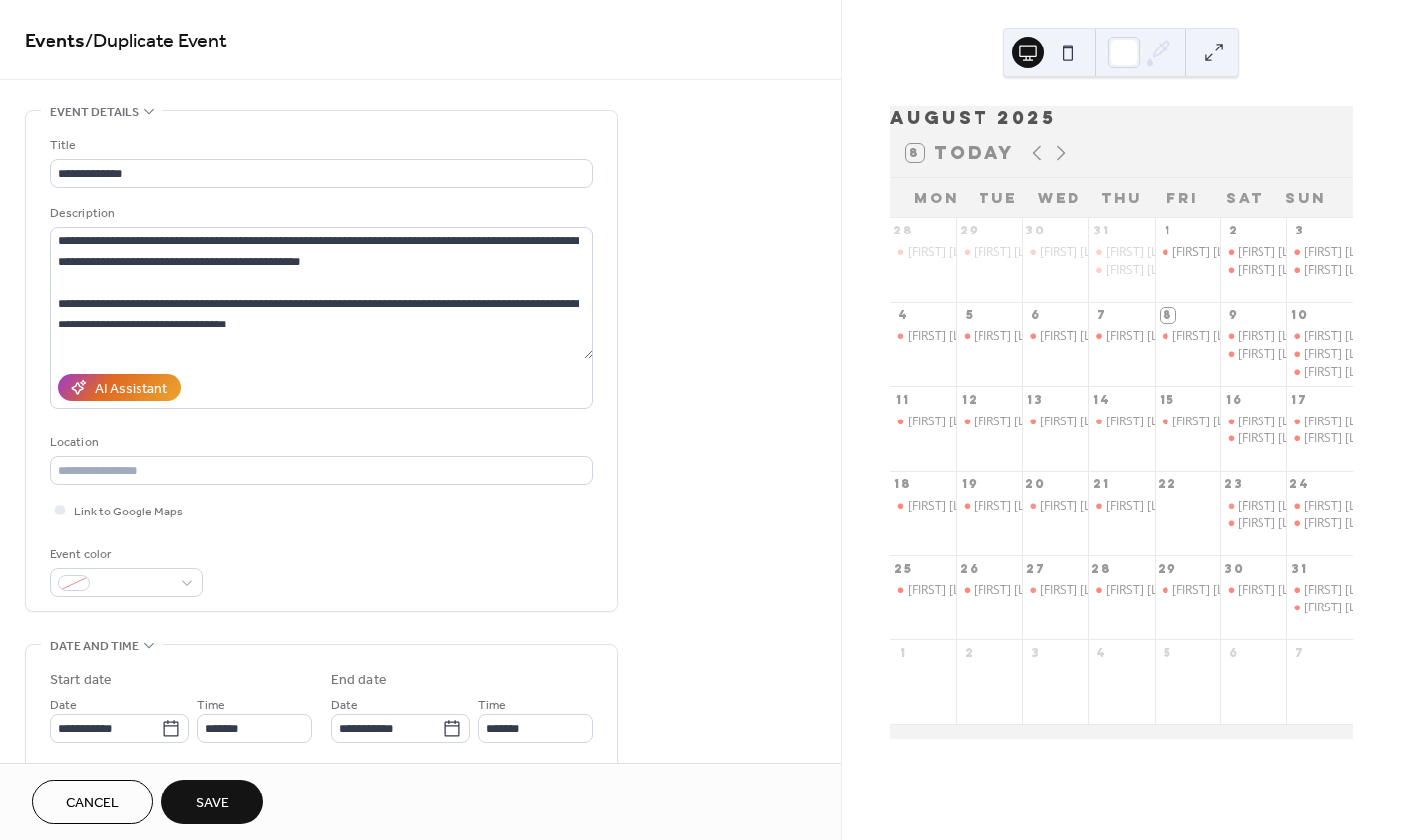 click on "Save" at bounding box center (212, 803) 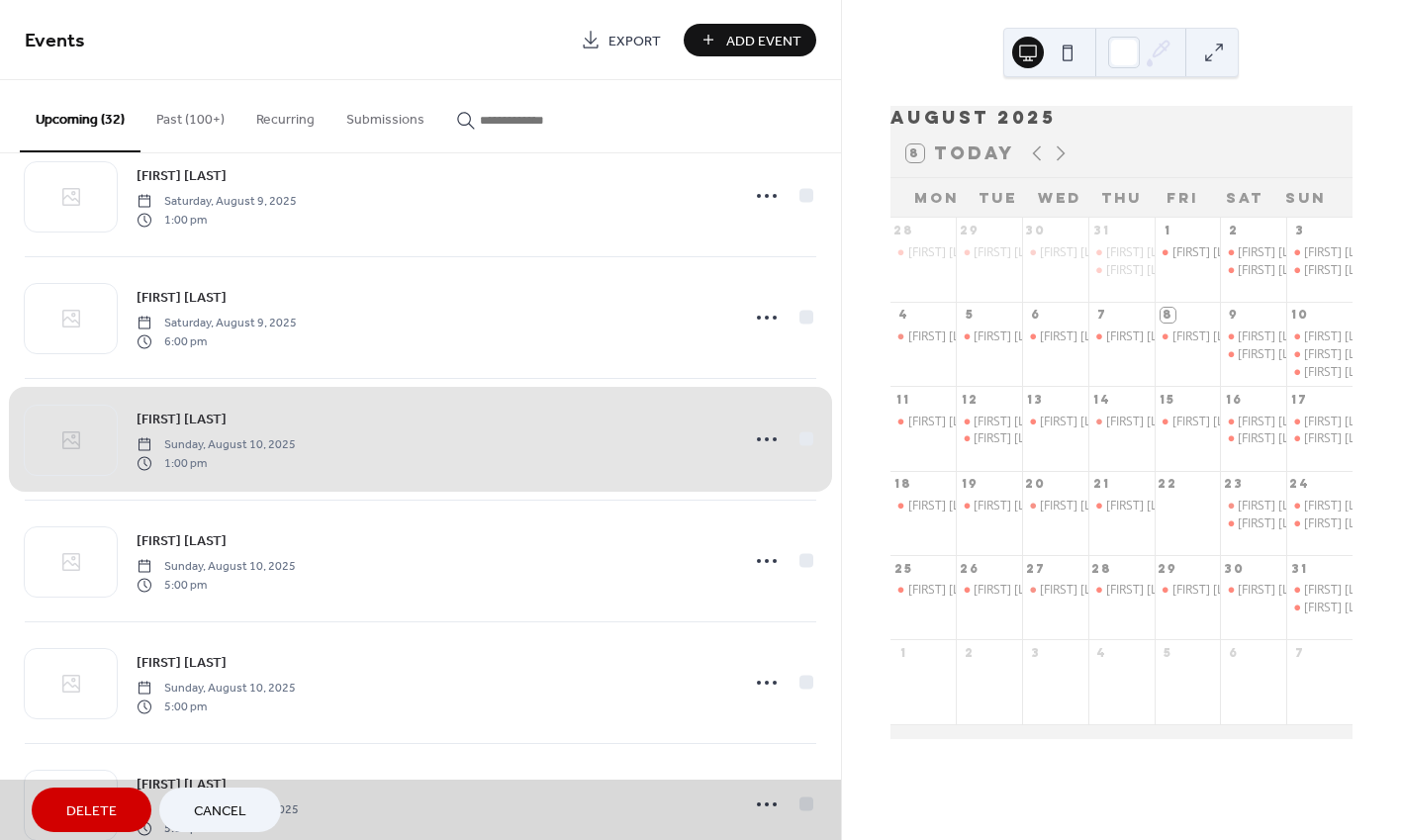 scroll, scrollTop: 171, scrollLeft: 0, axis: vertical 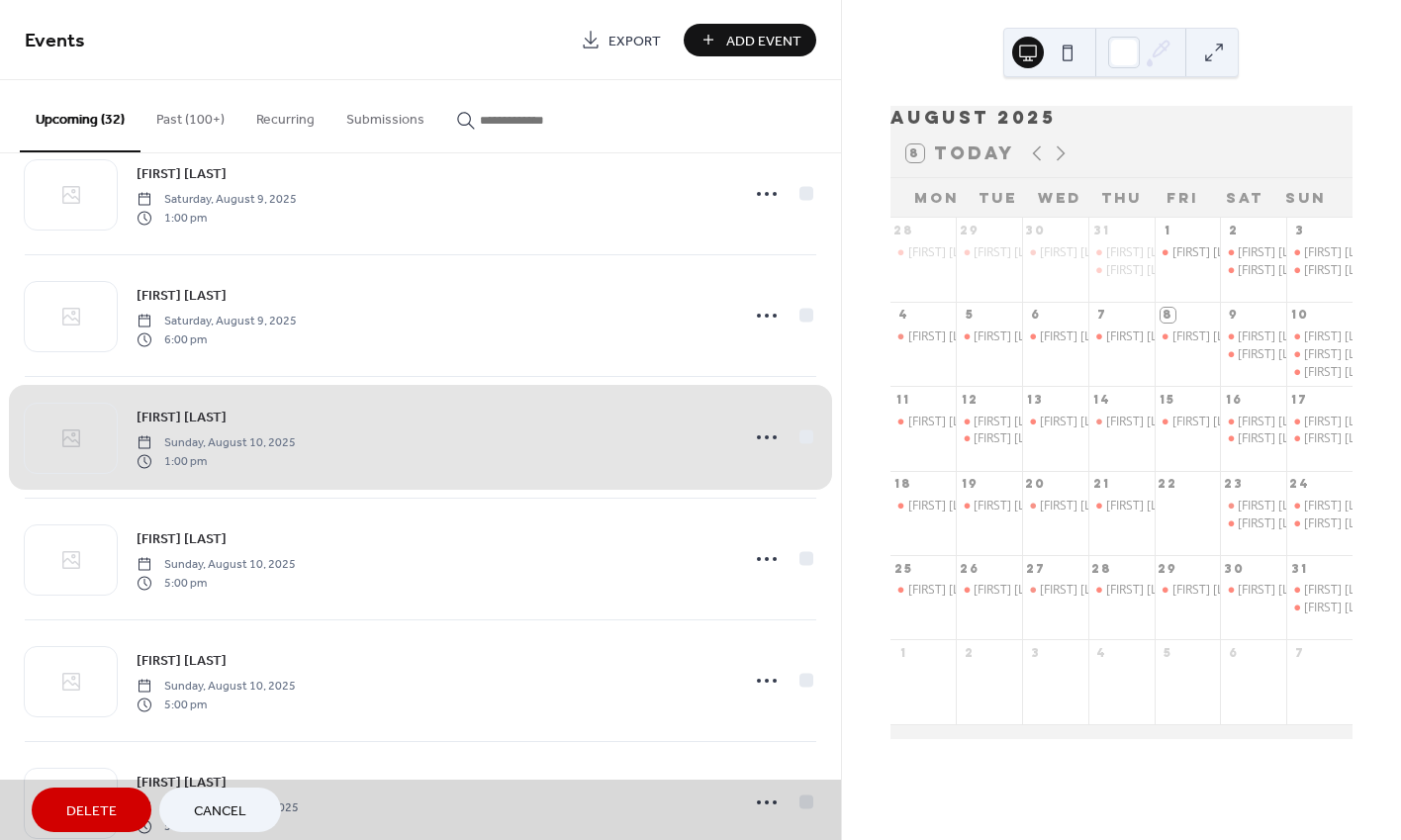 click on "[FIRST] [LAST] [DAY], [MONTH] [NUMBER], [YEAR] [NUMBER] [AM/PM]" at bounding box center [420, 437] 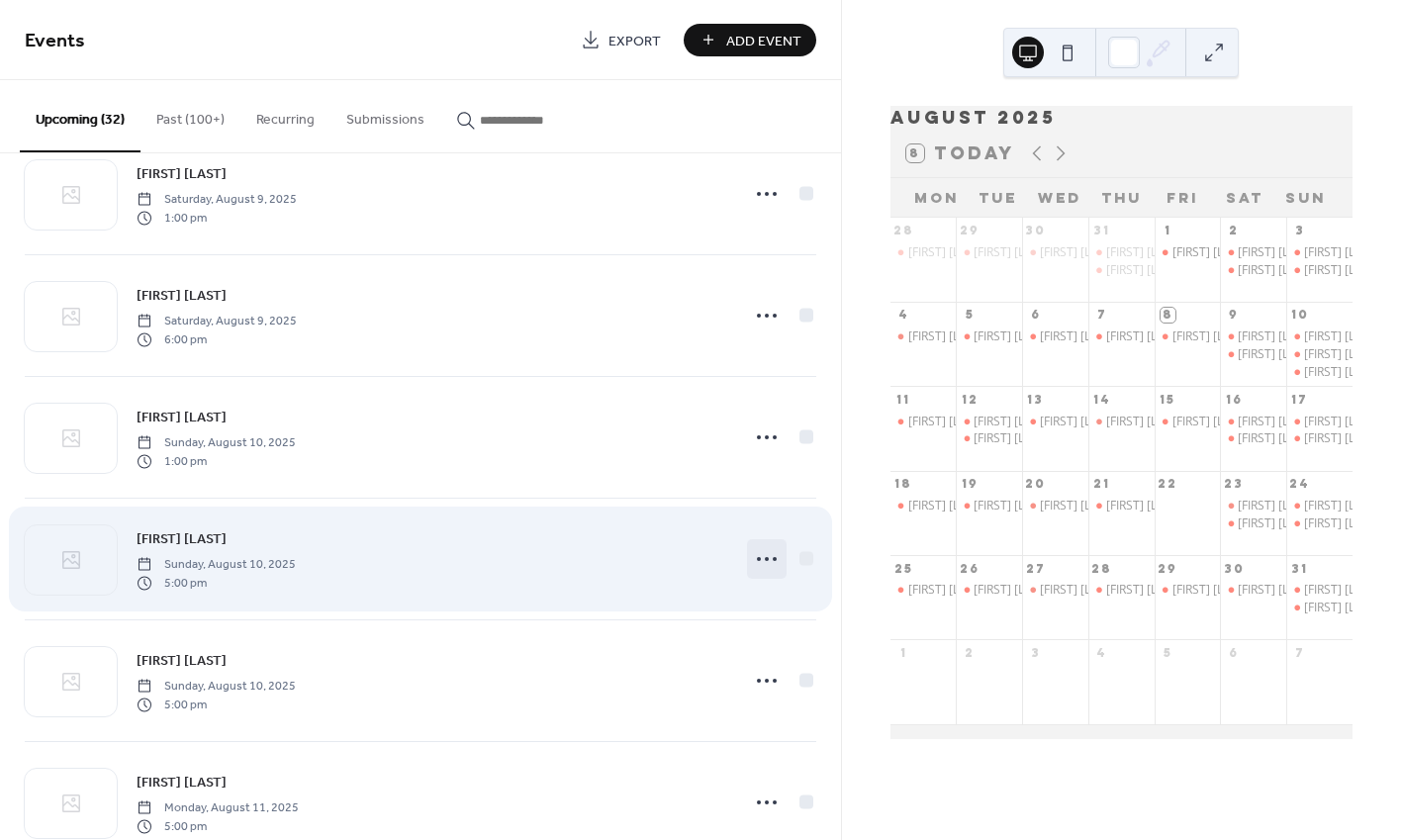 click 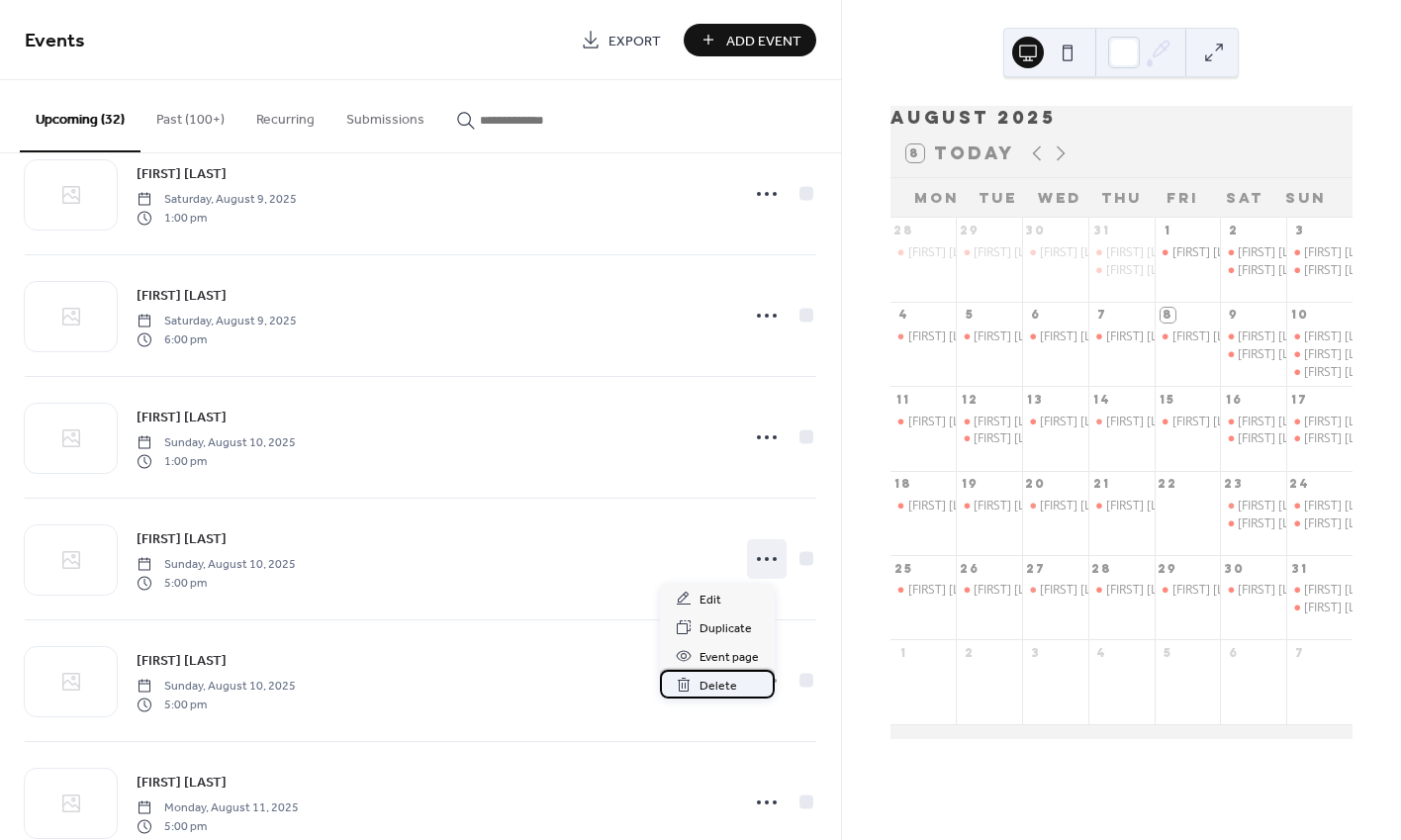 click on "Delete" at bounding box center [718, 686] 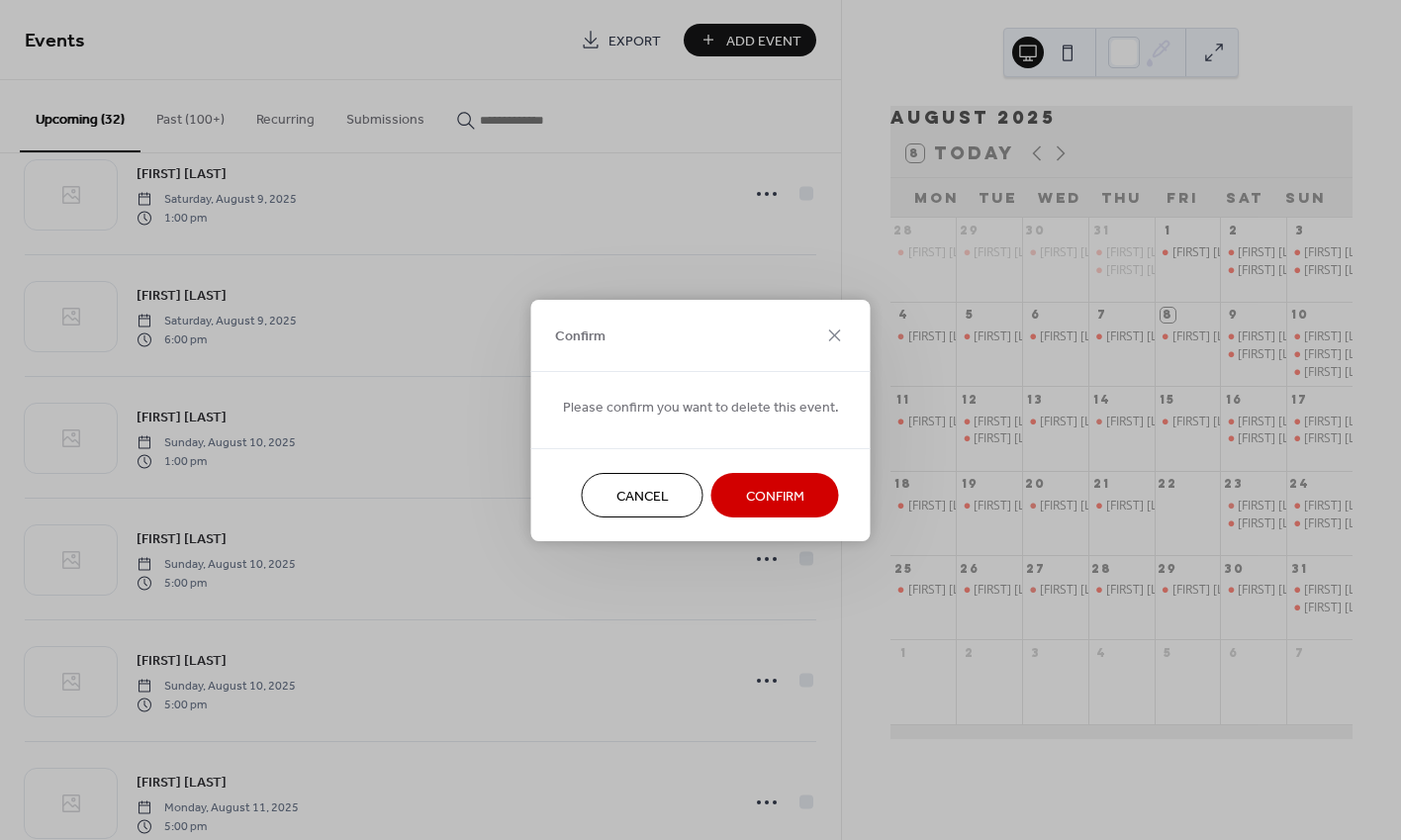 click on "Confirm" at bounding box center (775, 496) 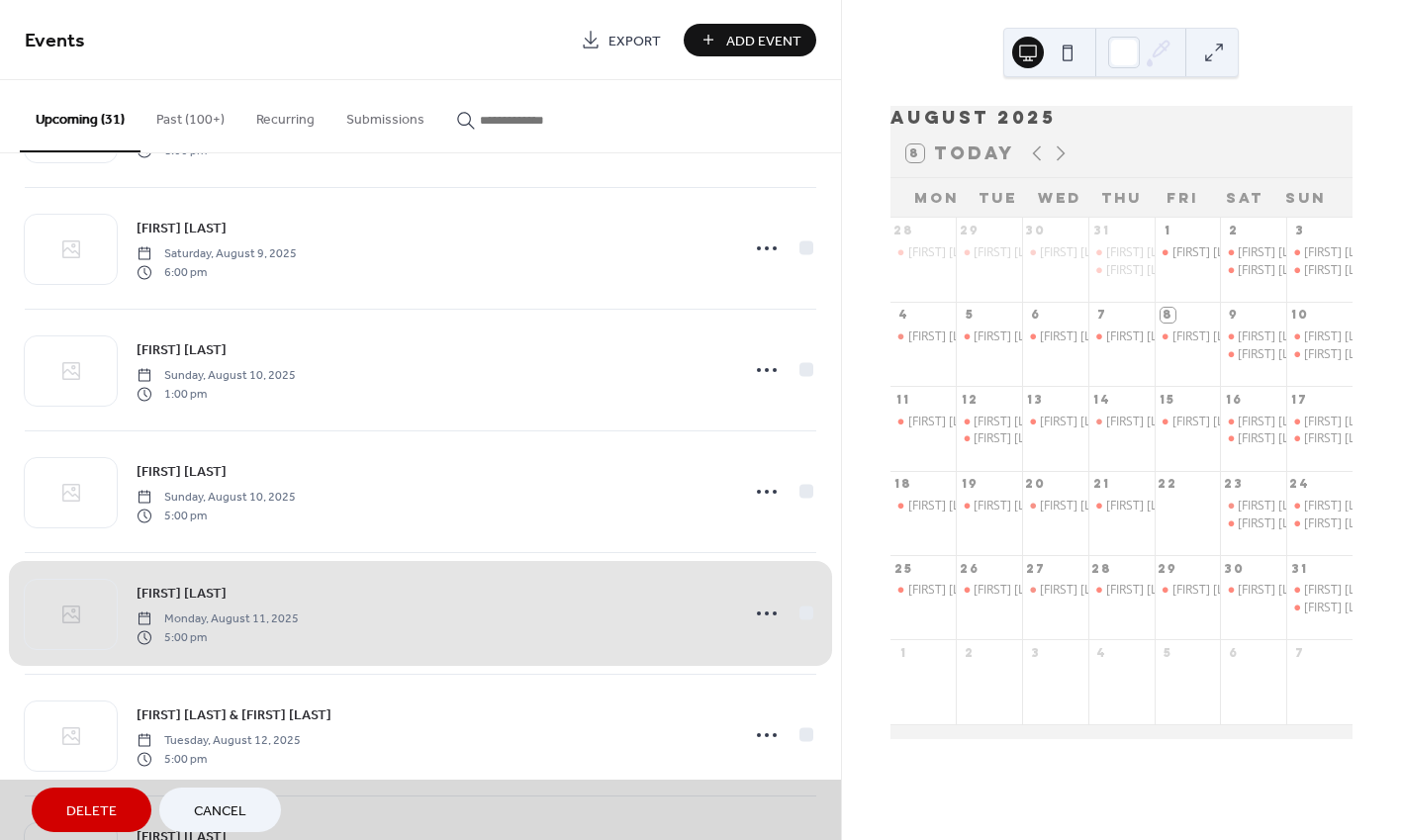 scroll, scrollTop: 409, scrollLeft: 0, axis: vertical 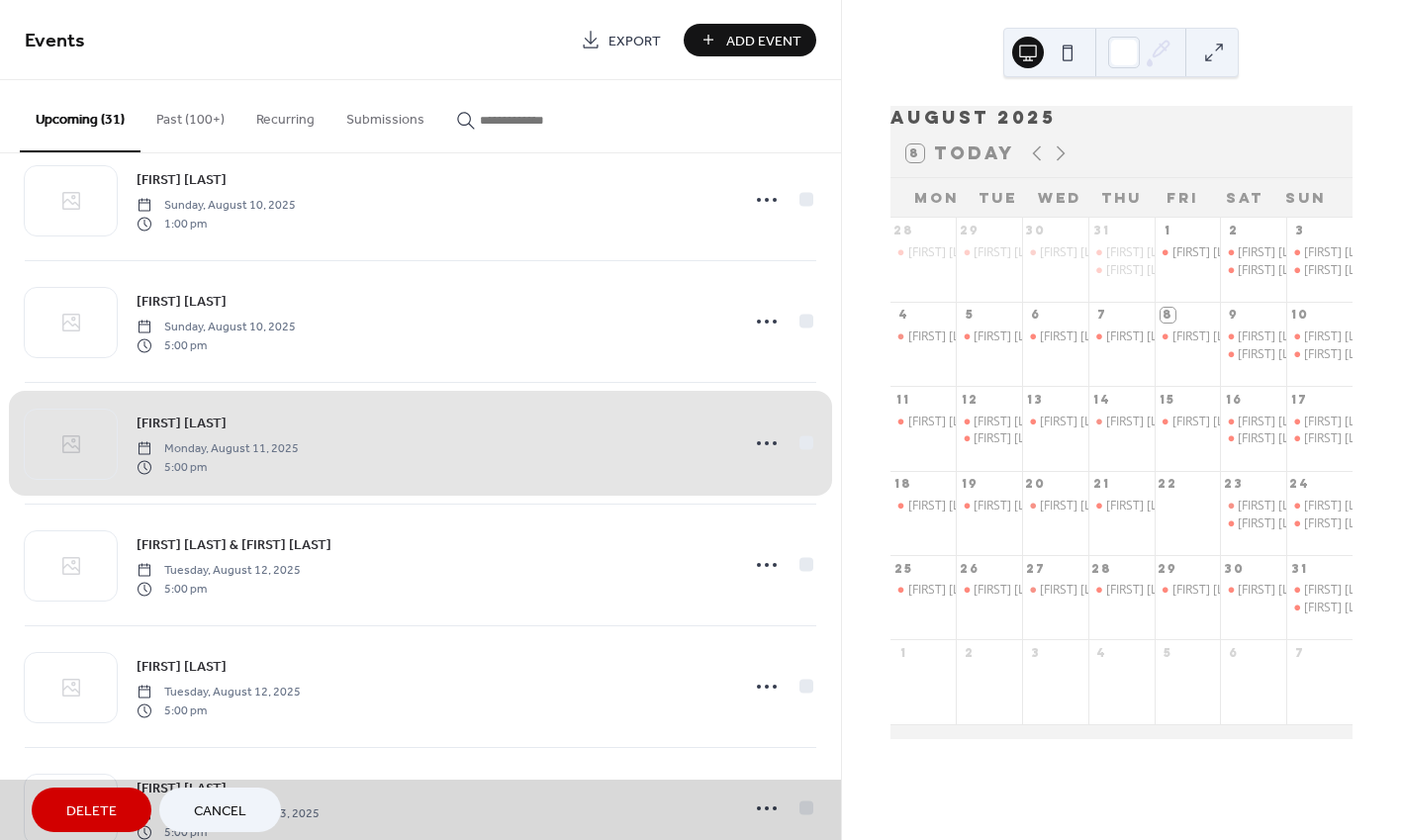 click on "[FIRST] [LAST] [DAY], [MONTH] [NUMBER], [YEAR] [NUMBER] [AM/PM]" at bounding box center [420, 443] 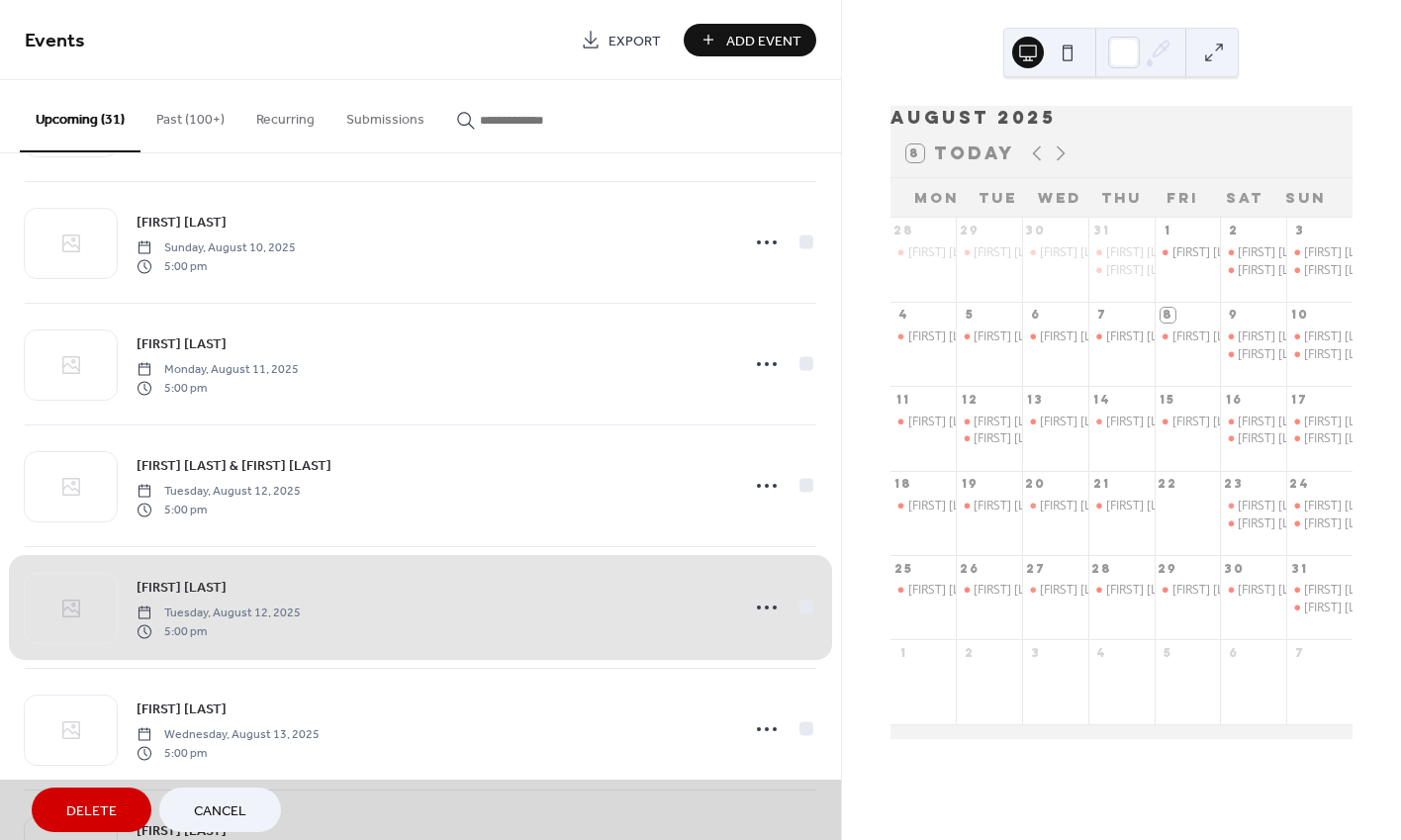 scroll, scrollTop: 504, scrollLeft: 0, axis: vertical 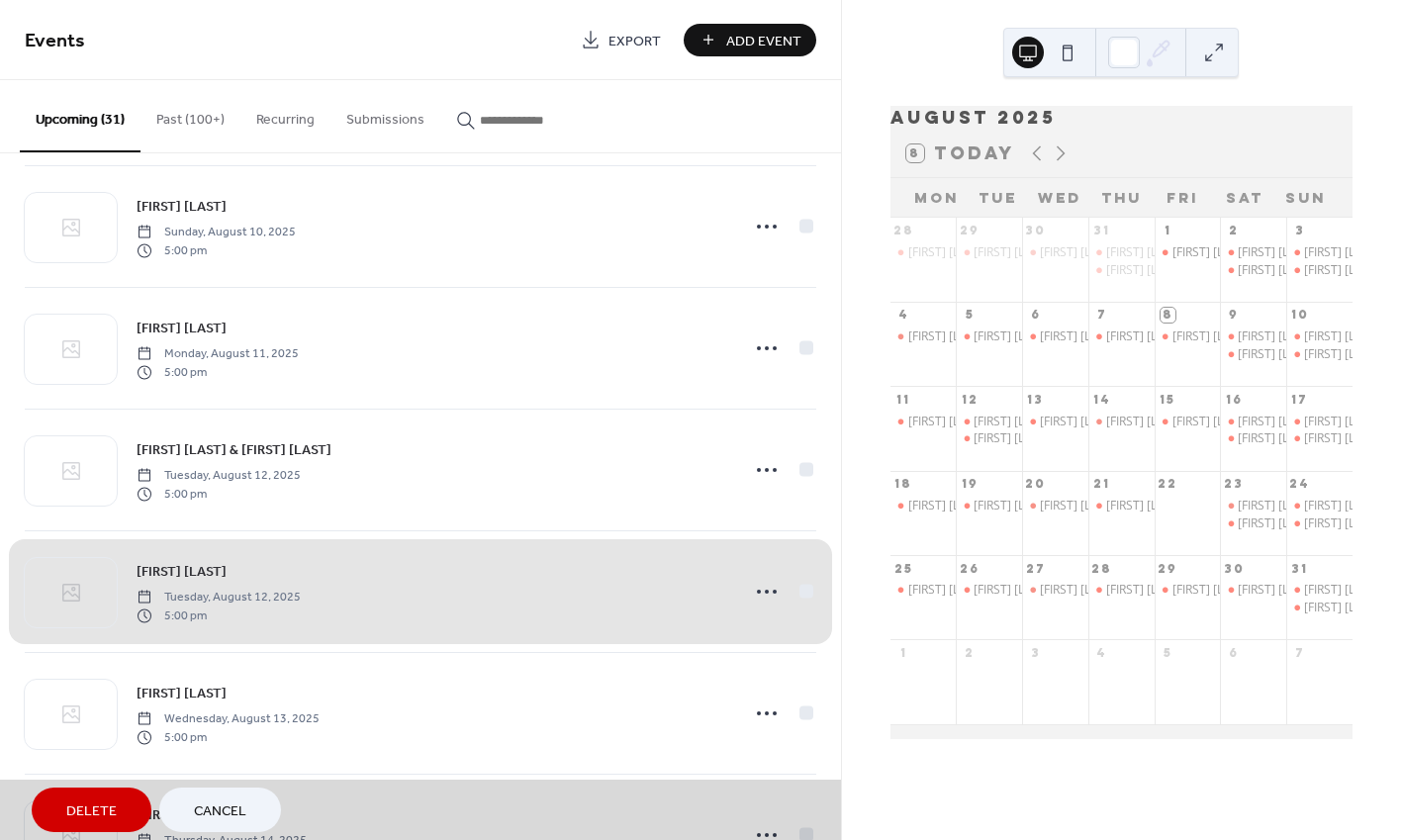 click on "[FIRST] [LAST] [DAY], [MONTH] [NUMBER], [YEAR] [NUMBER] [AM/PM]" at bounding box center (420, 592) 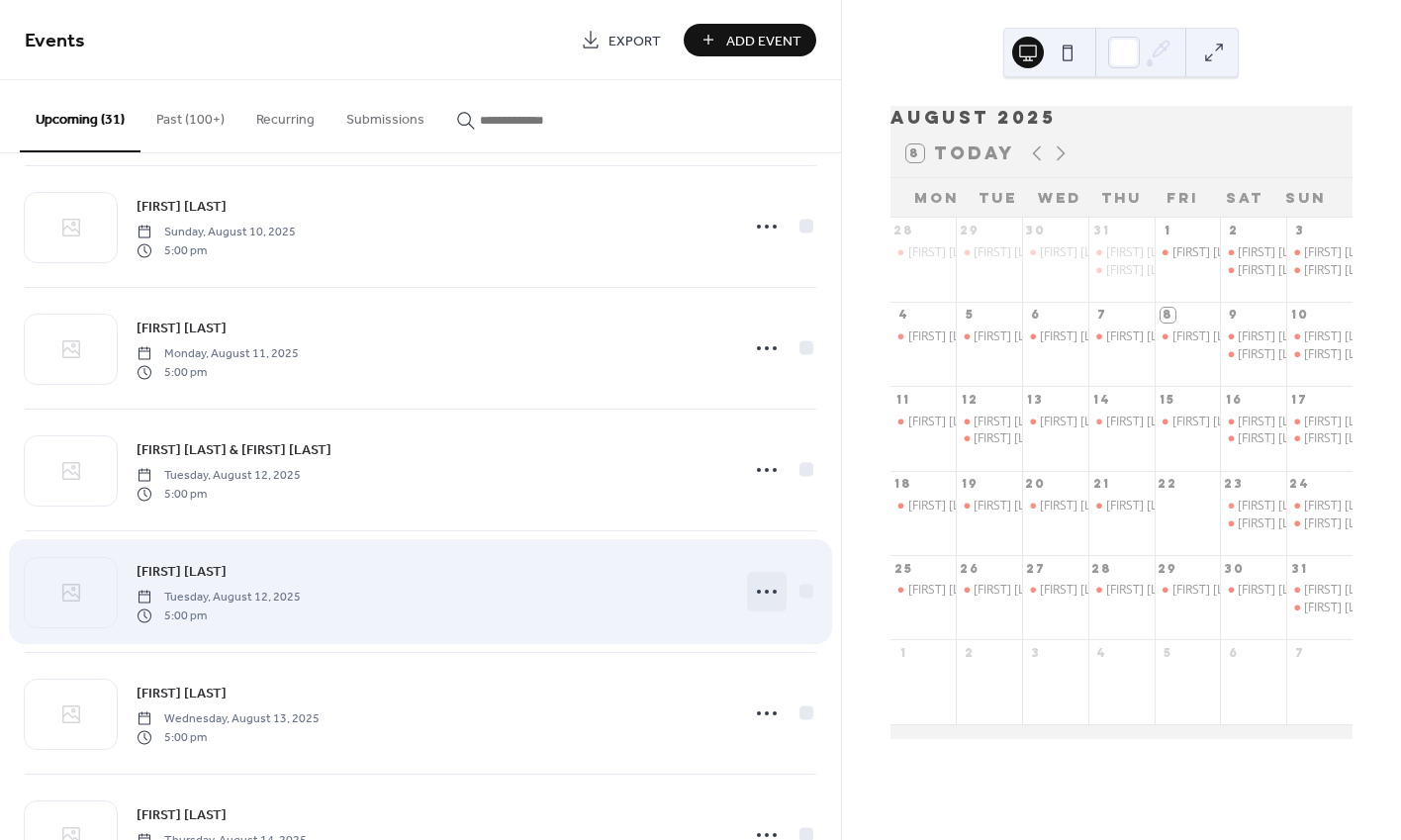 click at bounding box center [767, 592] 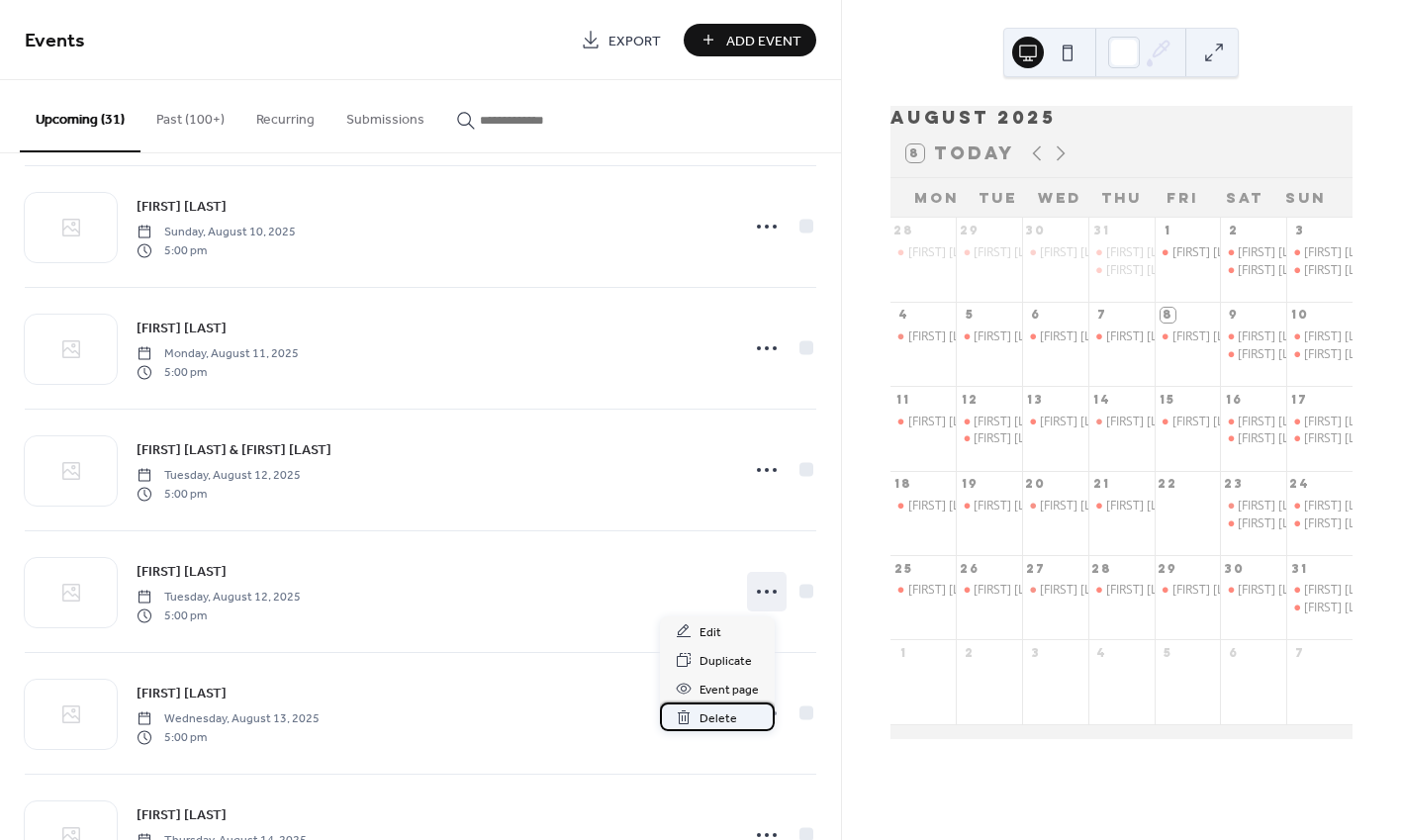 click on "Delete" at bounding box center [717, 716] 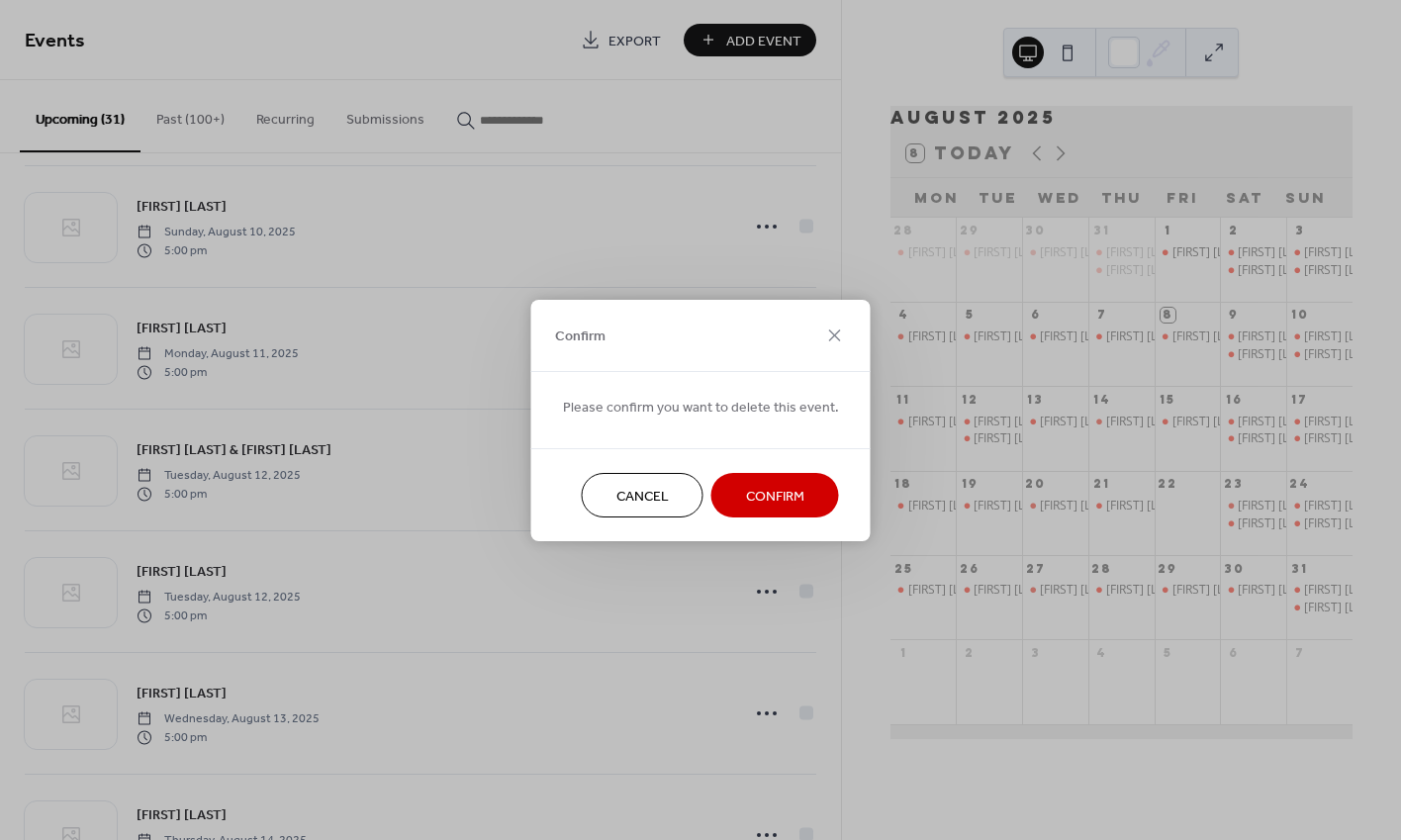 click on "Confirm" at bounding box center (775, 496) 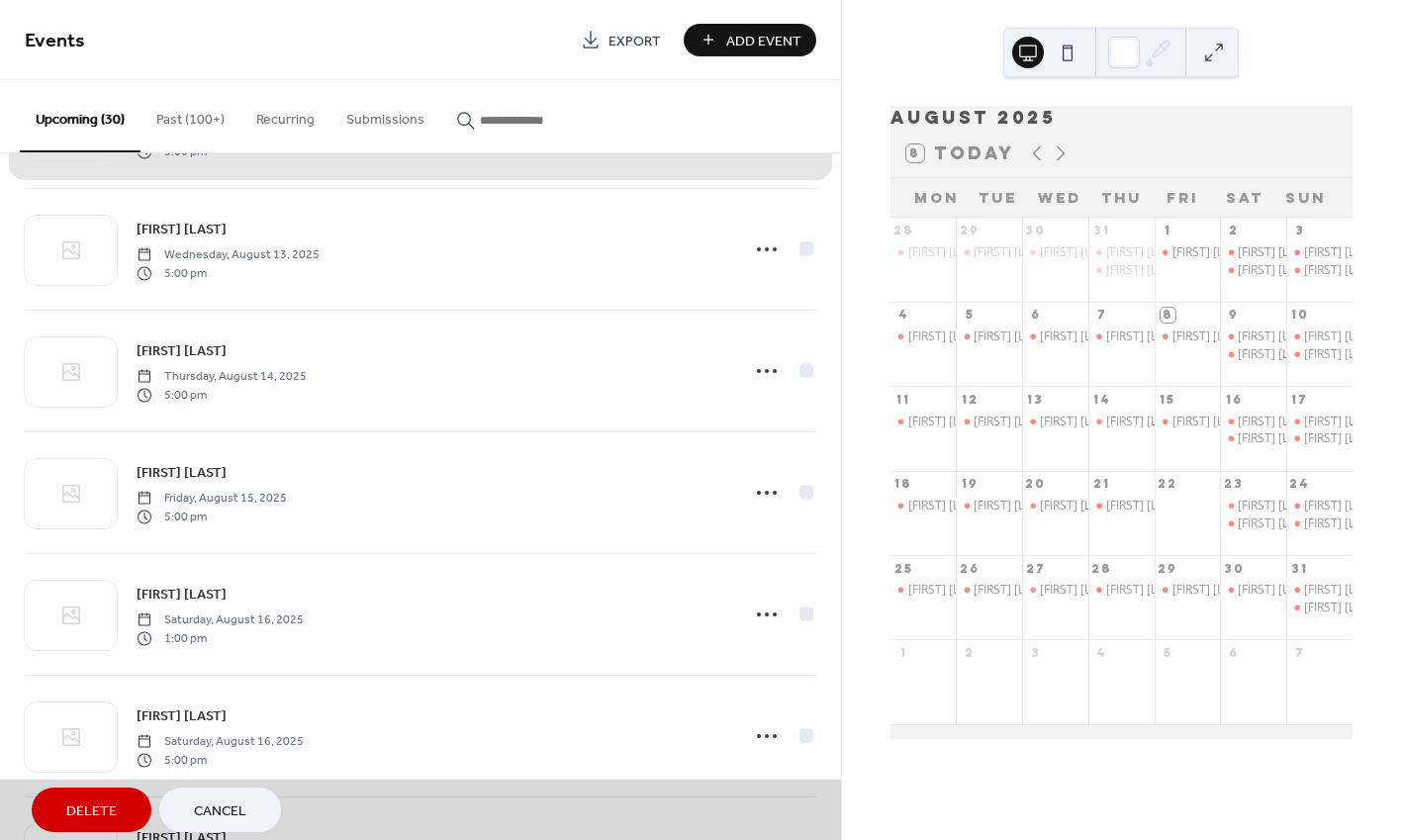 scroll, scrollTop: 904, scrollLeft: 0, axis: vertical 